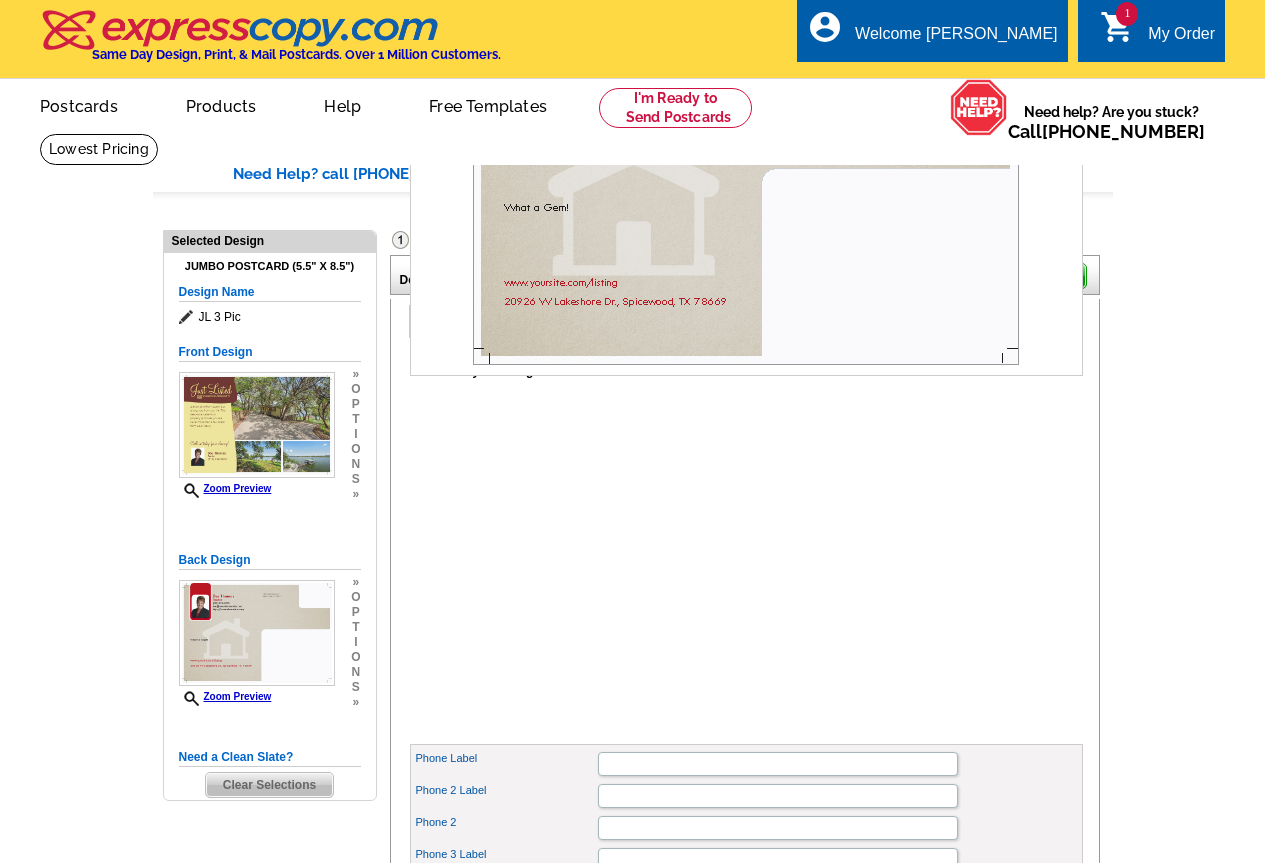 scroll, scrollTop: 400, scrollLeft: 0, axis: vertical 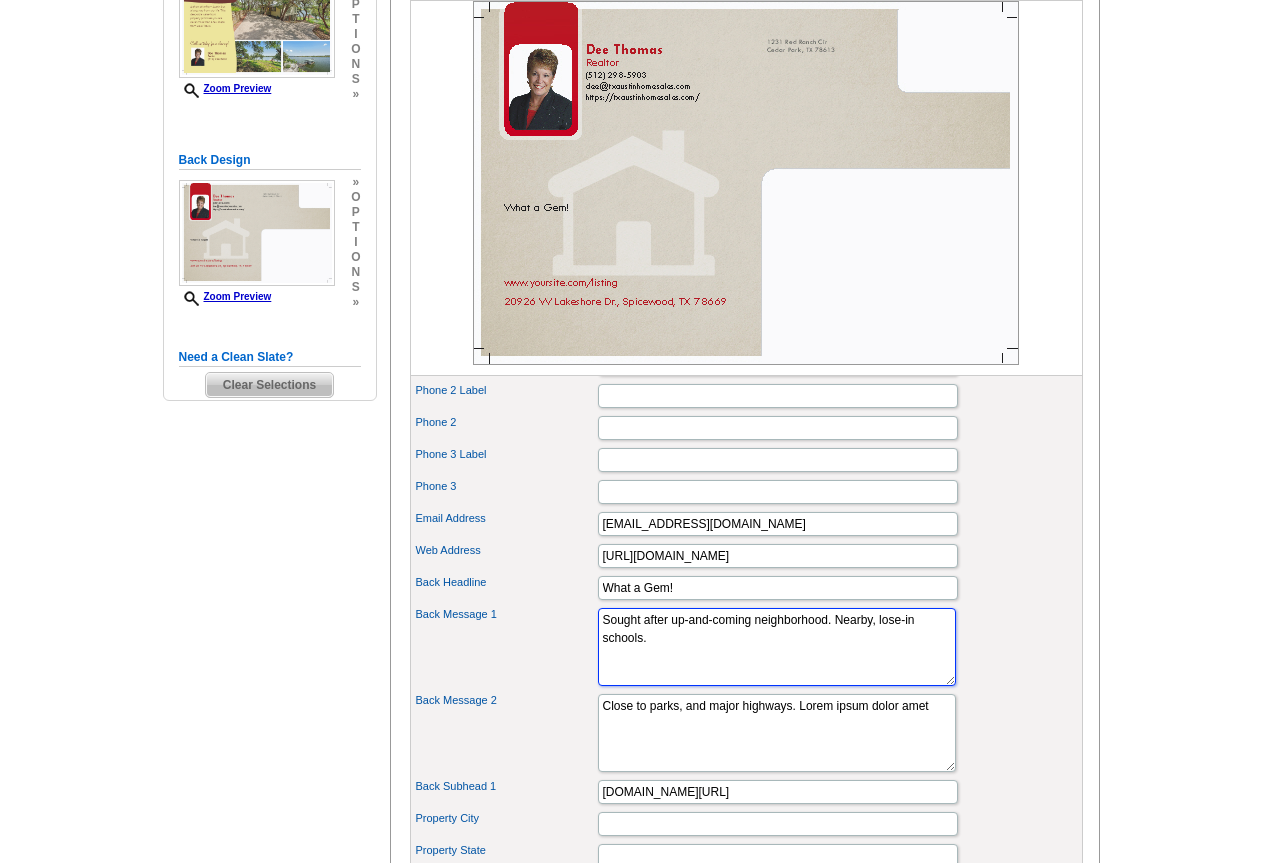 click on "Sought after up-and-coming neighborhood. Nearby, lose-in schools." at bounding box center [777, 647] 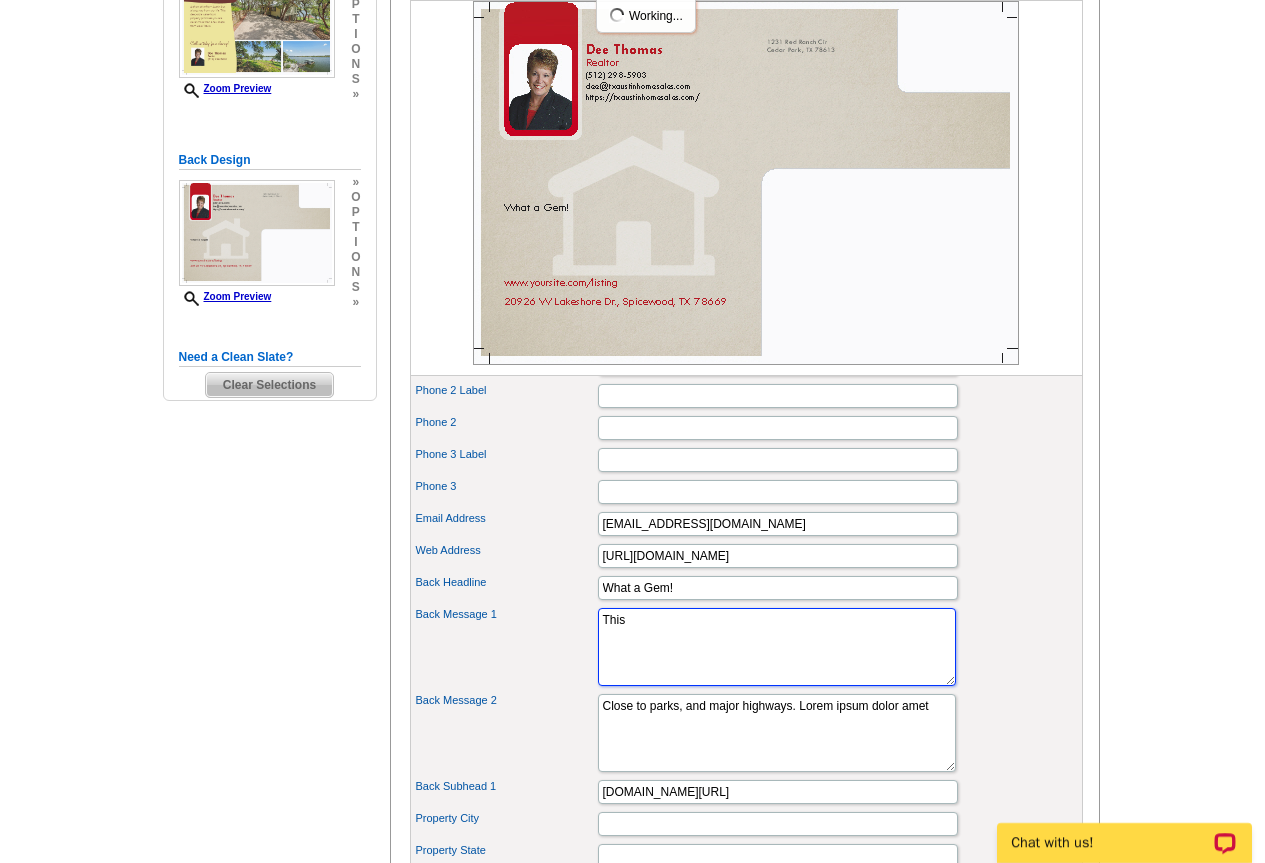 click on "Sought after up-and-coming neighborhood. Nearby, lose-in schools." at bounding box center [777, 647] 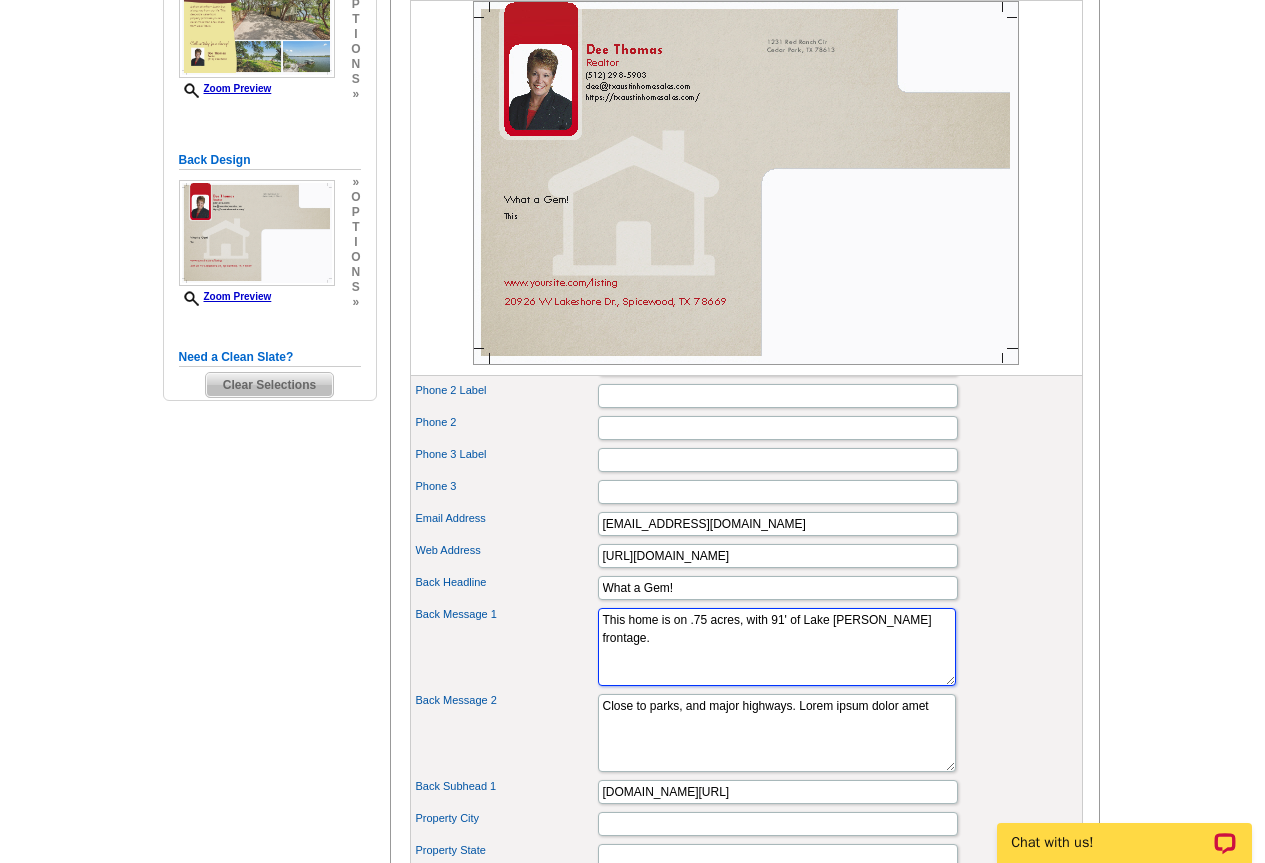 click on "Sought after up-and-coming neighborhood. Nearby, lose-in schools." at bounding box center (777, 647) 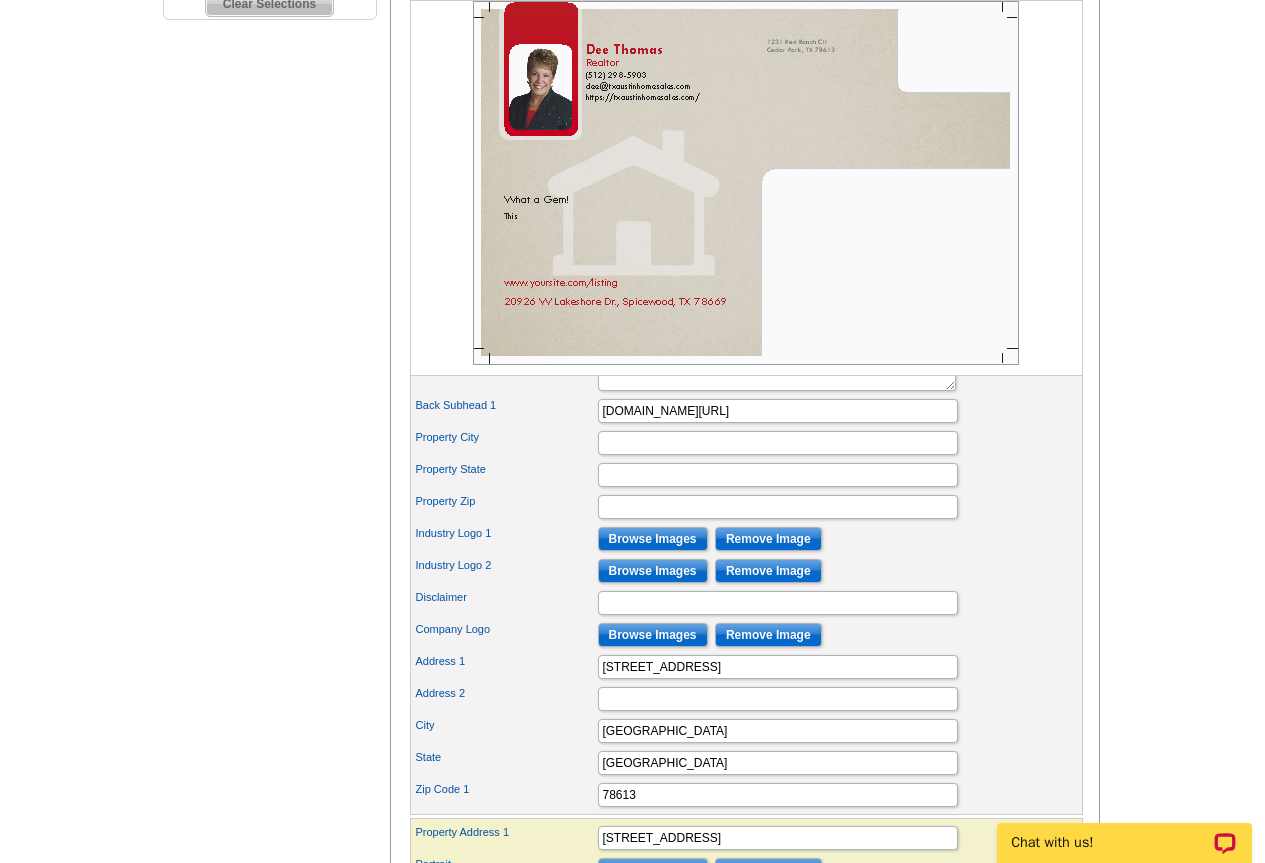 scroll, scrollTop: 700, scrollLeft: 0, axis: vertical 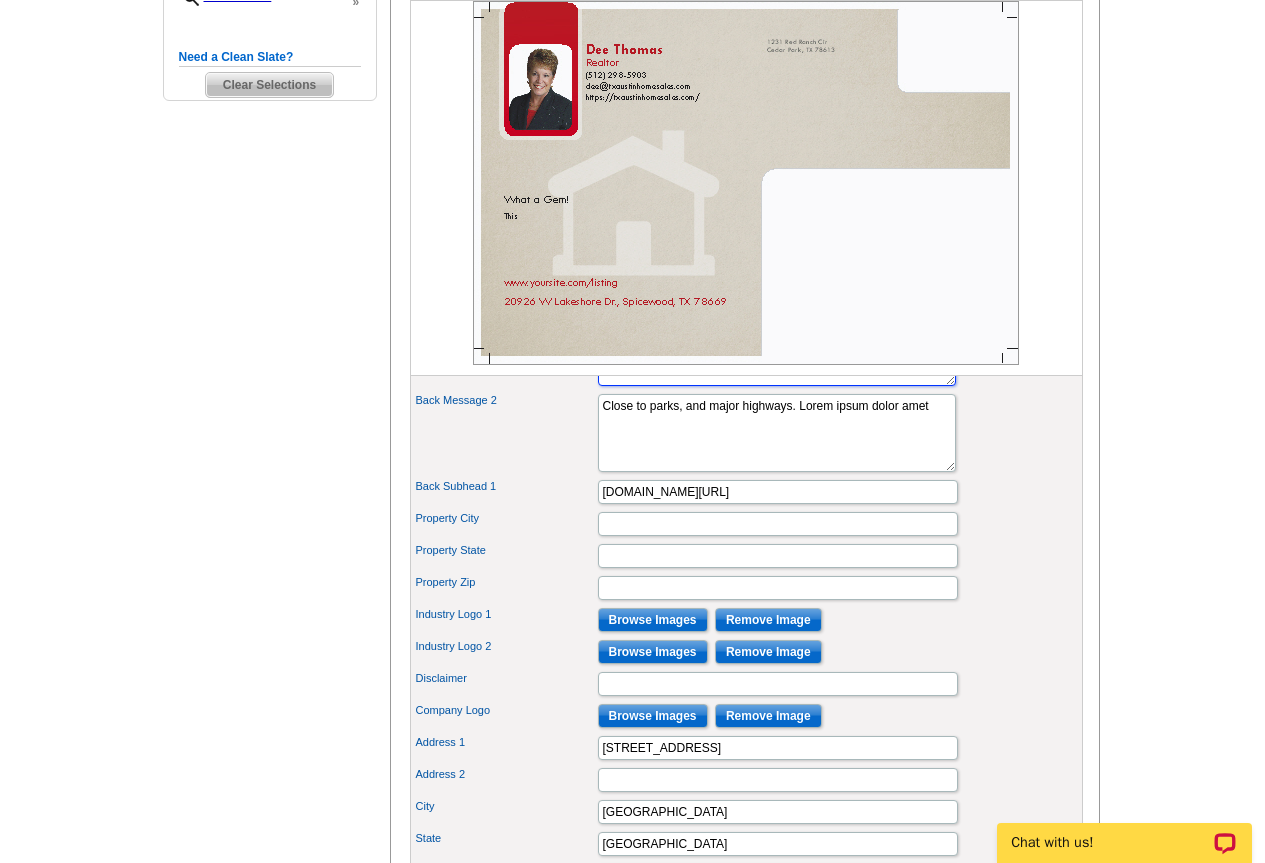 type on "This home is on .75 acres, with 91' of Lake Travis frontage." 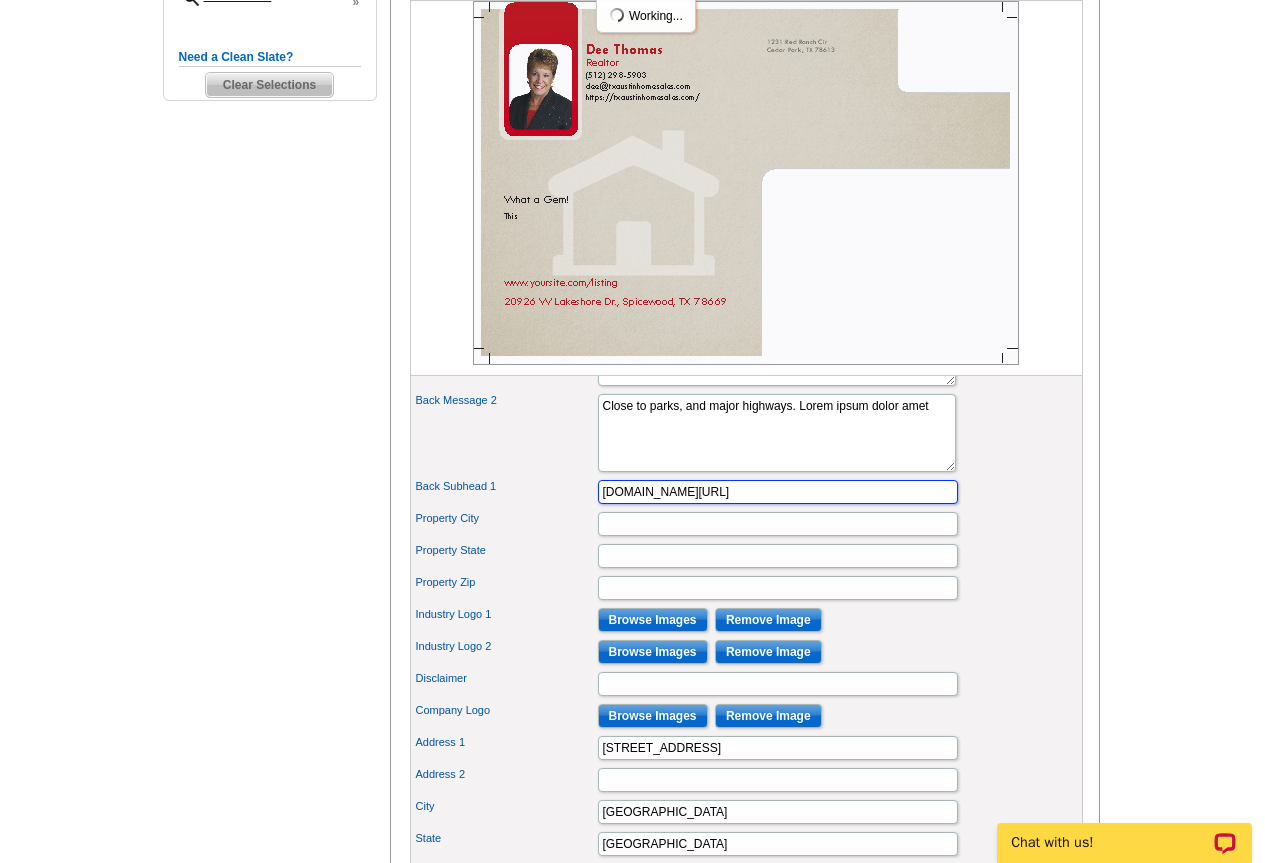 drag, startPoint x: 755, startPoint y: 527, endPoint x: 545, endPoint y: 519, distance: 210.15233 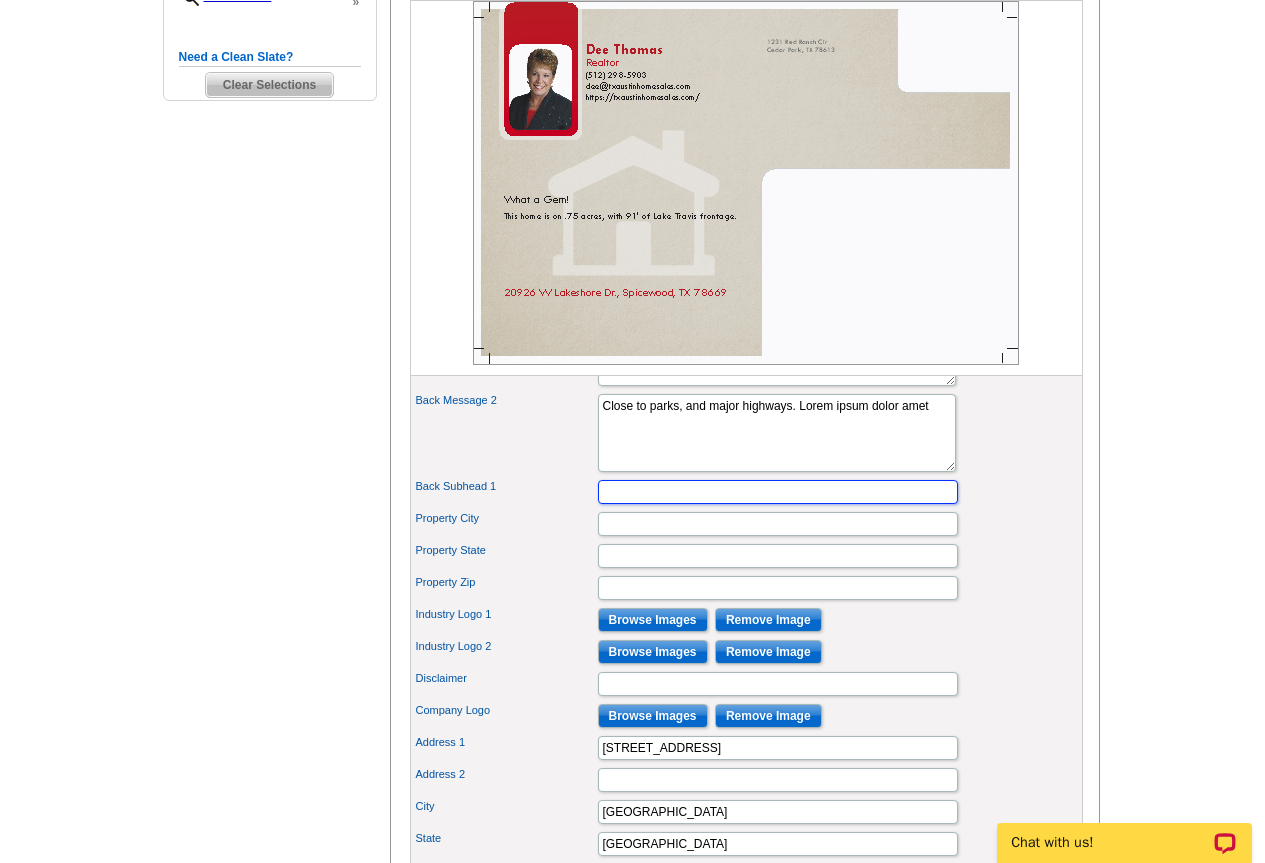 paste on "https://20926lakeshoredrivewest.mls.tours" 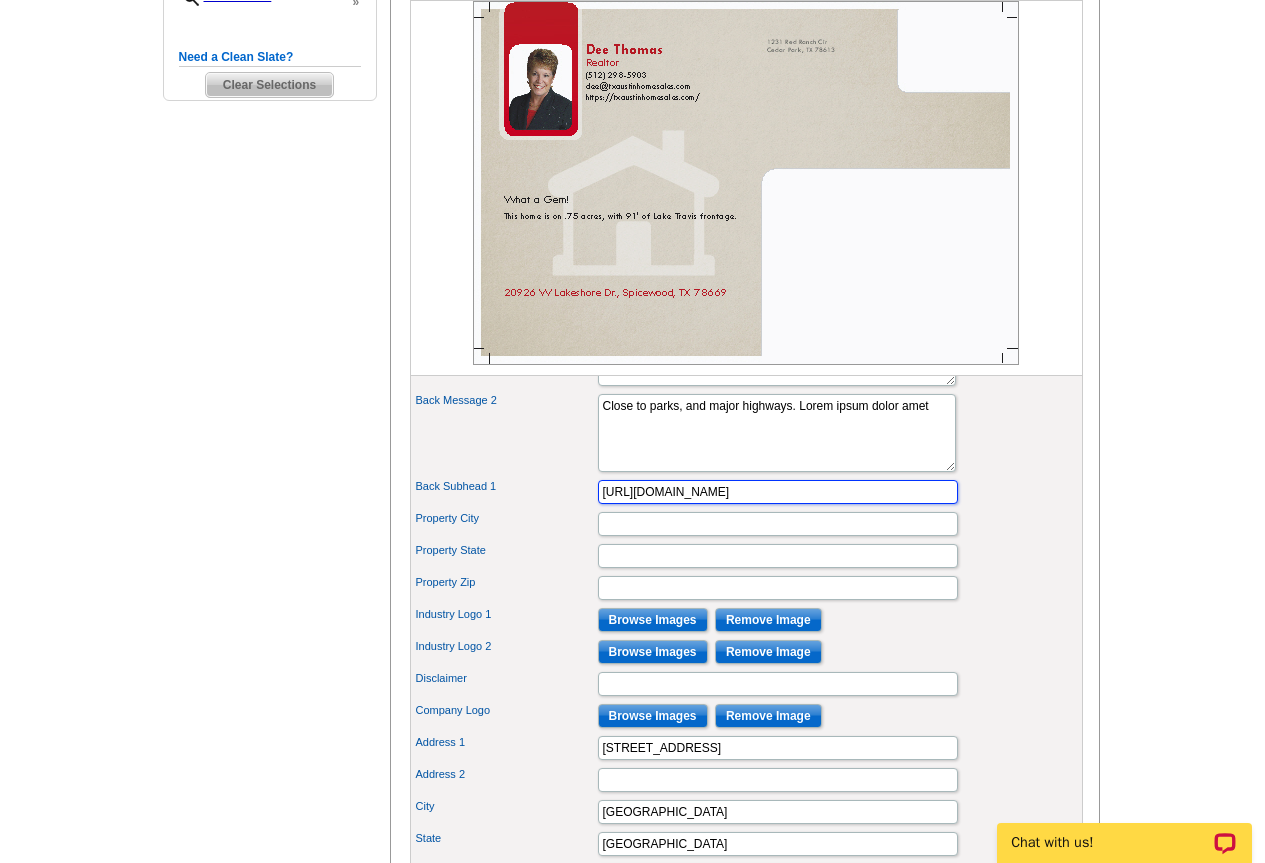 type on "https://20926lakeshoredrivewest.mls.tours" 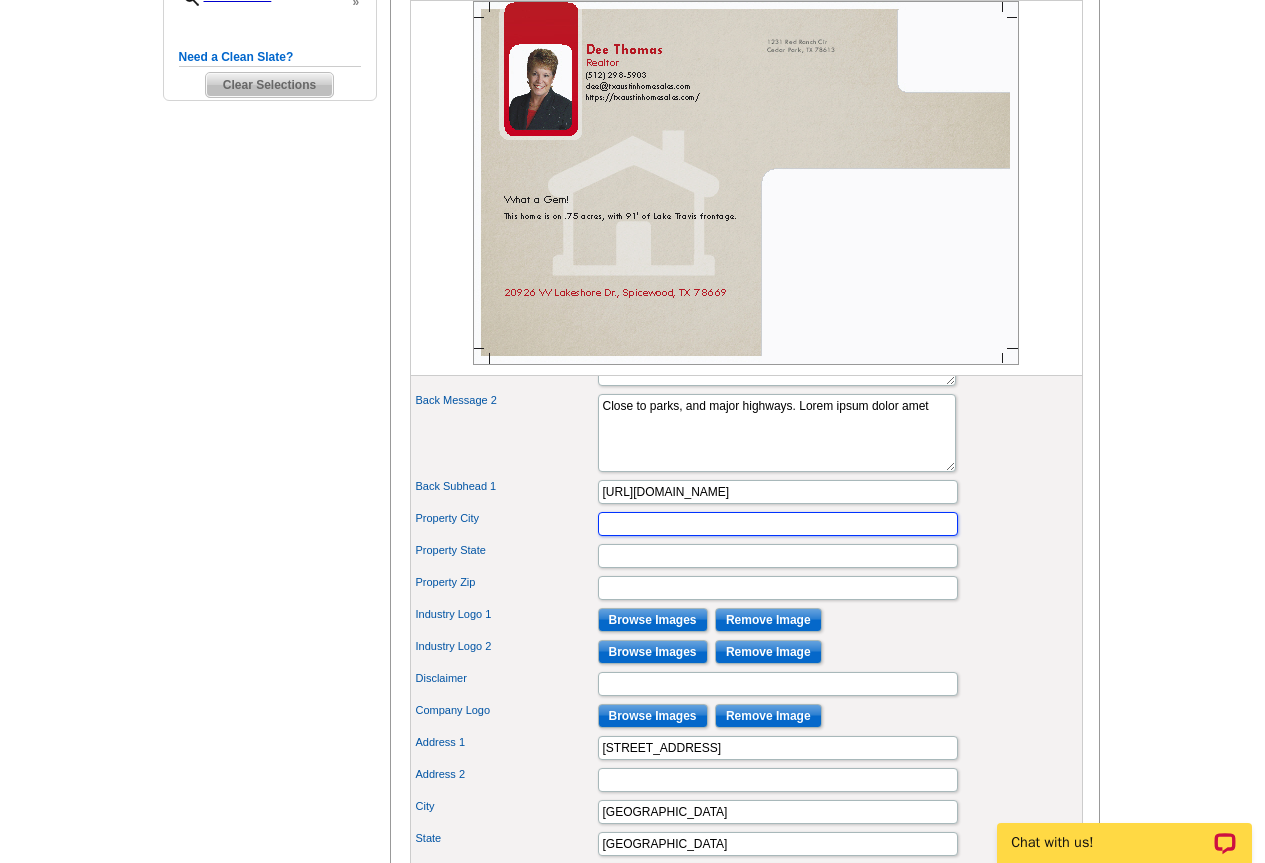 click on "Property City" at bounding box center [778, 524] 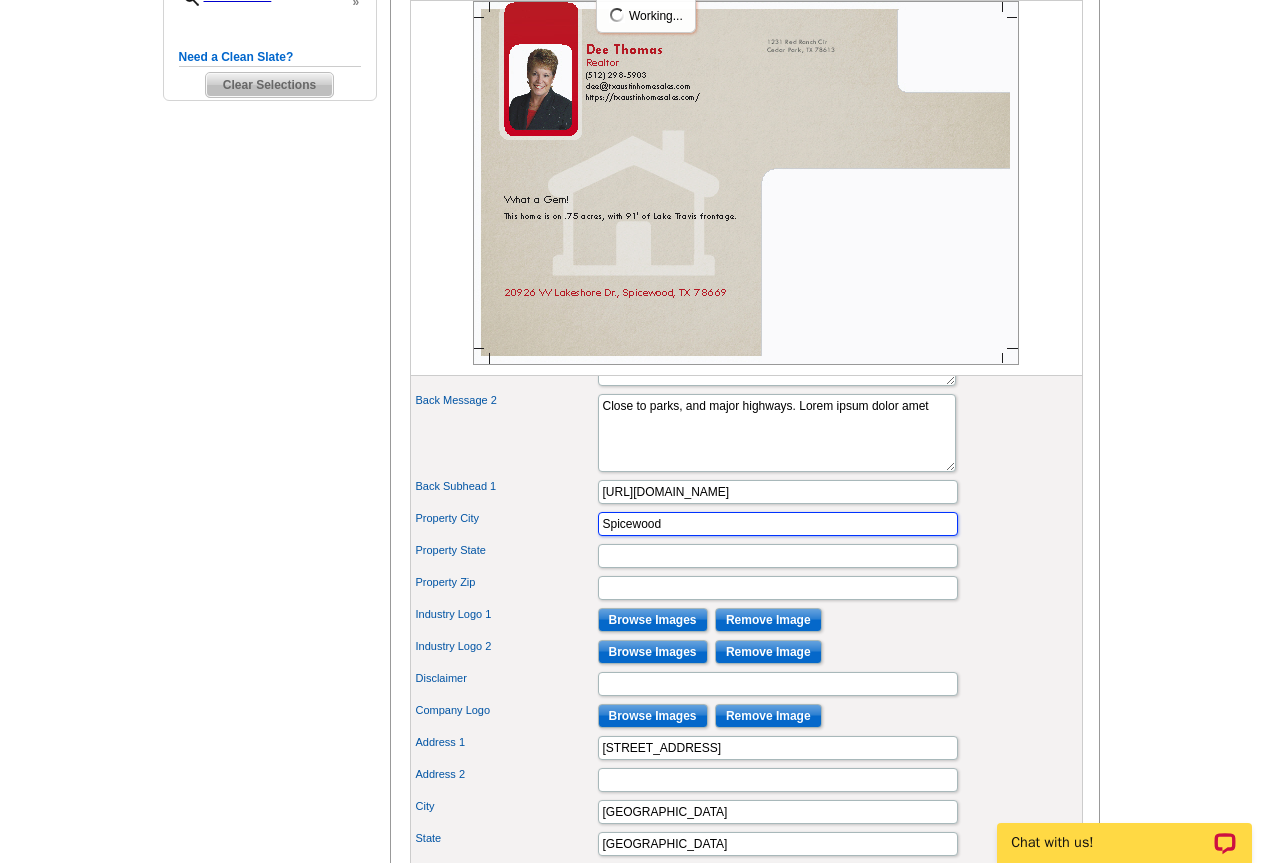 type on "Spicewood" 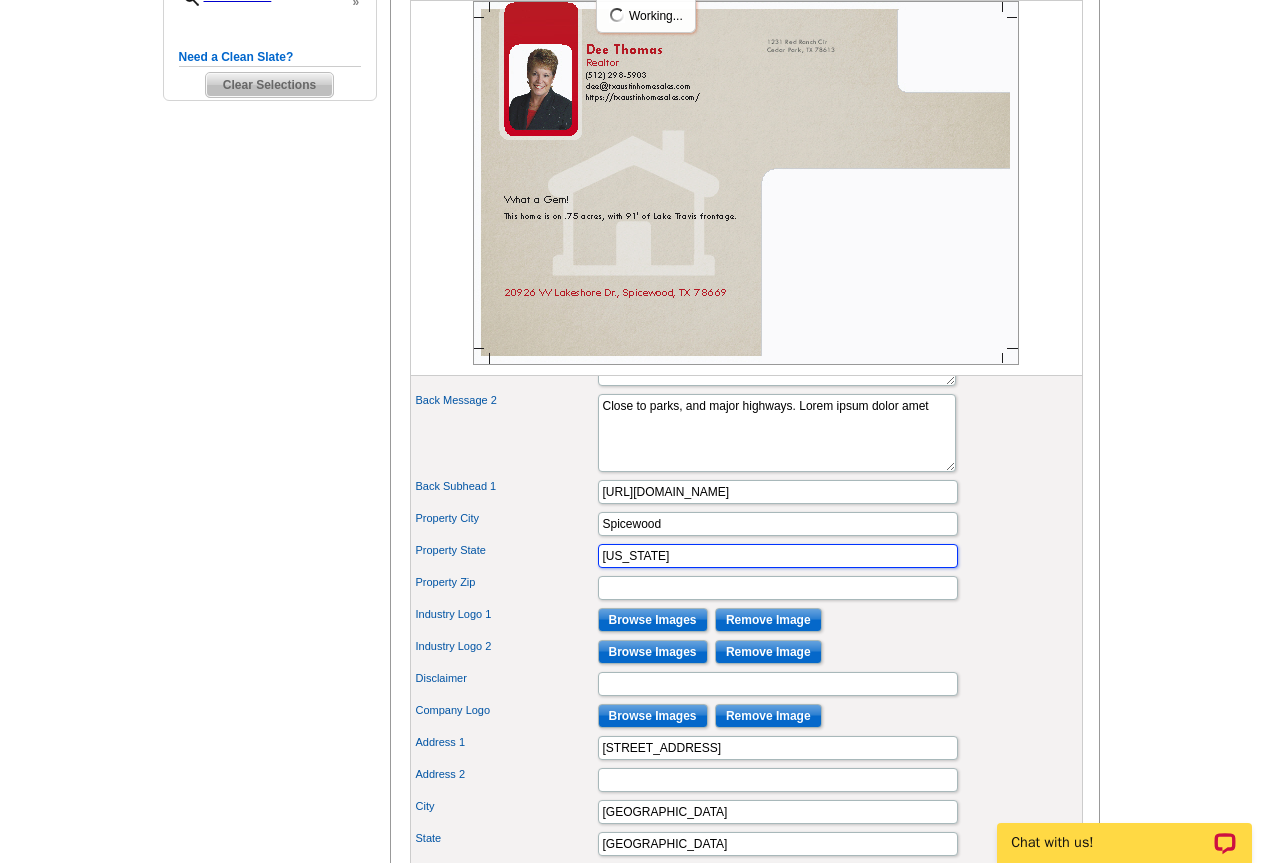 type on "Texas" 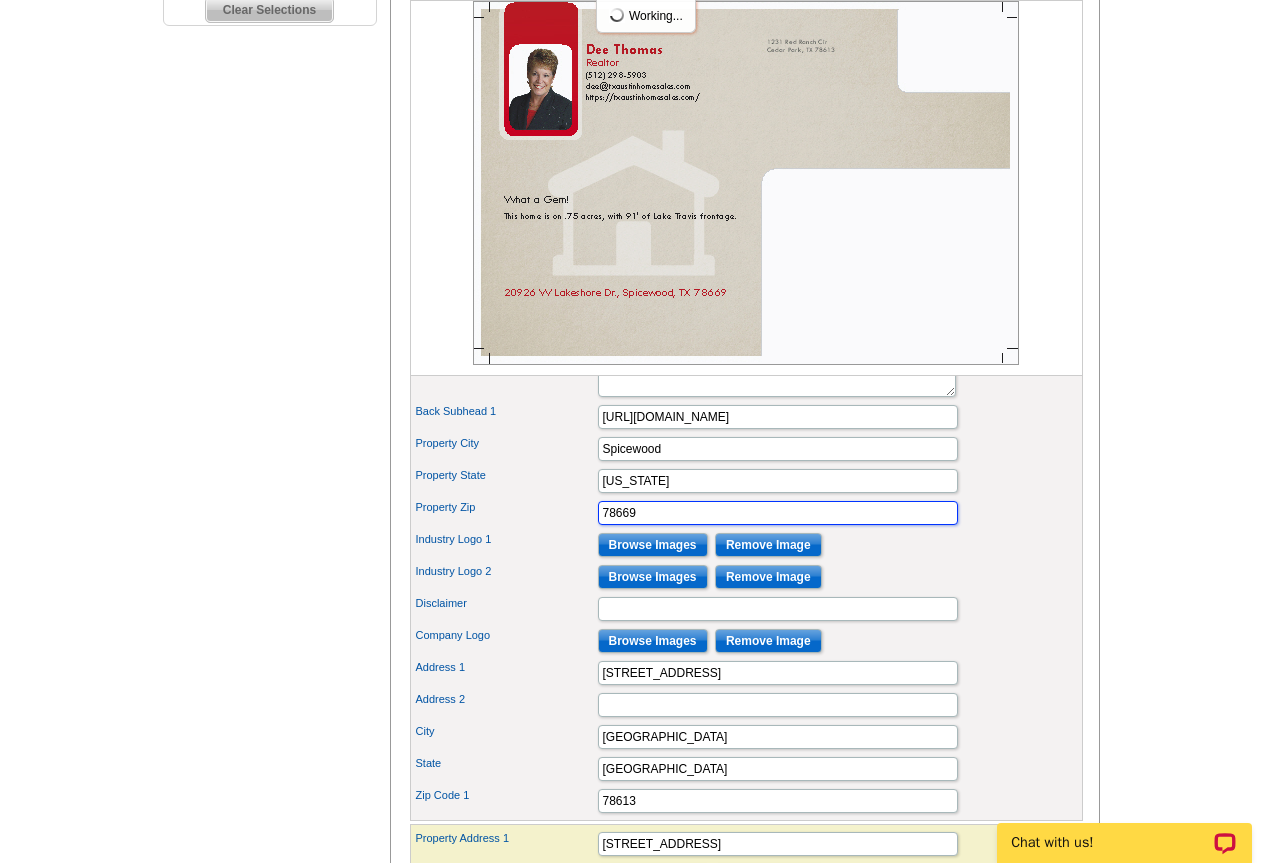 scroll, scrollTop: 900, scrollLeft: 0, axis: vertical 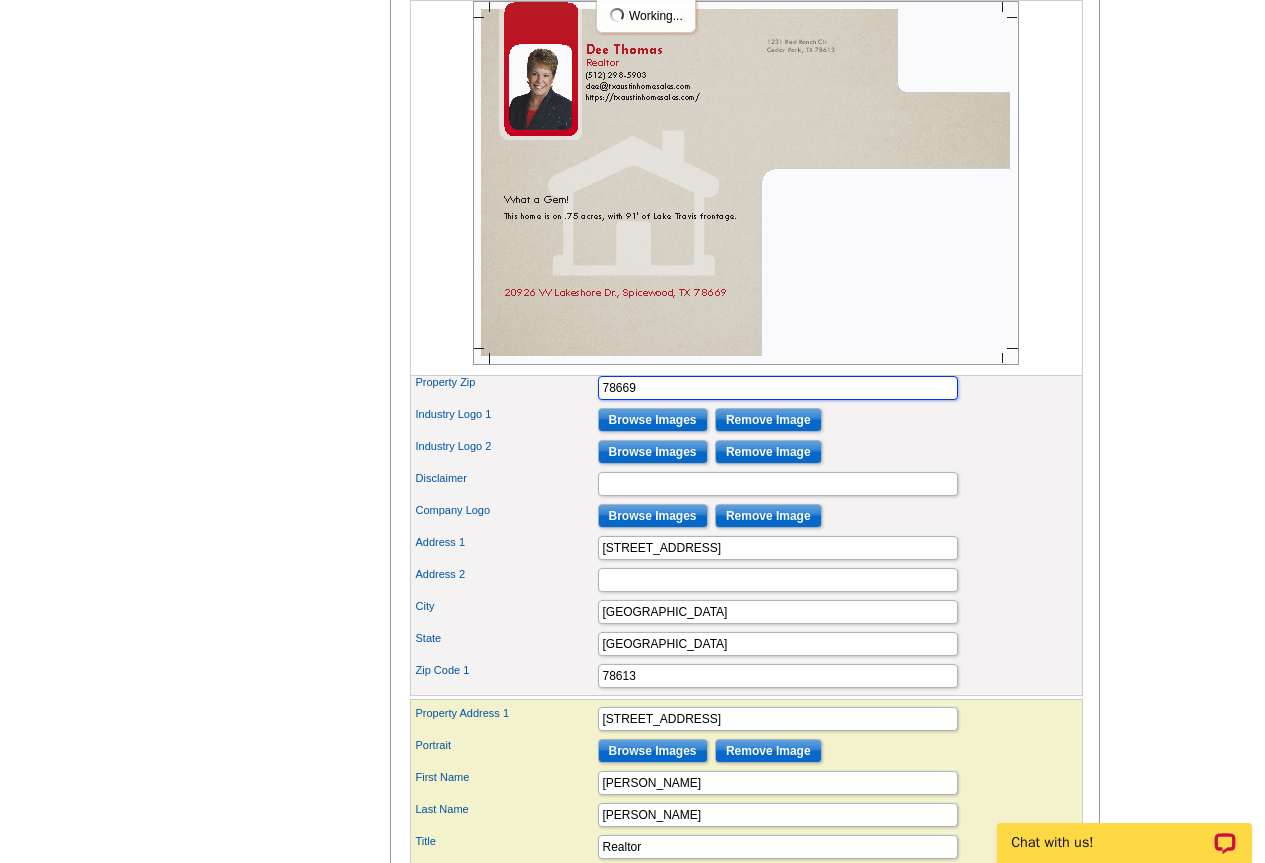 type on "78669" 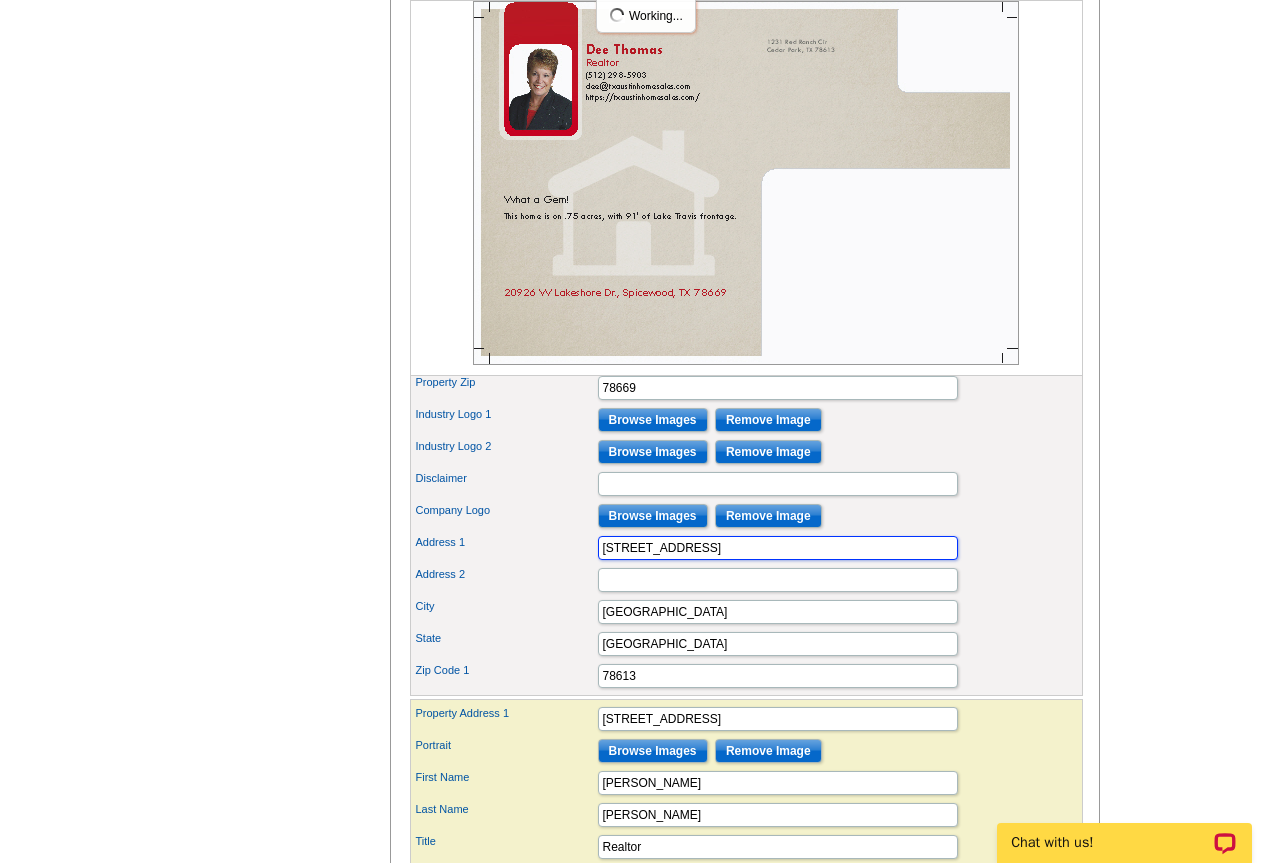 drag, startPoint x: 739, startPoint y: 580, endPoint x: 524, endPoint y: 586, distance: 215.08371 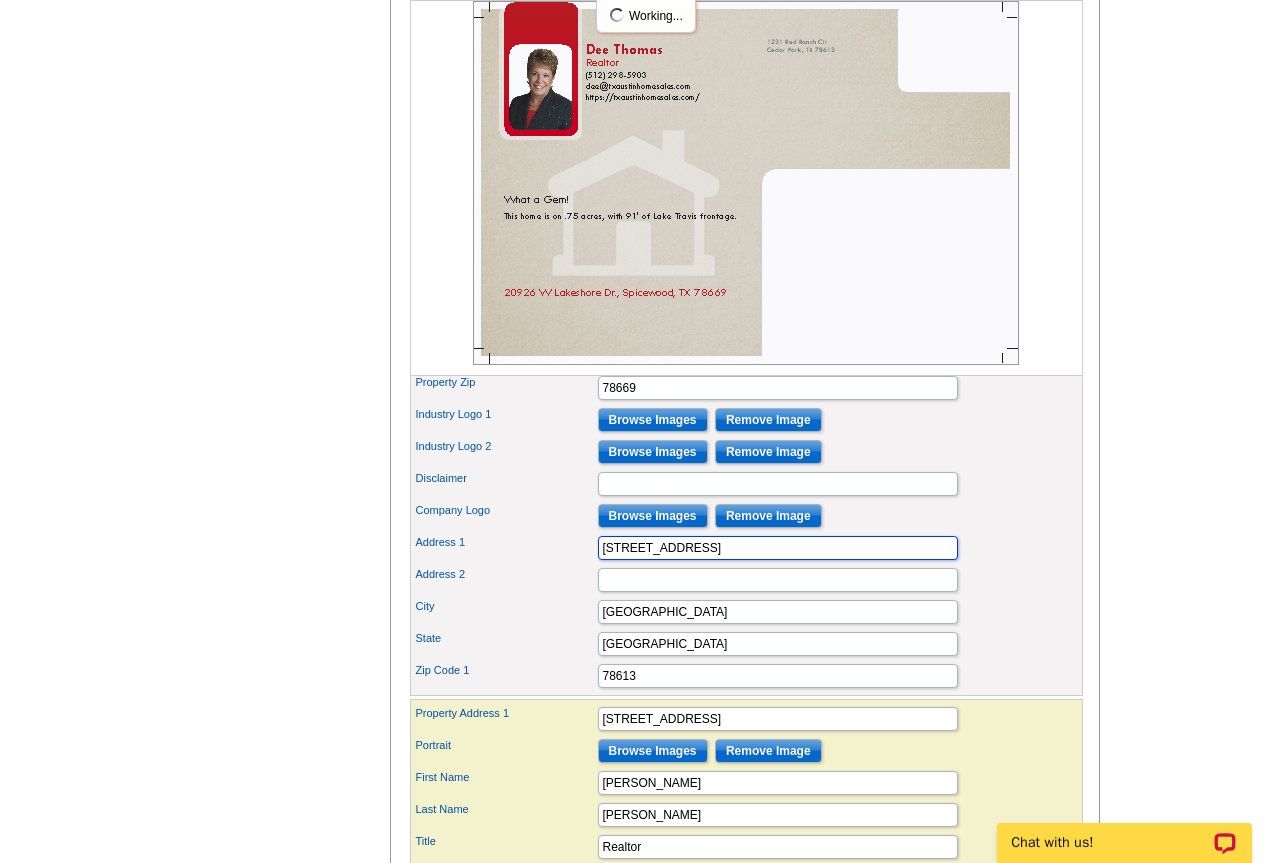 click on "Address 1
1231 Red Ranch Cir" at bounding box center [746, 548] 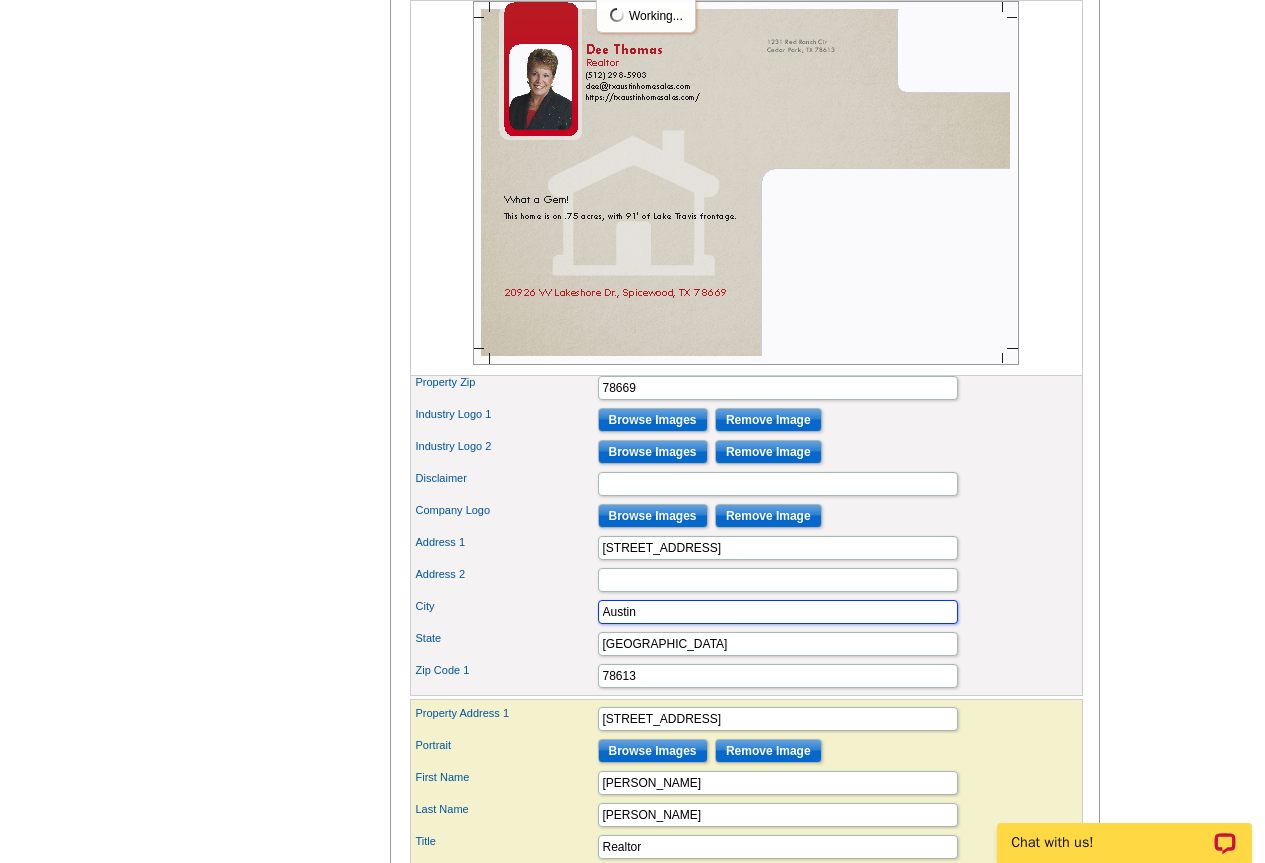 type on "Austin" 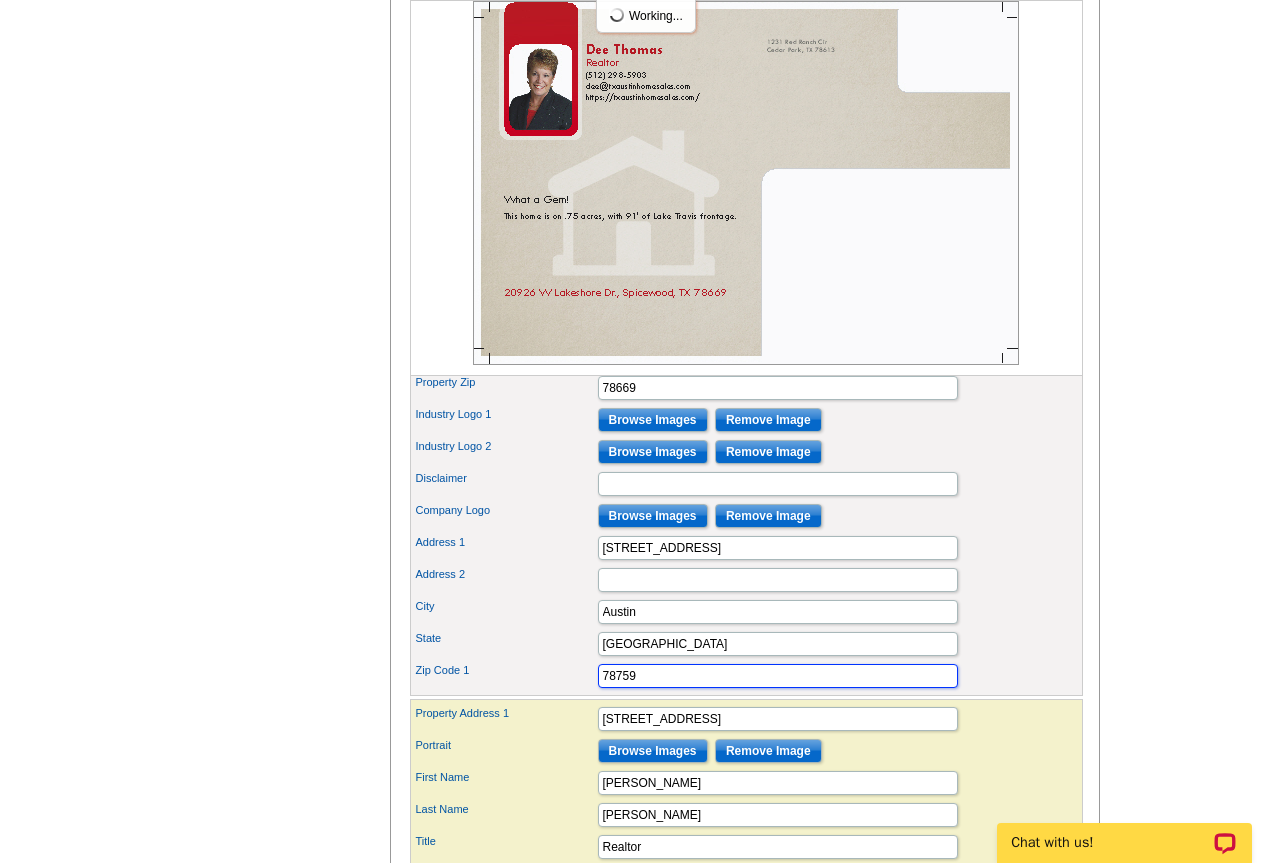 type on "78759" 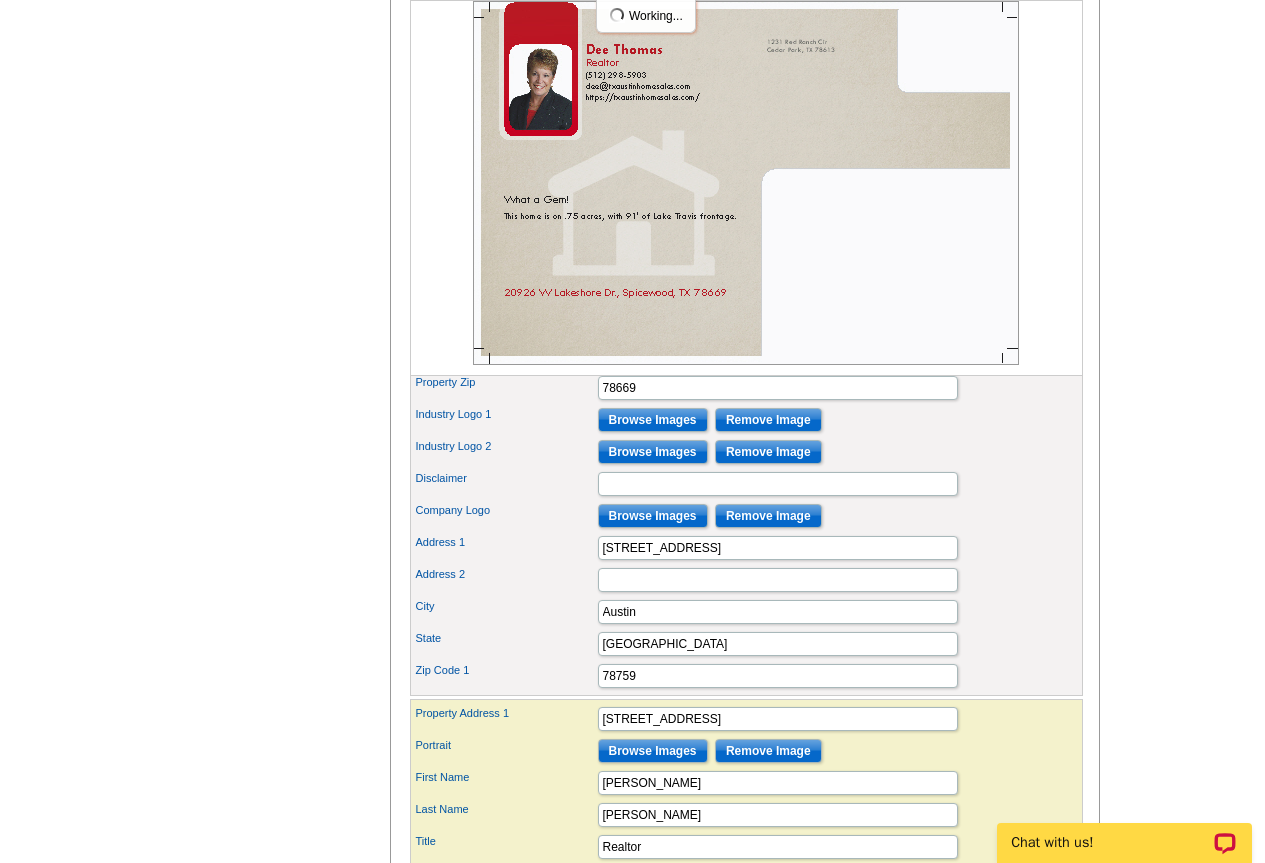 click on "Address 2" at bounding box center [746, 580] 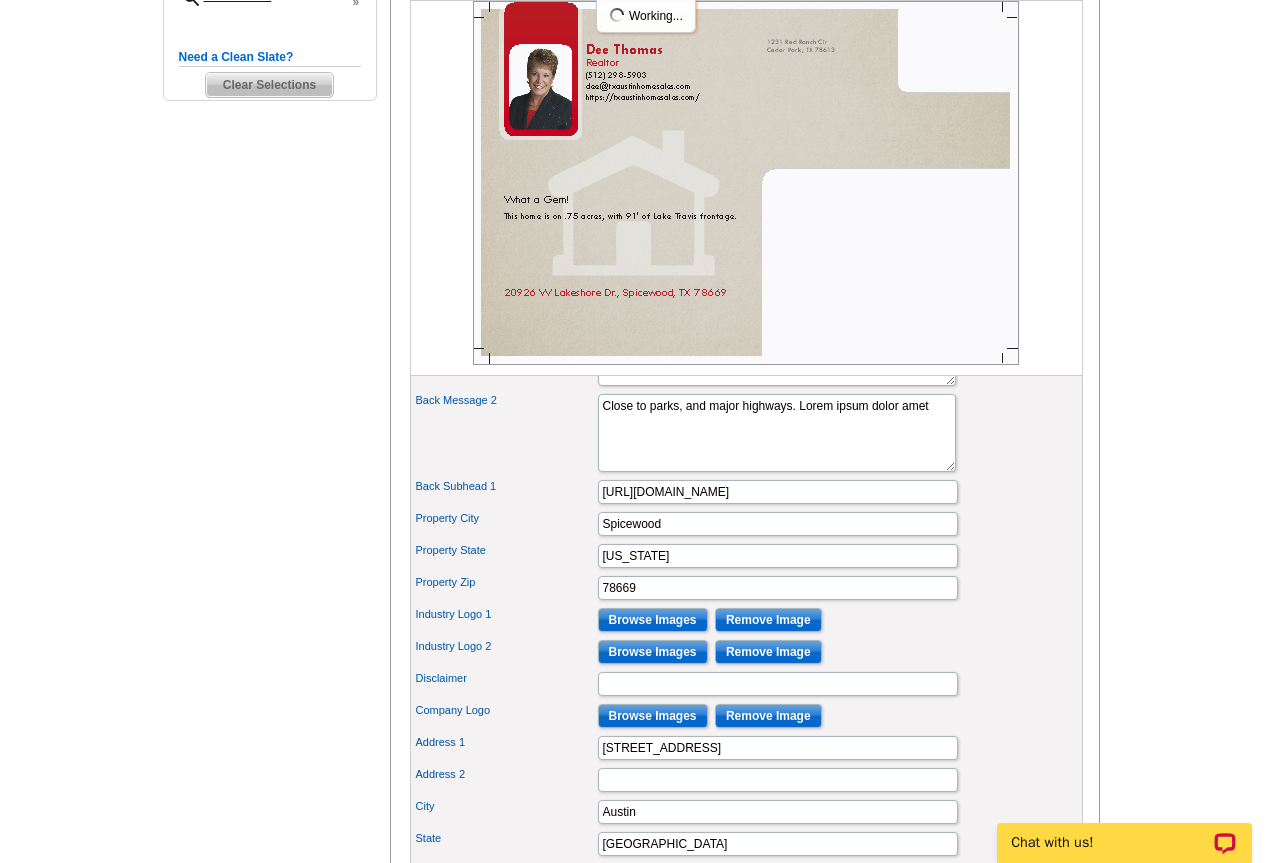 scroll, scrollTop: 600, scrollLeft: 0, axis: vertical 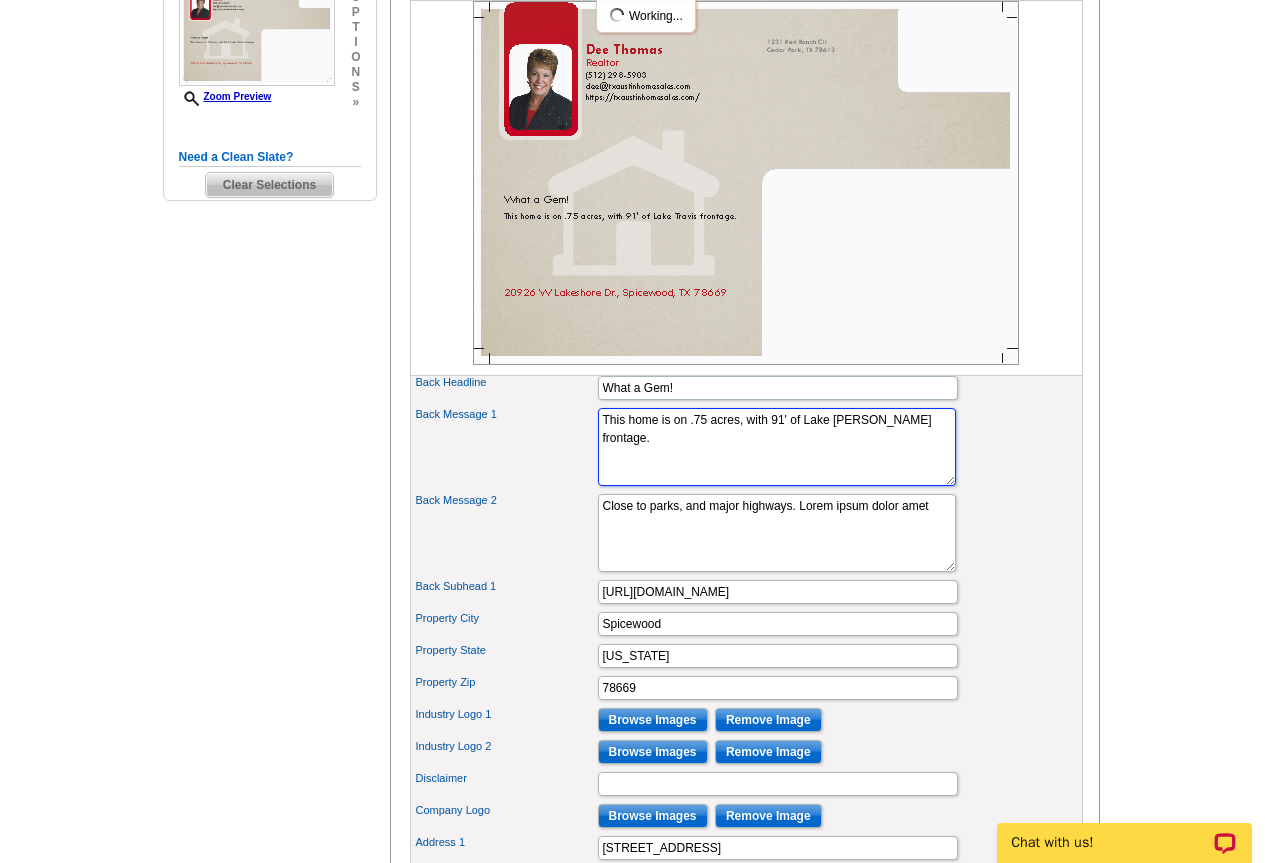 click on "Sought after up-and-coming neighborhood. Nearby, lose-in schools." at bounding box center [777, 447] 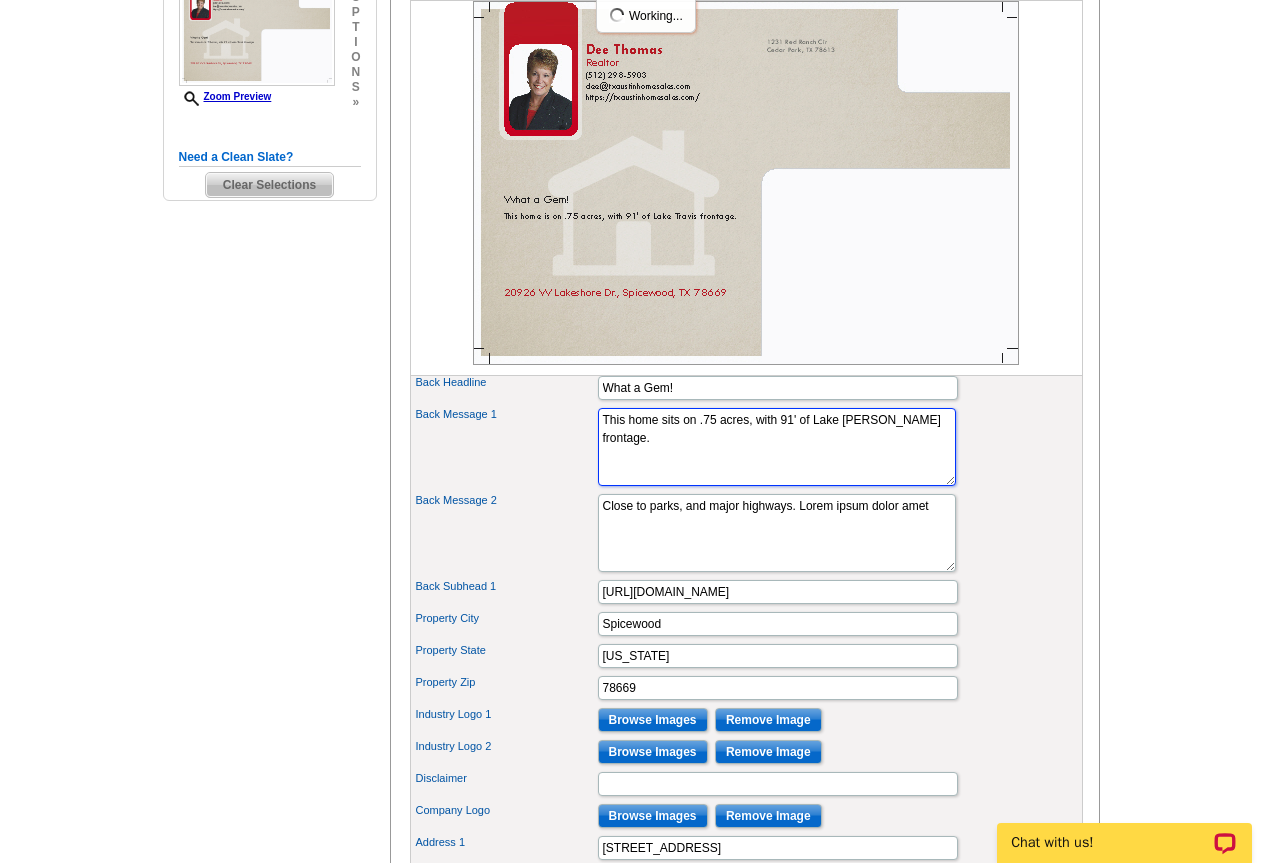 click on "Sought after up-and-coming neighborhood. Nearby, lose-in schools." at bounding box center [777, 447] 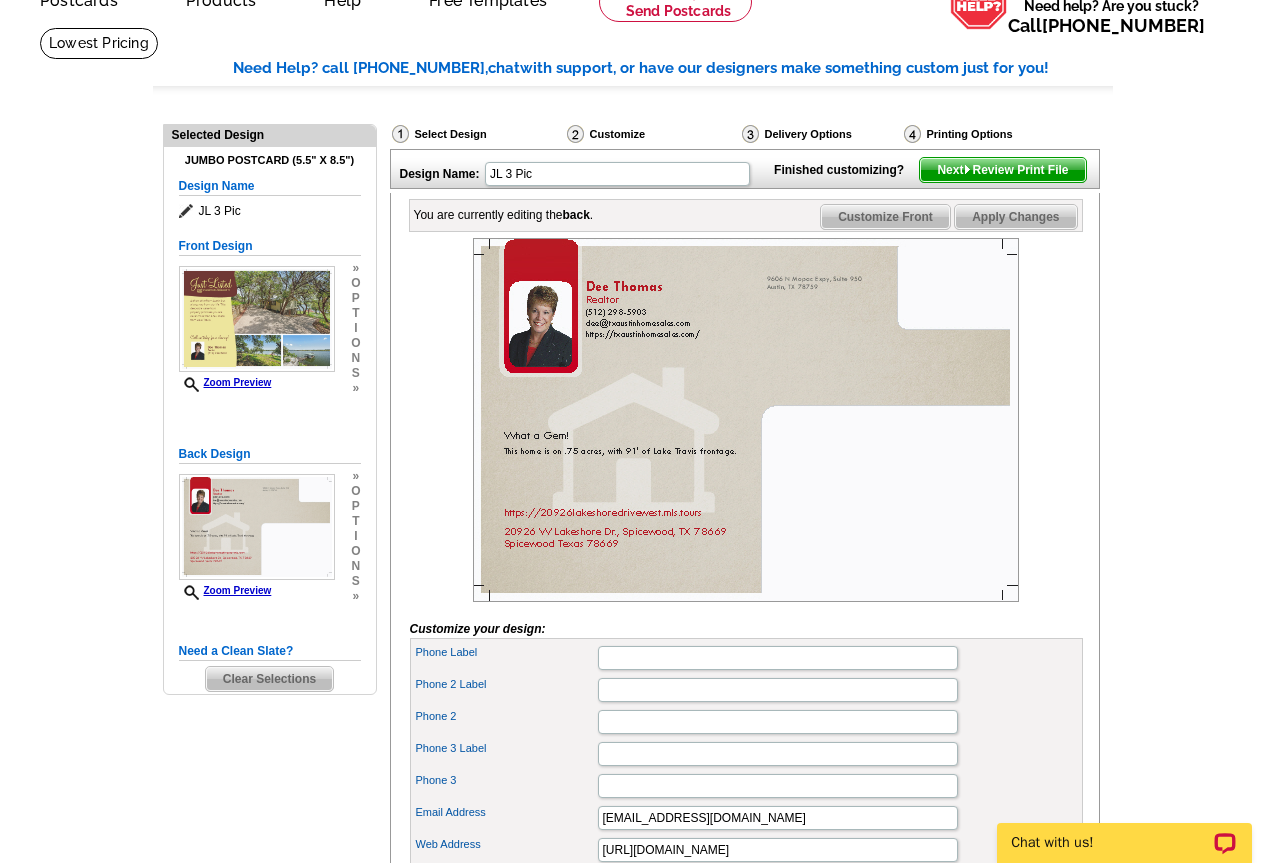 scroll, scrollTop: 0, scrollLeft: 0, axis: both 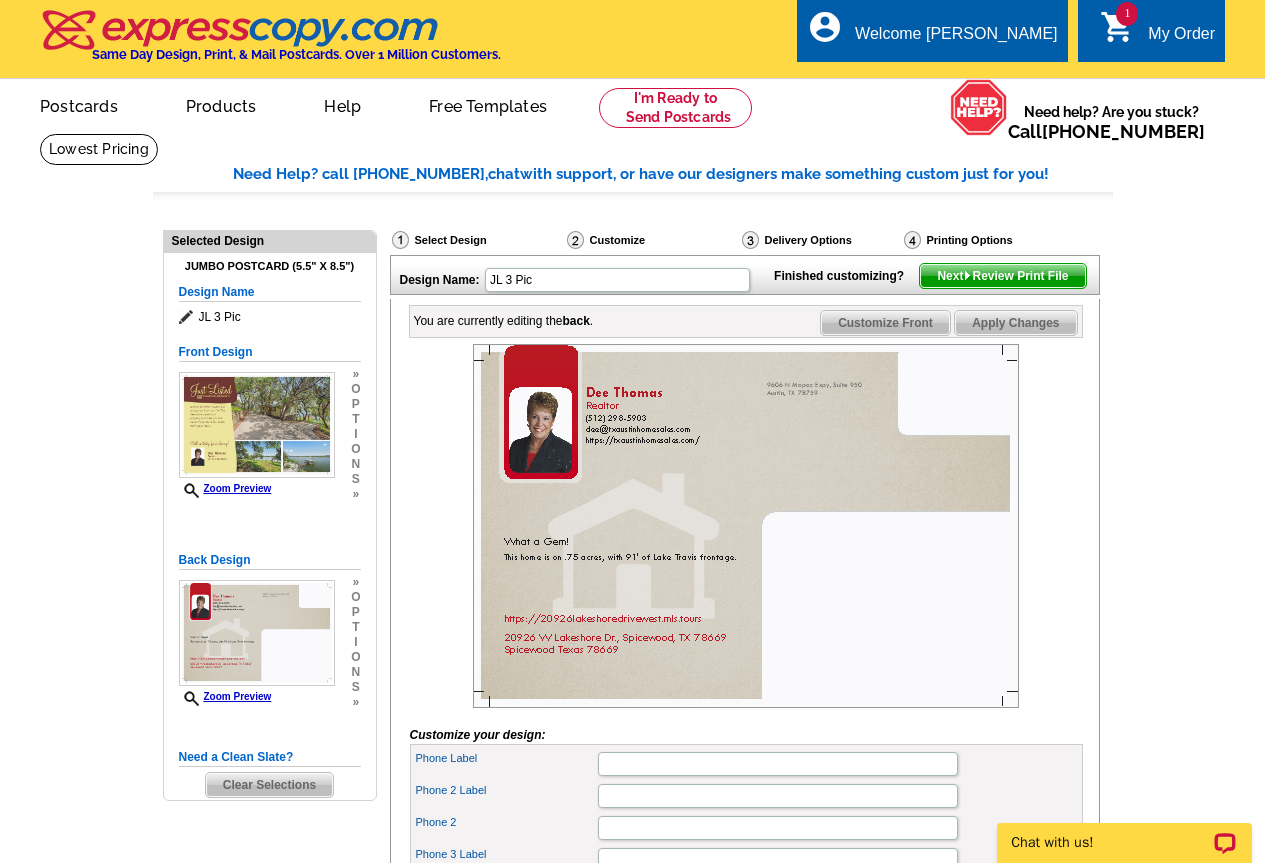click at bounding box center (967, 275) 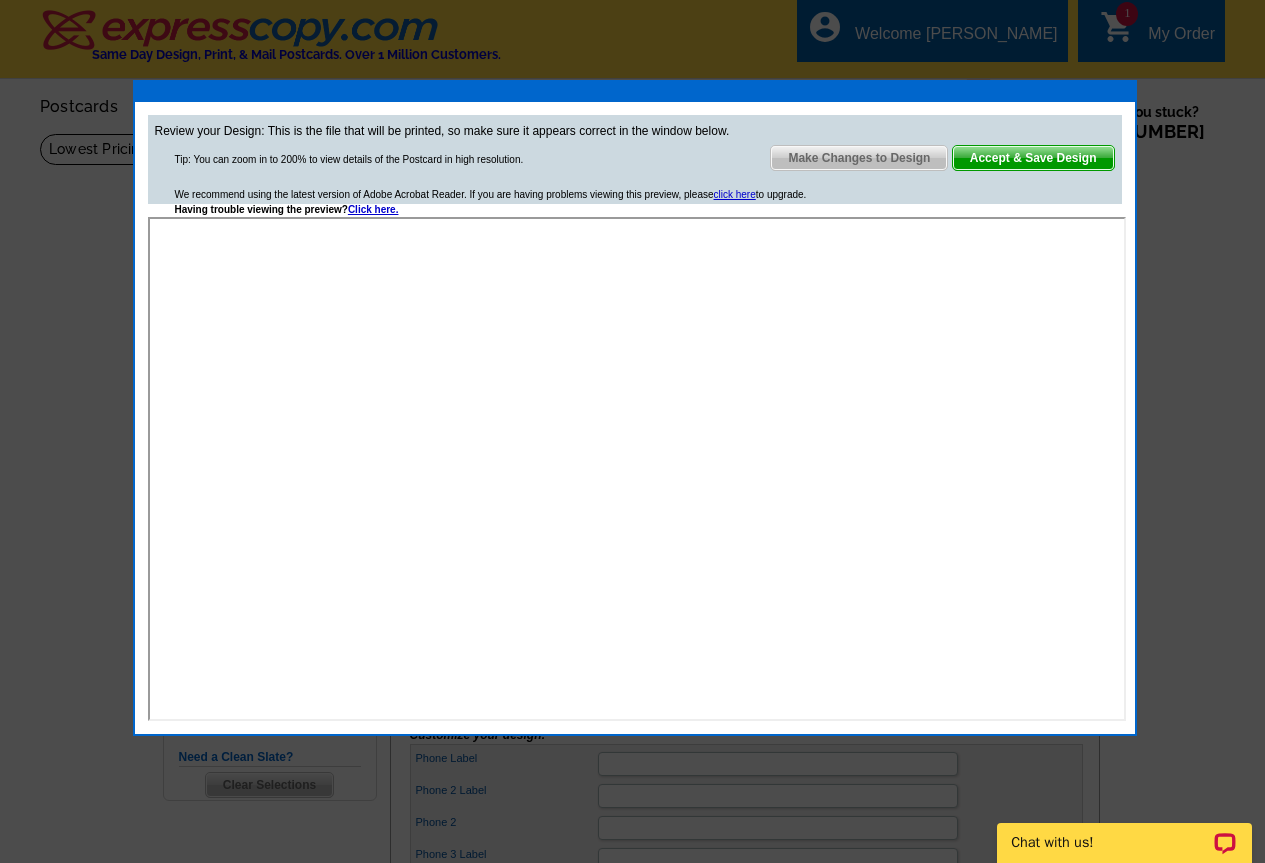 click on "Make Changes to Design" at bounding box center [859, 158] 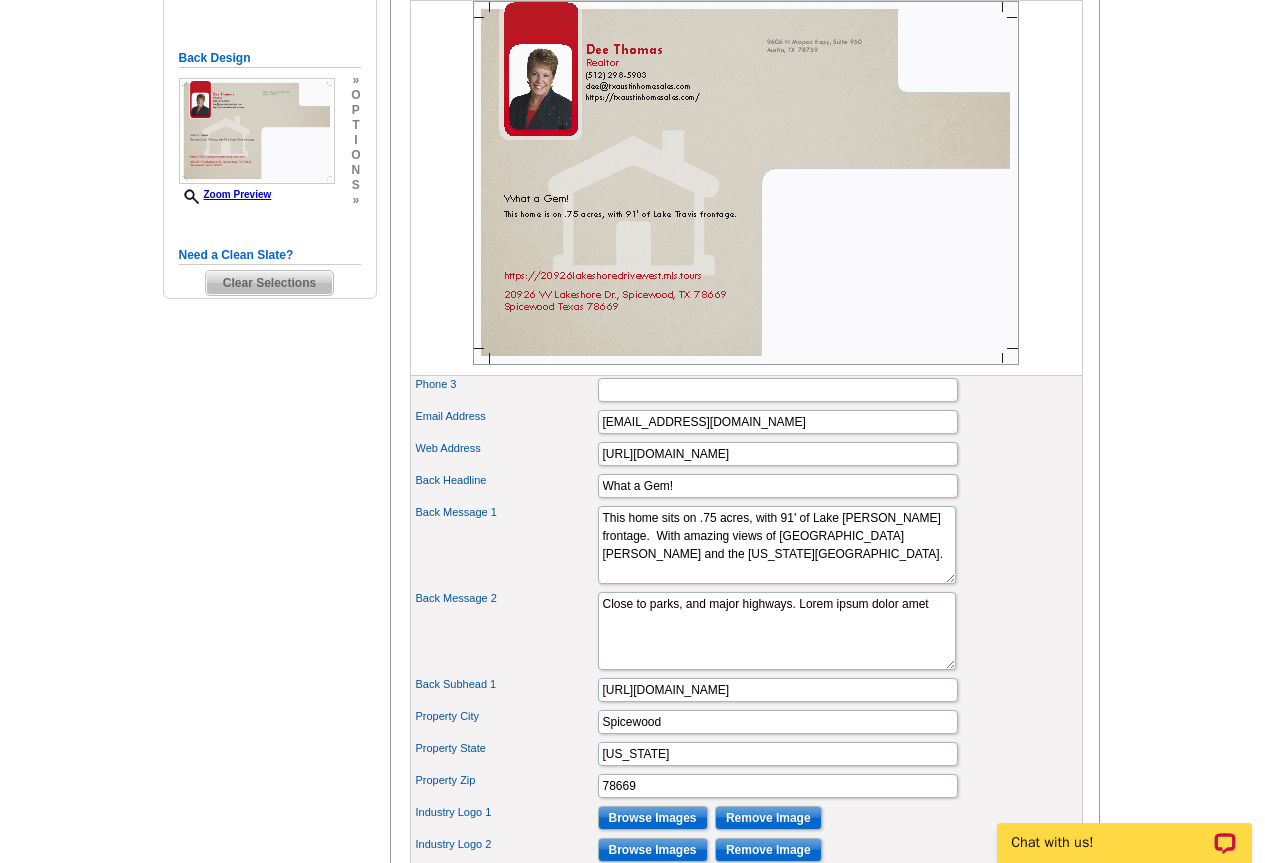scroll, scrollTop: 500, scrollLeft: 0, axis: vertical 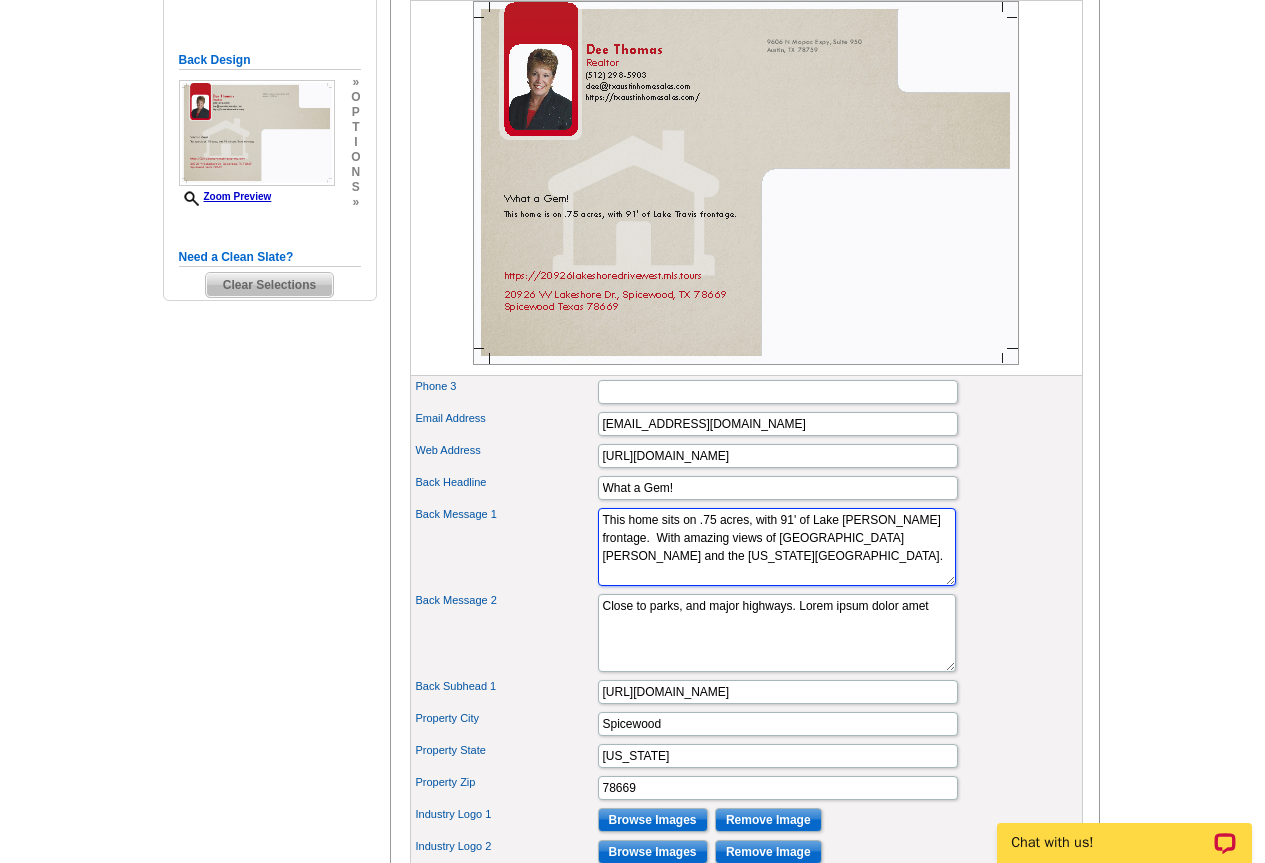 drag, startPoint x: 736, startPoint y: 591, endPoint x: 599, endPoint y: 552, distance: 142.44298 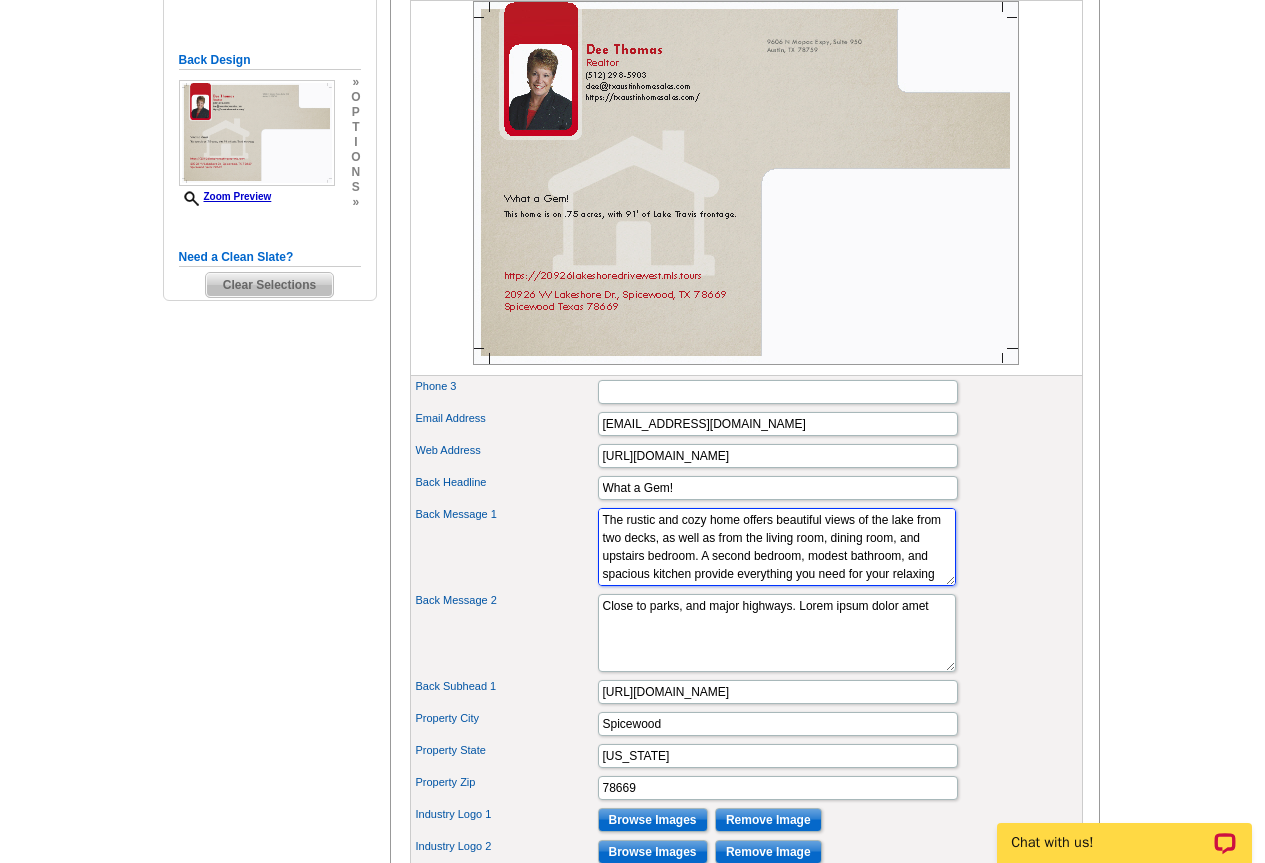 scroll, scrollTop: 266, scrollLeft: 0, axis: vertical 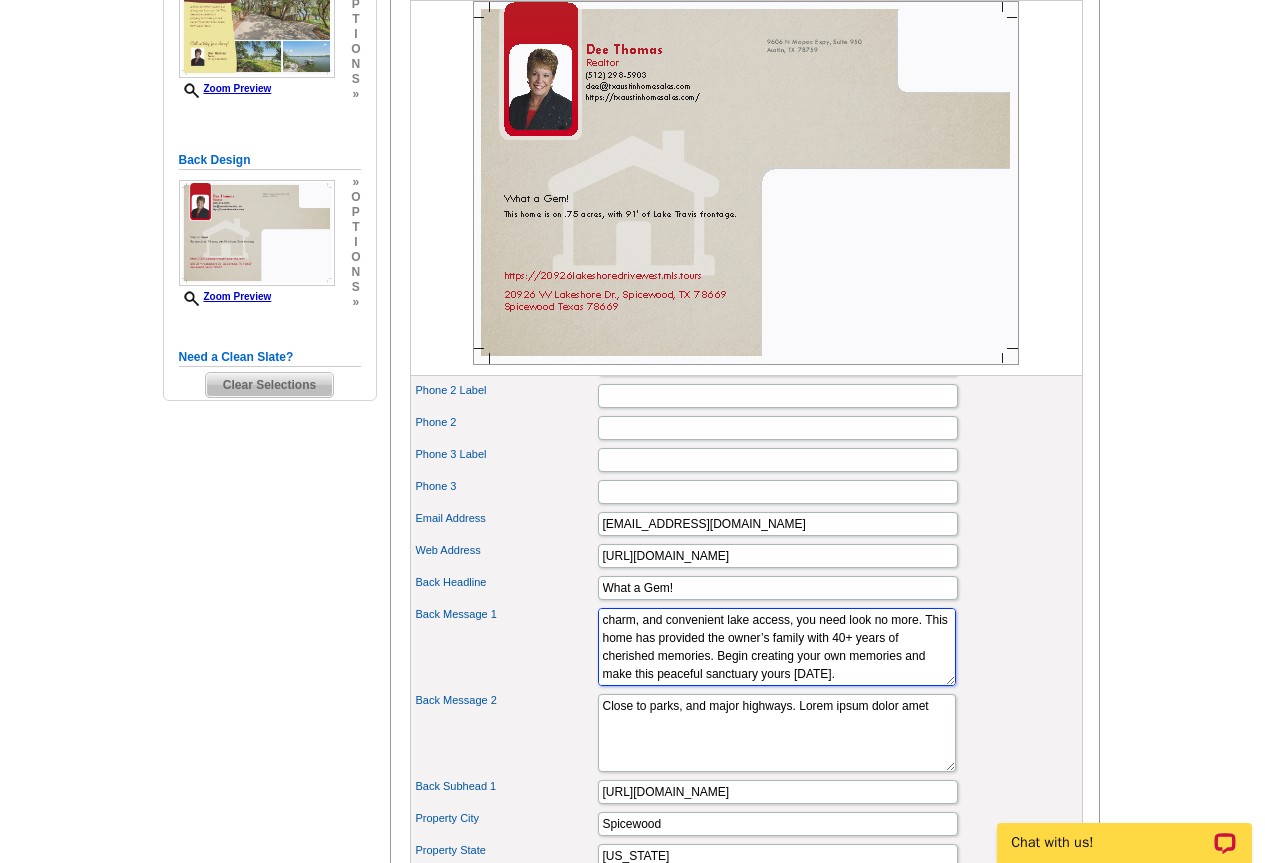drag, startPoint x: 768, startPoint y: 705, endPoint x: 765, endPoint y: 669, distance: 36.124783 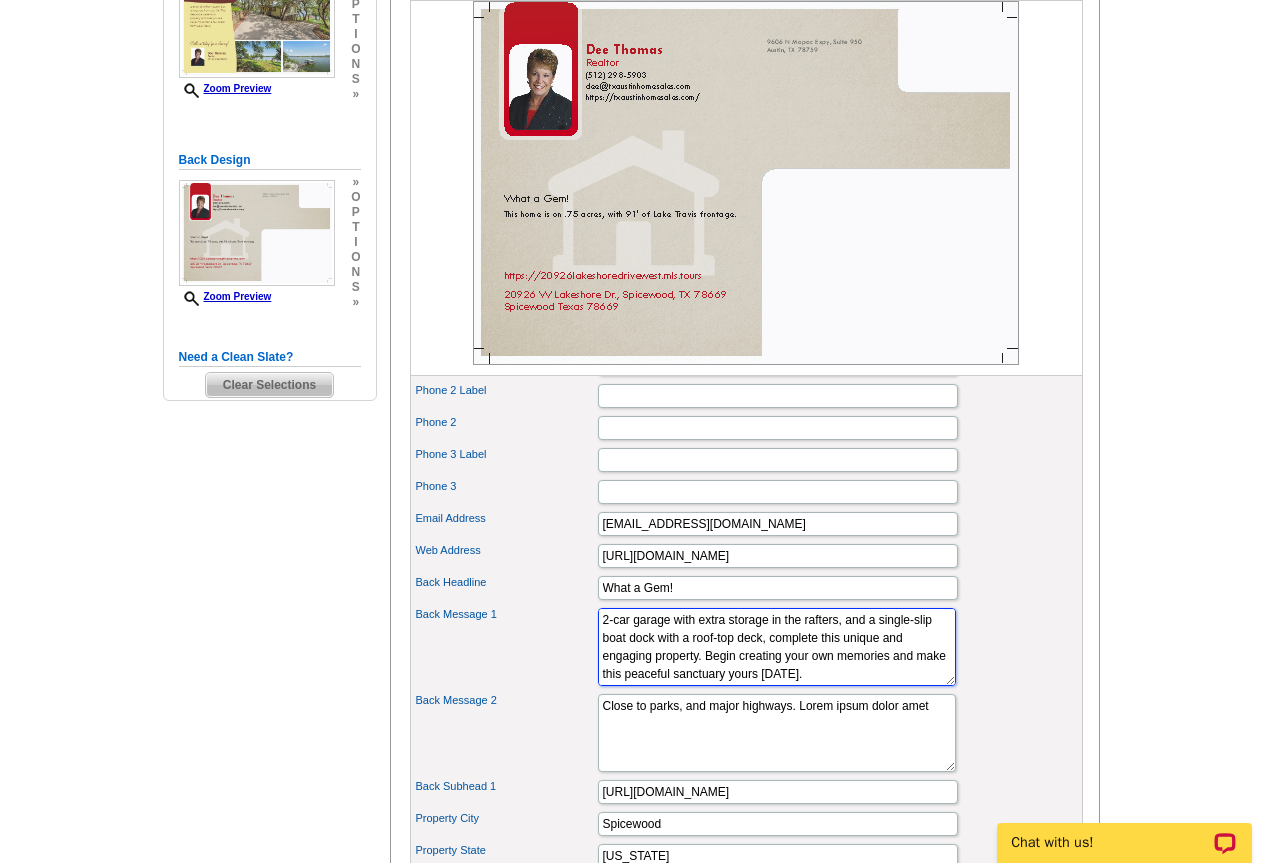 scroll, scrollTop: 80, scrollLeft: 0, axis: vertical 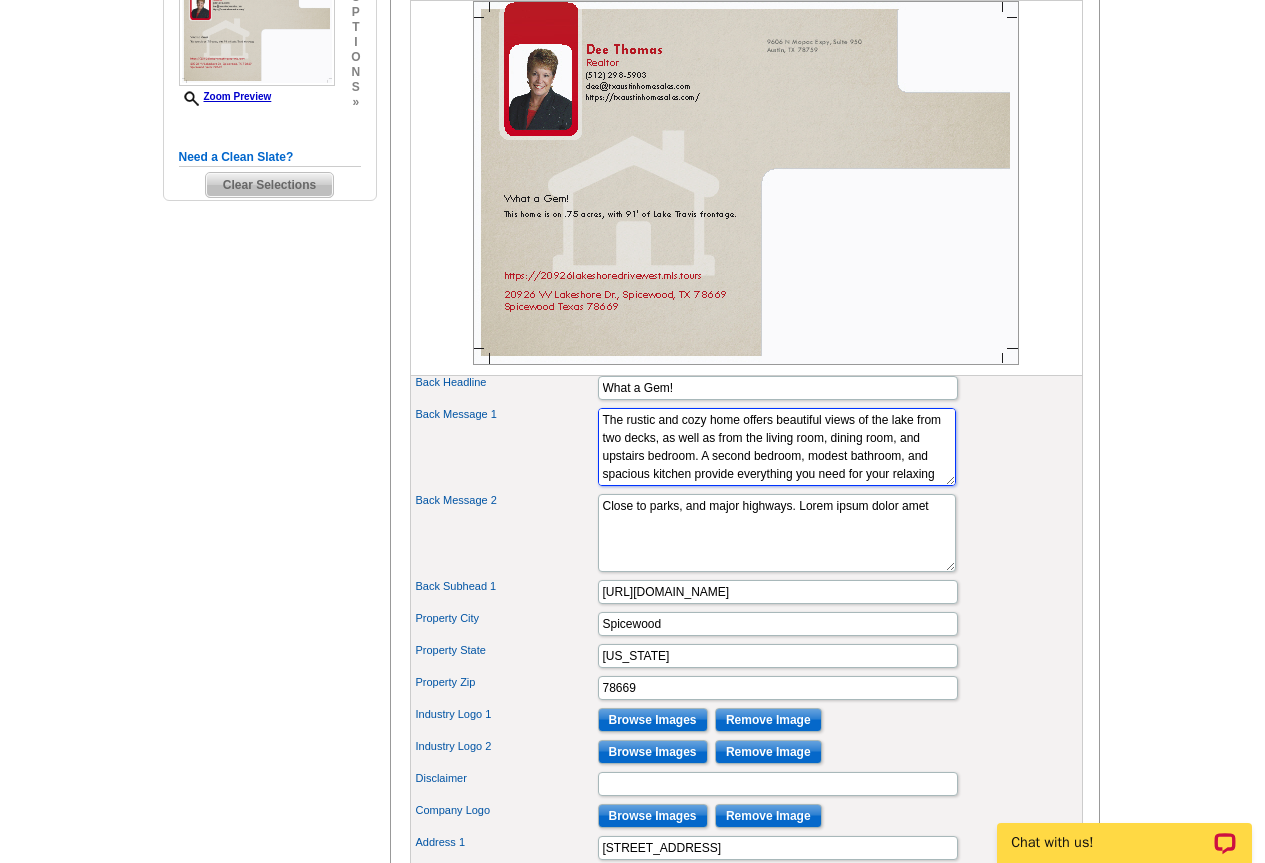 click on "Sought after up-and-coming neighborhood. Nearby, lose-in schools." at bounding box center (777, 447) 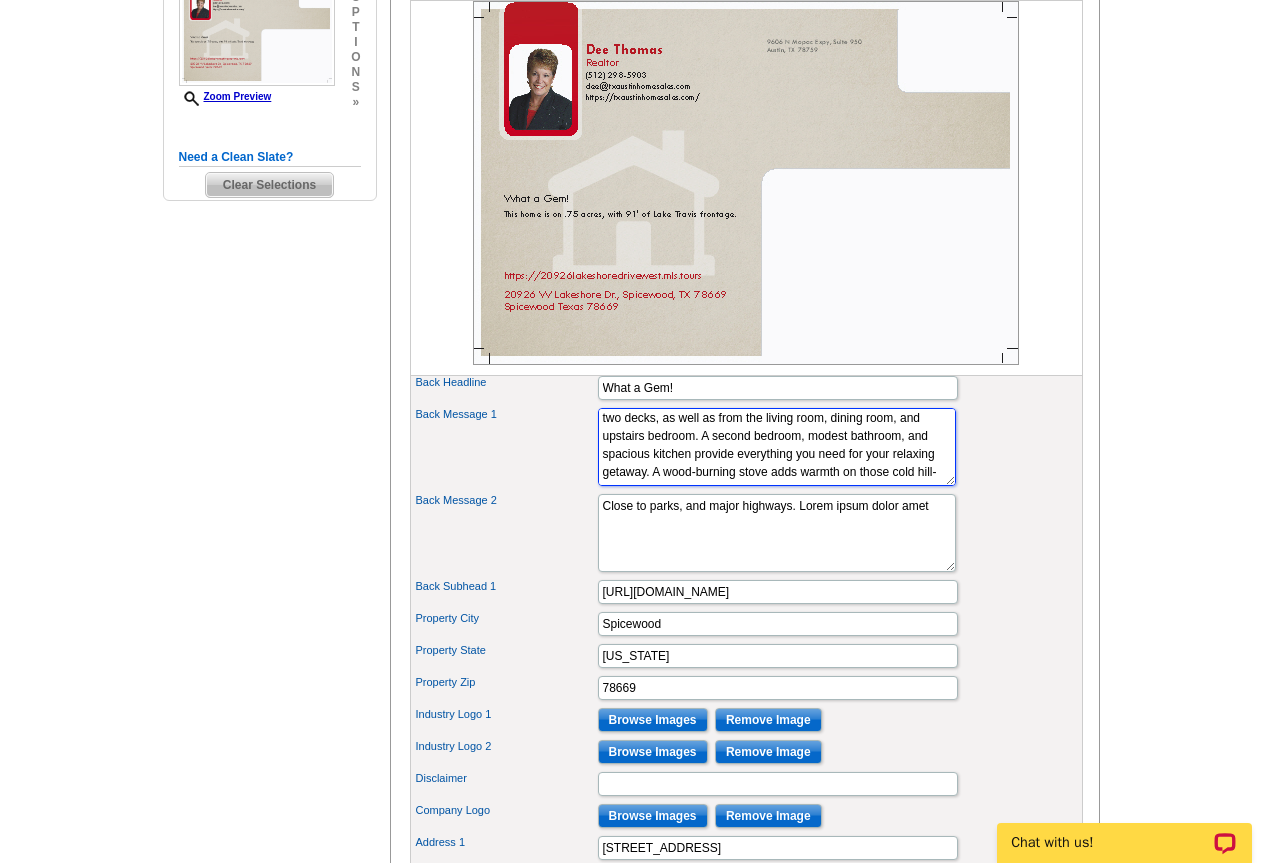 scroll, scrollTop: 40, scrollLeft: 0, axis: vertical 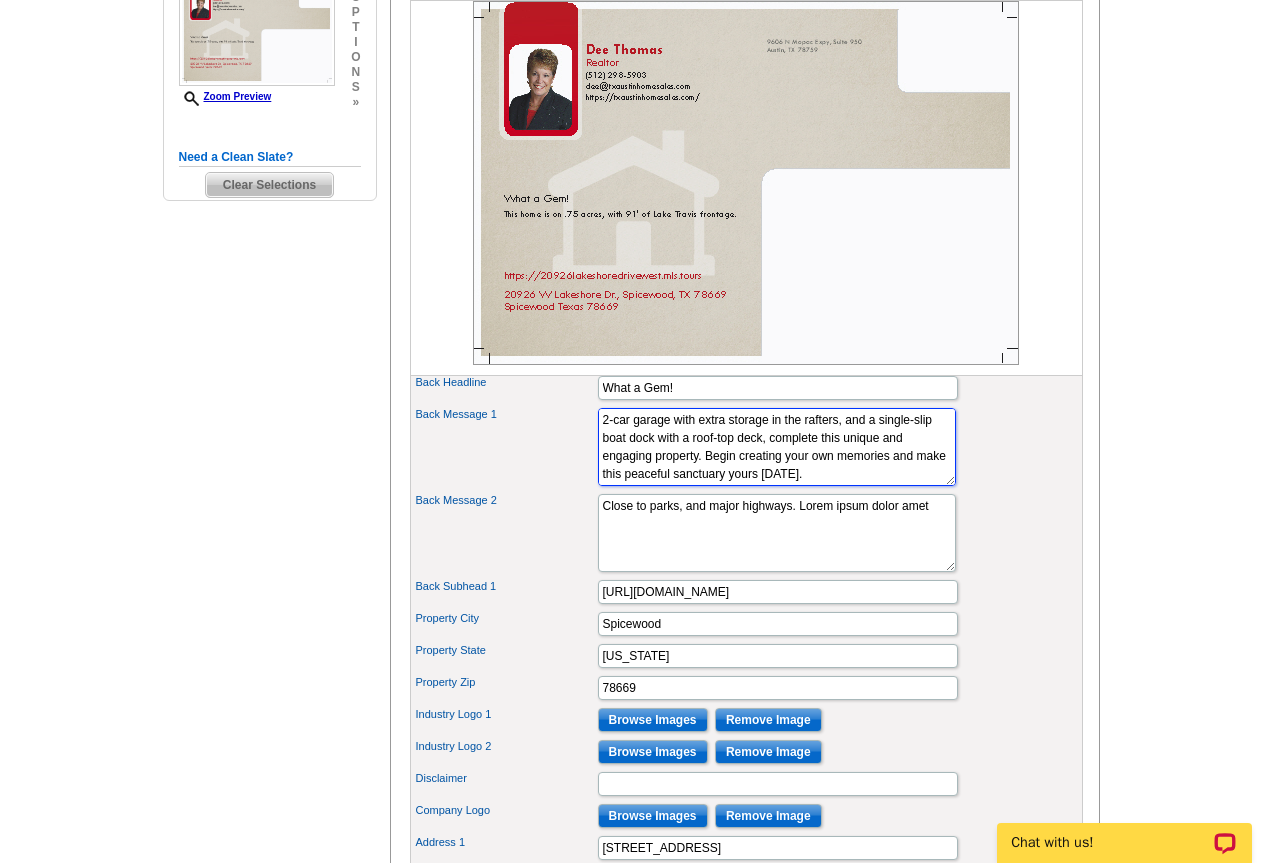 drag, startPoint x: 766, startPoint y: 478, endPoint x: 877, endPoint y: 524, distance: 120.15407 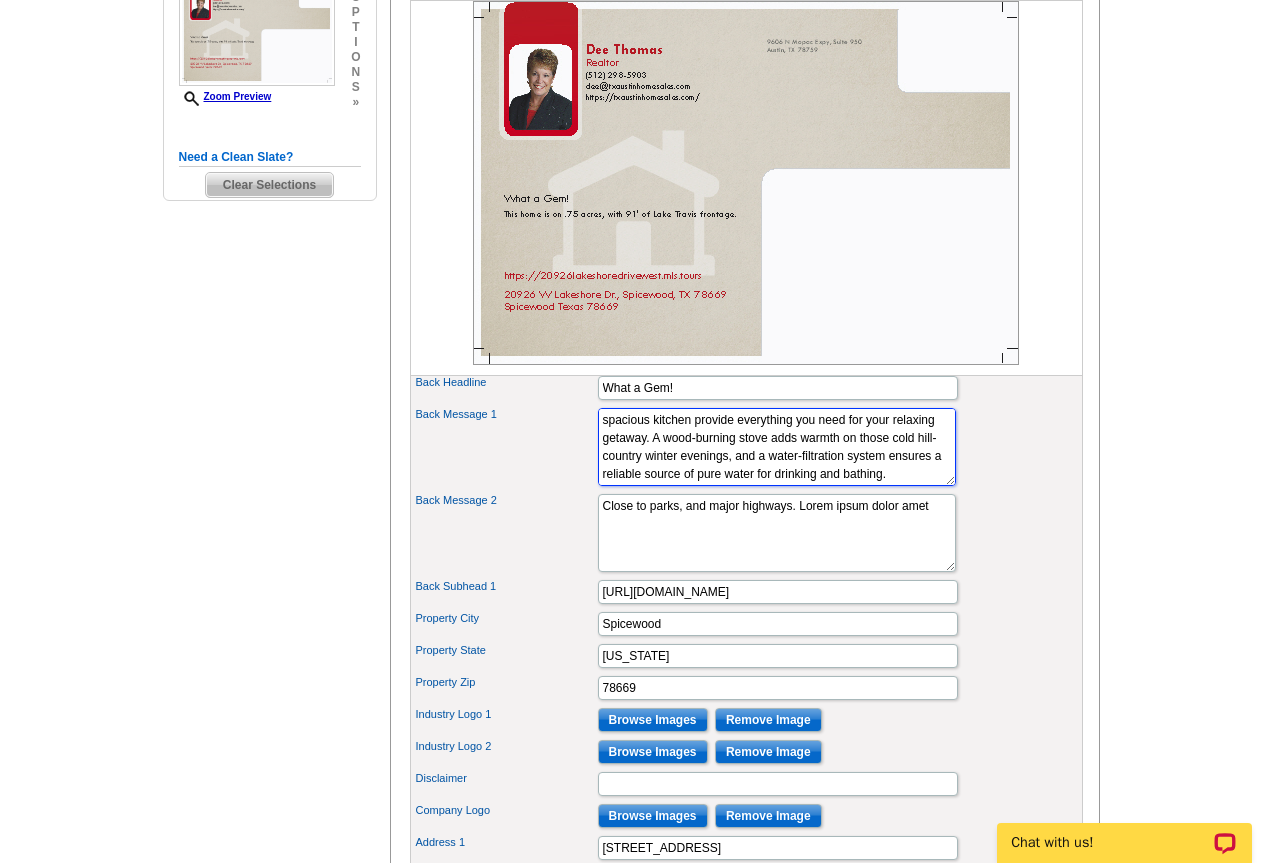 scroll, scrollTop: 90, scrollLeft: 0, axis: vertical 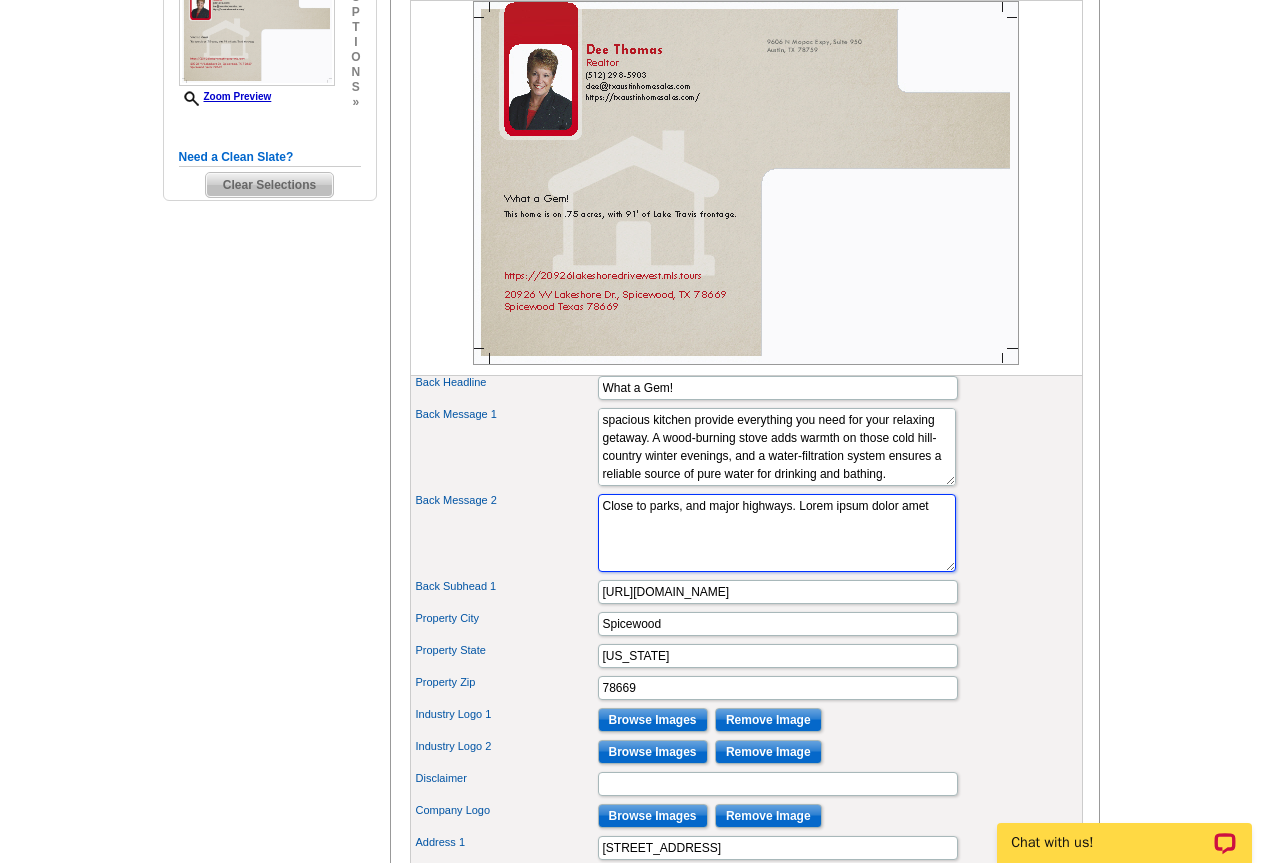 click on "Close to parks, and major highways. Lorem ipsum dolor amet" at bounding box center (777, 533) 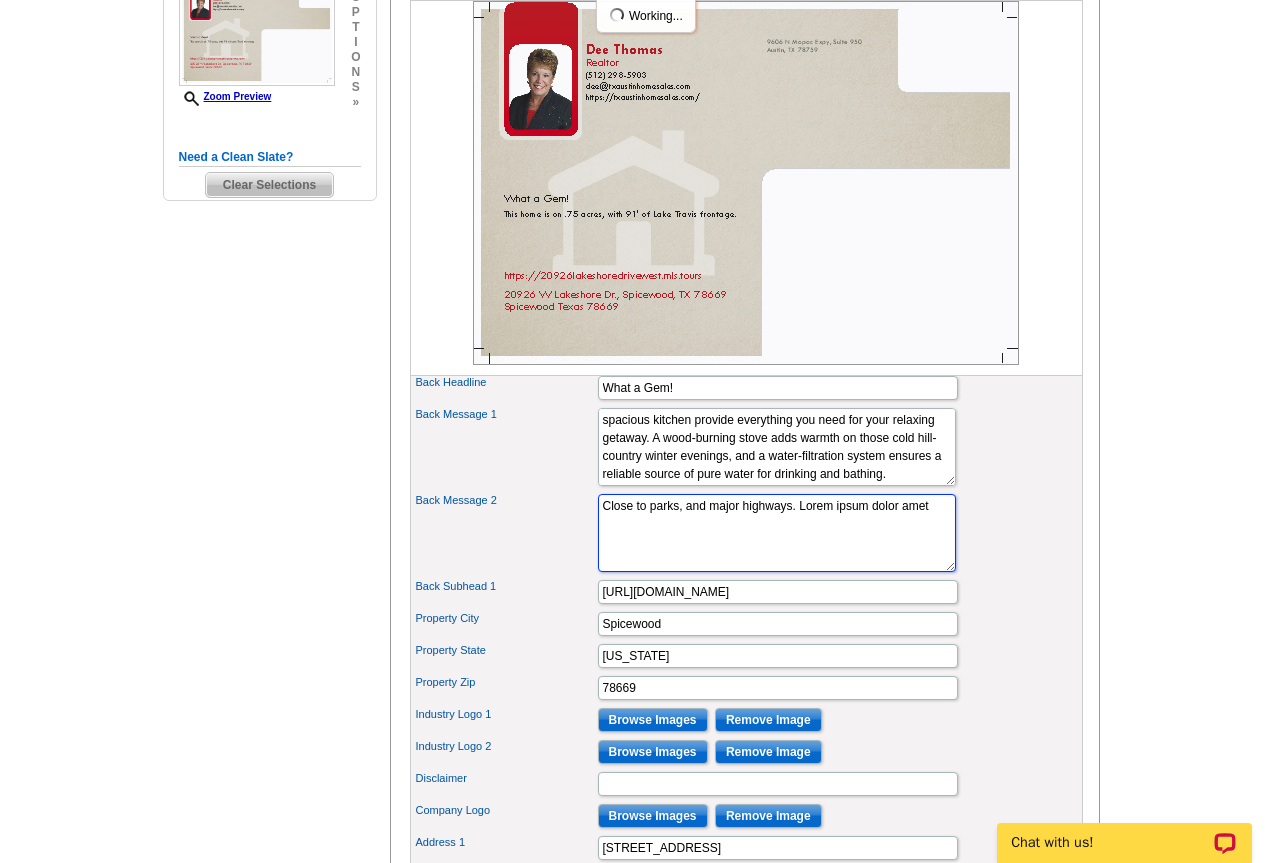 paste on "A detached 2-car garage with extra storage in the rafters, and a single-slip boat dock with a roof-top deck, complete this unique and engaging property. Begin creating your own memories and make this peaceful sanctuary yours today." 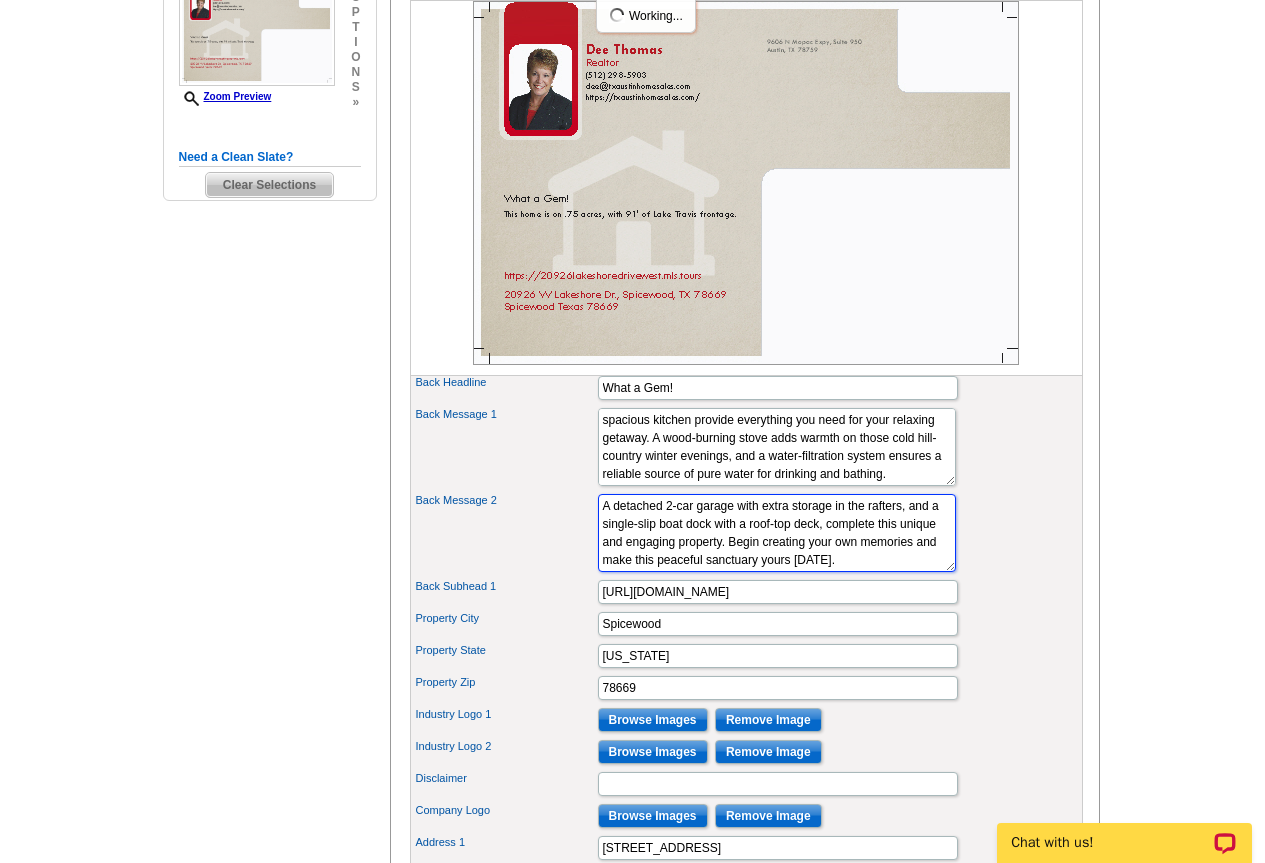 scroll, scrollTop: 0, scrollLeft: 0, axis: both 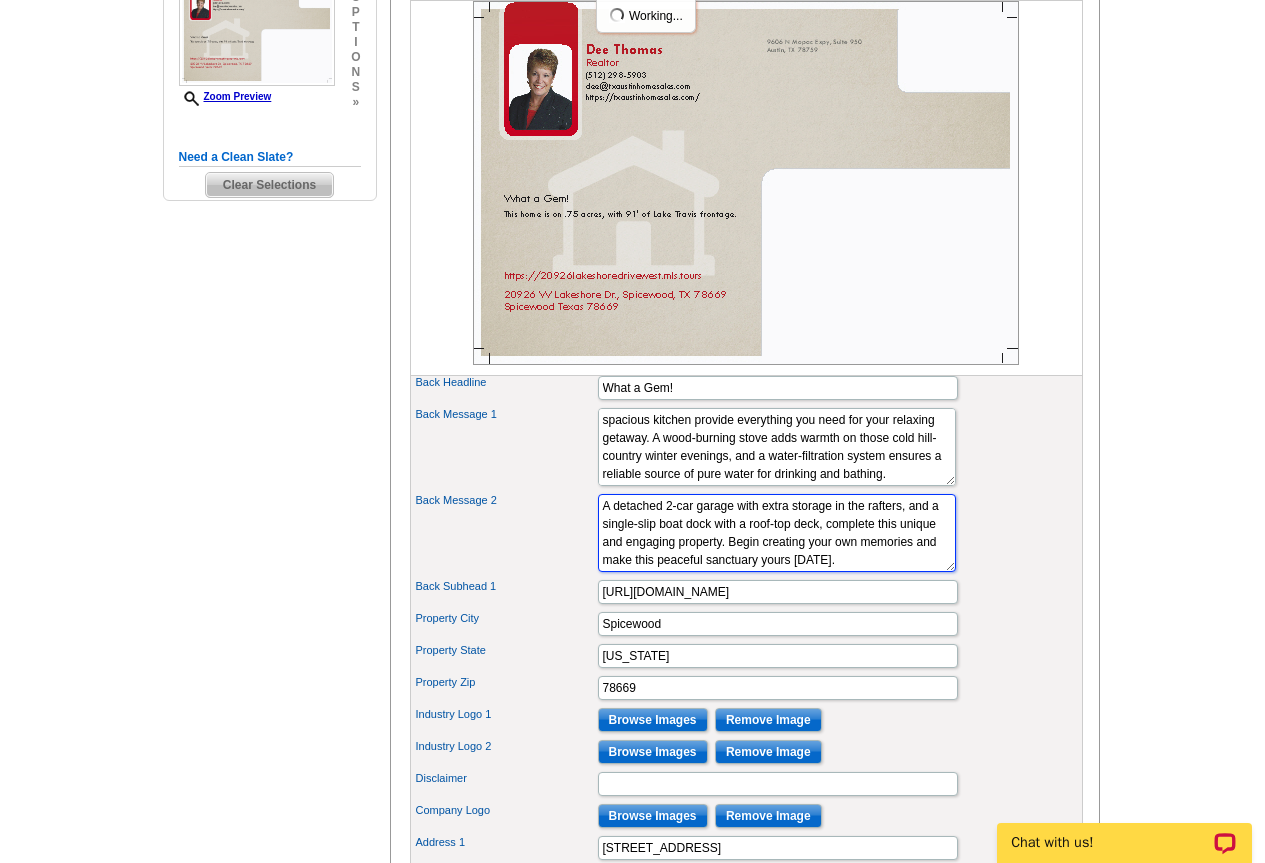 type on "A detached 2-car garage with extra storage in the rafters, and a single-slip boat dock with a roof-top deck, complete this unique and engaging property. Begin creating your own memories and make this peaceful sanctuary yours today." 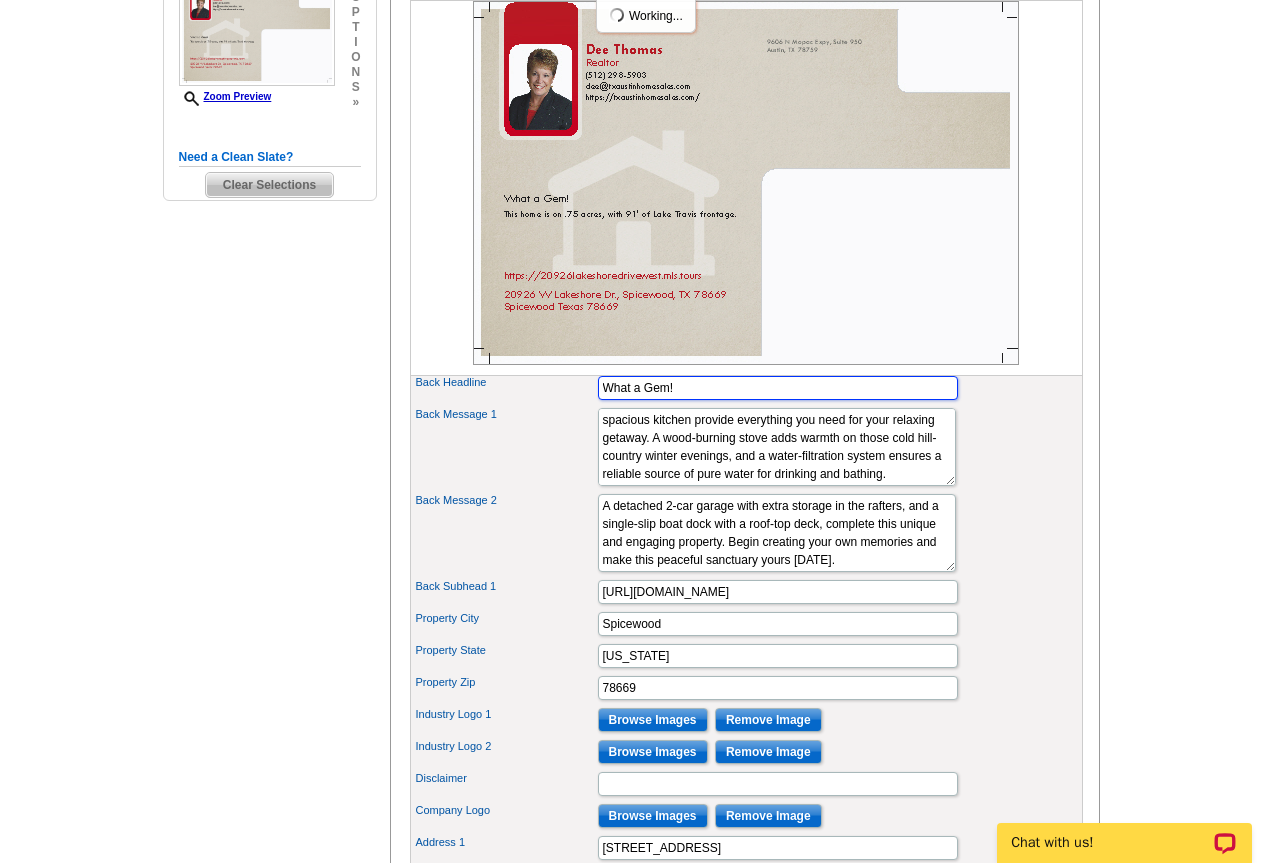 drag, startPoint x: 690, startPoint y: 426, endPoint x: 550, endPoint y: 428, distance: 140.01428 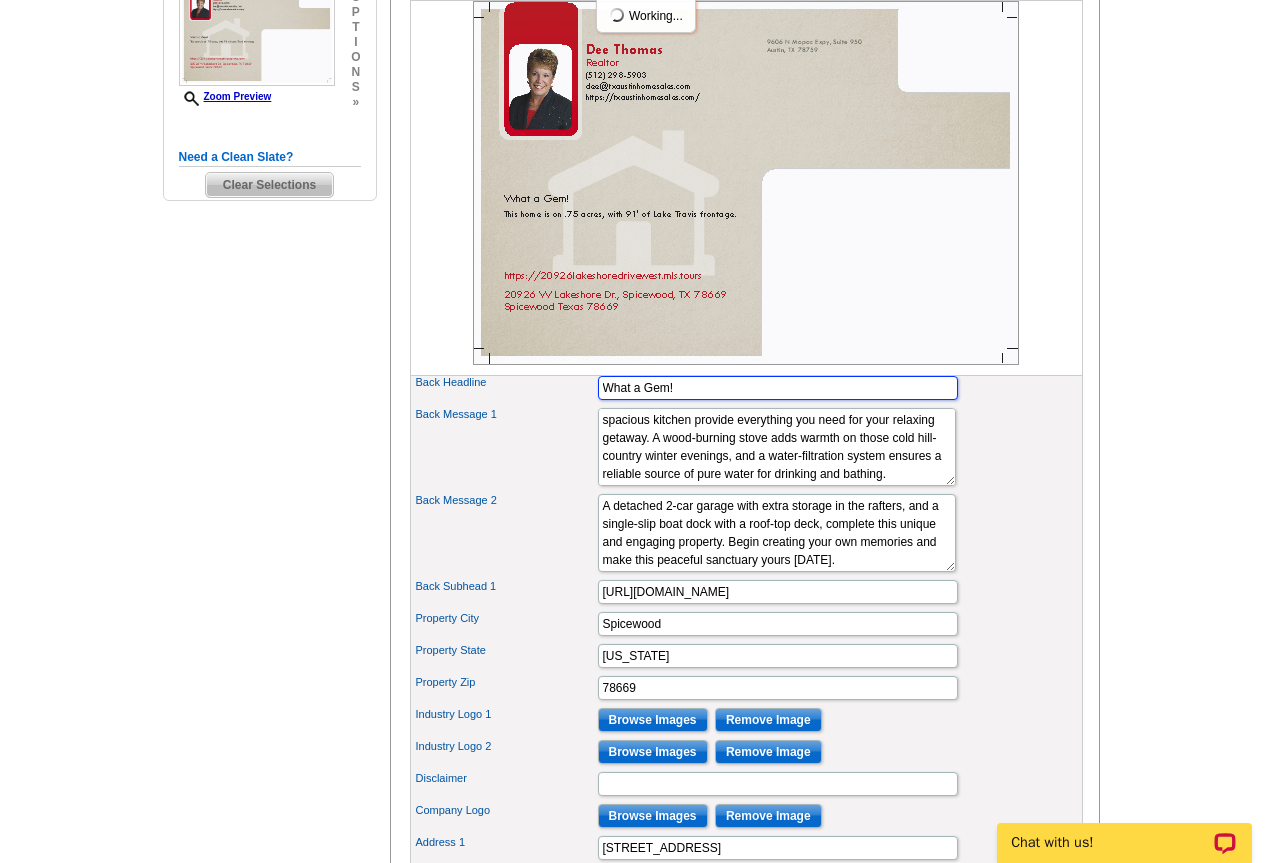 click on "Back Headline
What a Gem!" at bounding box center [746, 388] 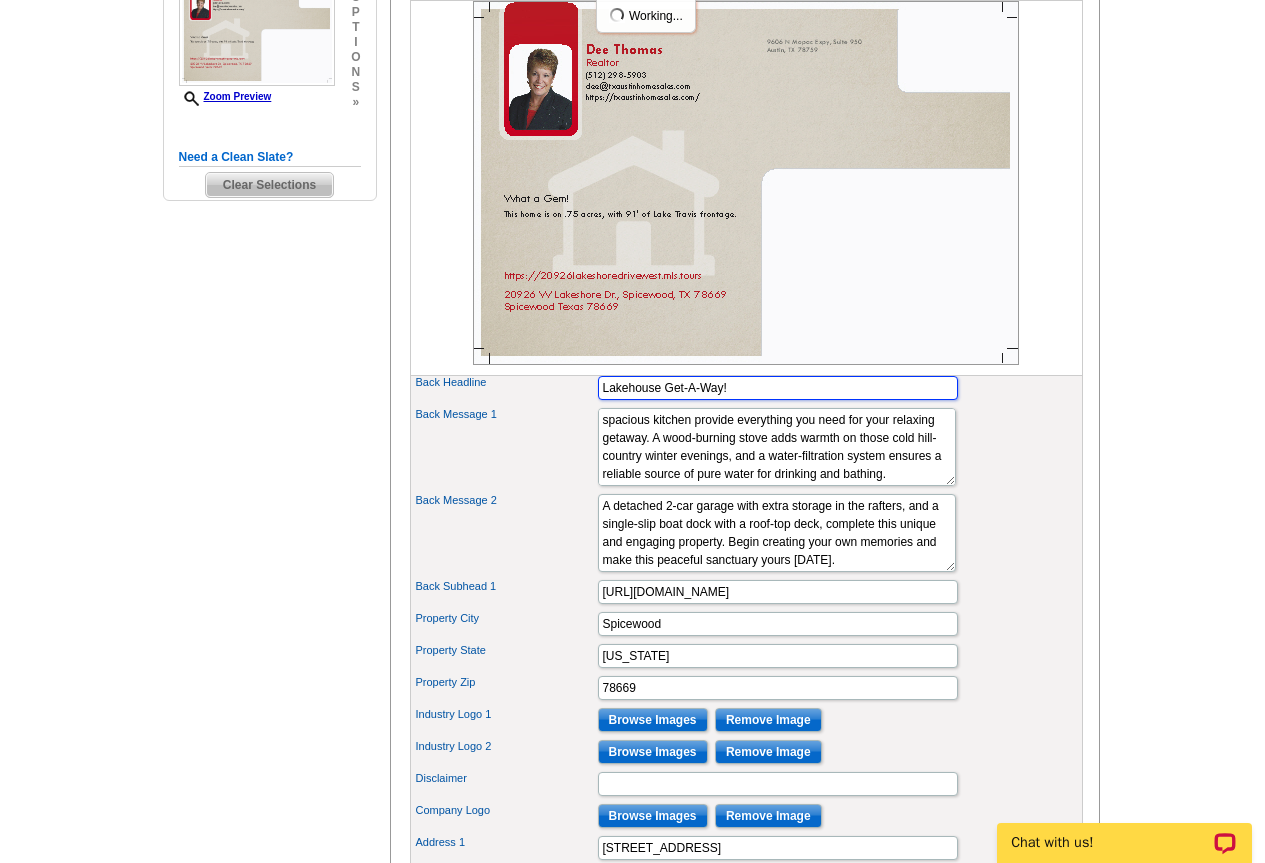 click on "Lakehouse Get-A-Way!" at bounding box center (778, 388) 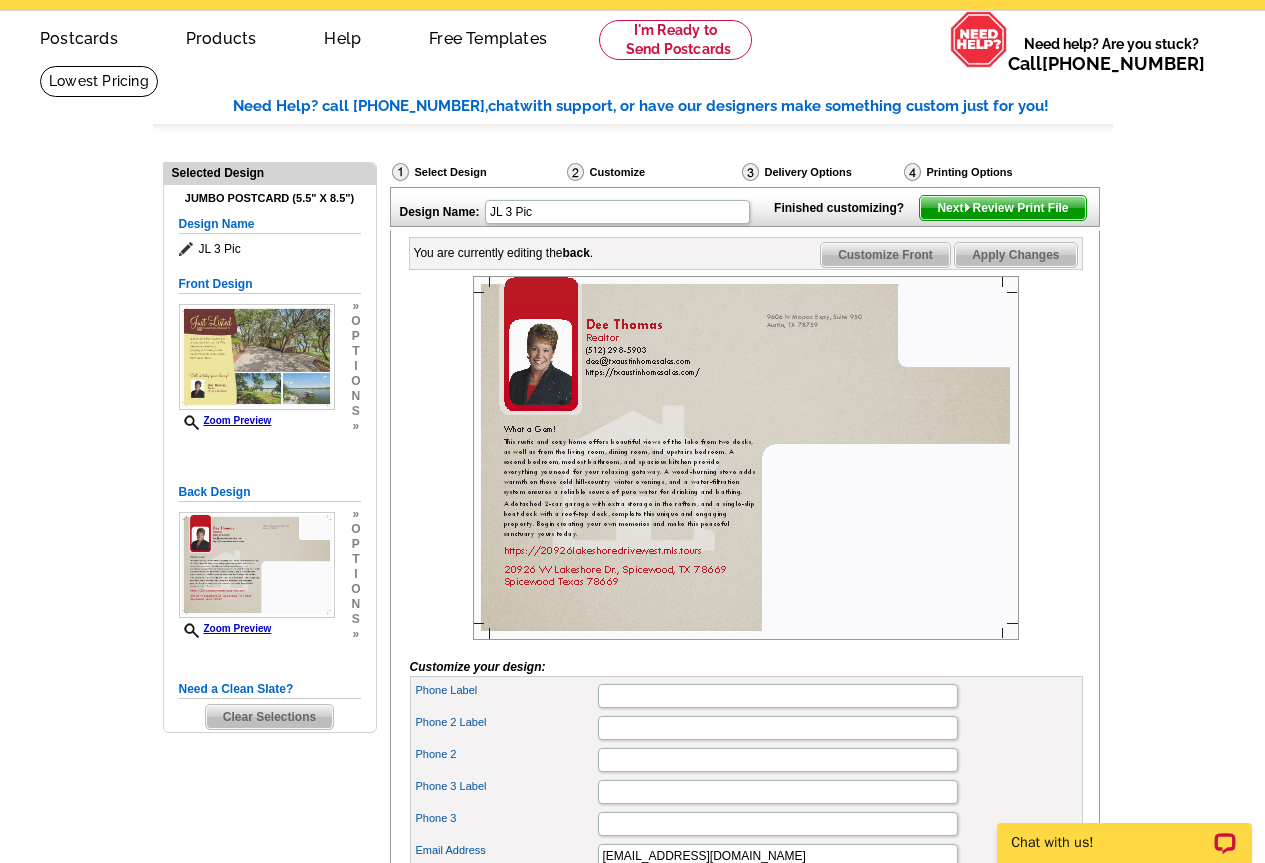 scroll, scrollTop: 0, scrollLeft: 0, axis: both 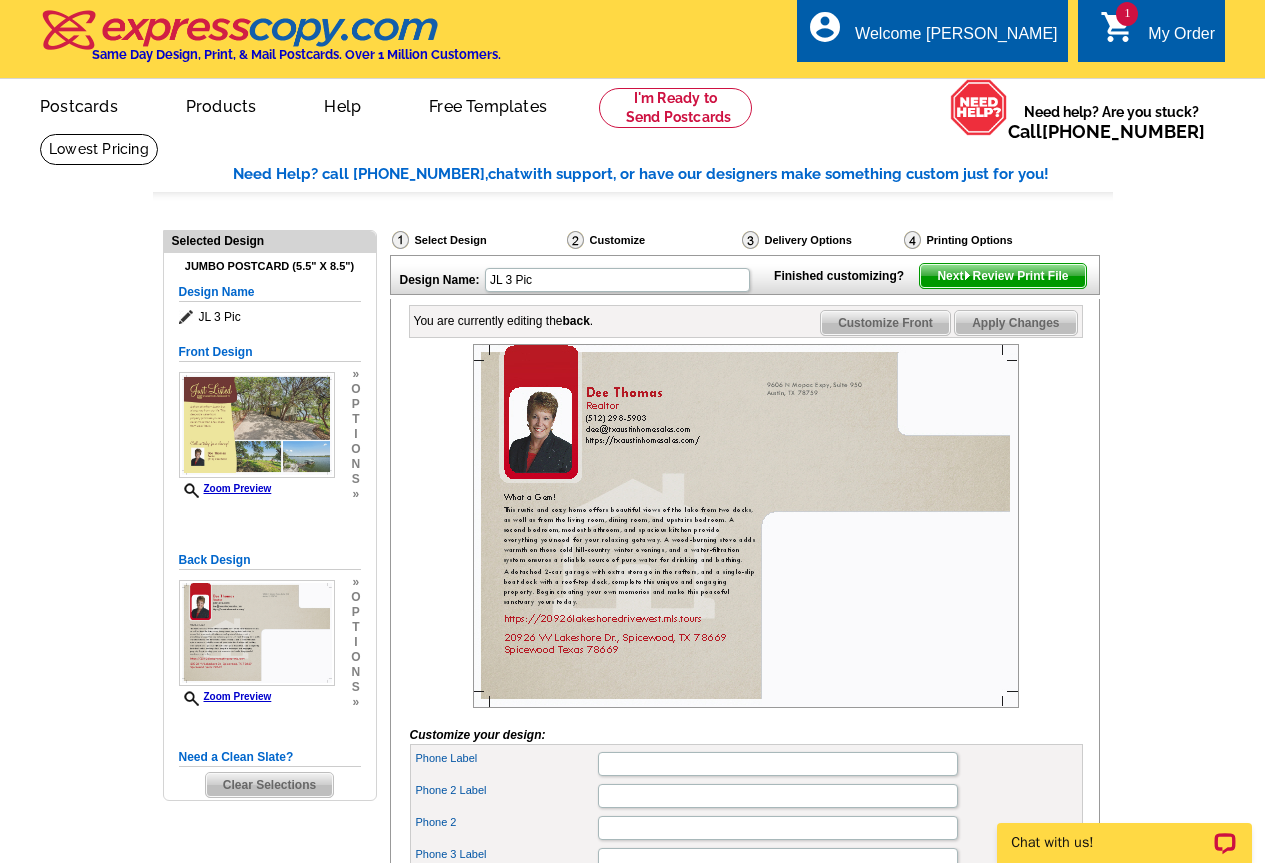 type on "Lake House Get-A-Way!" 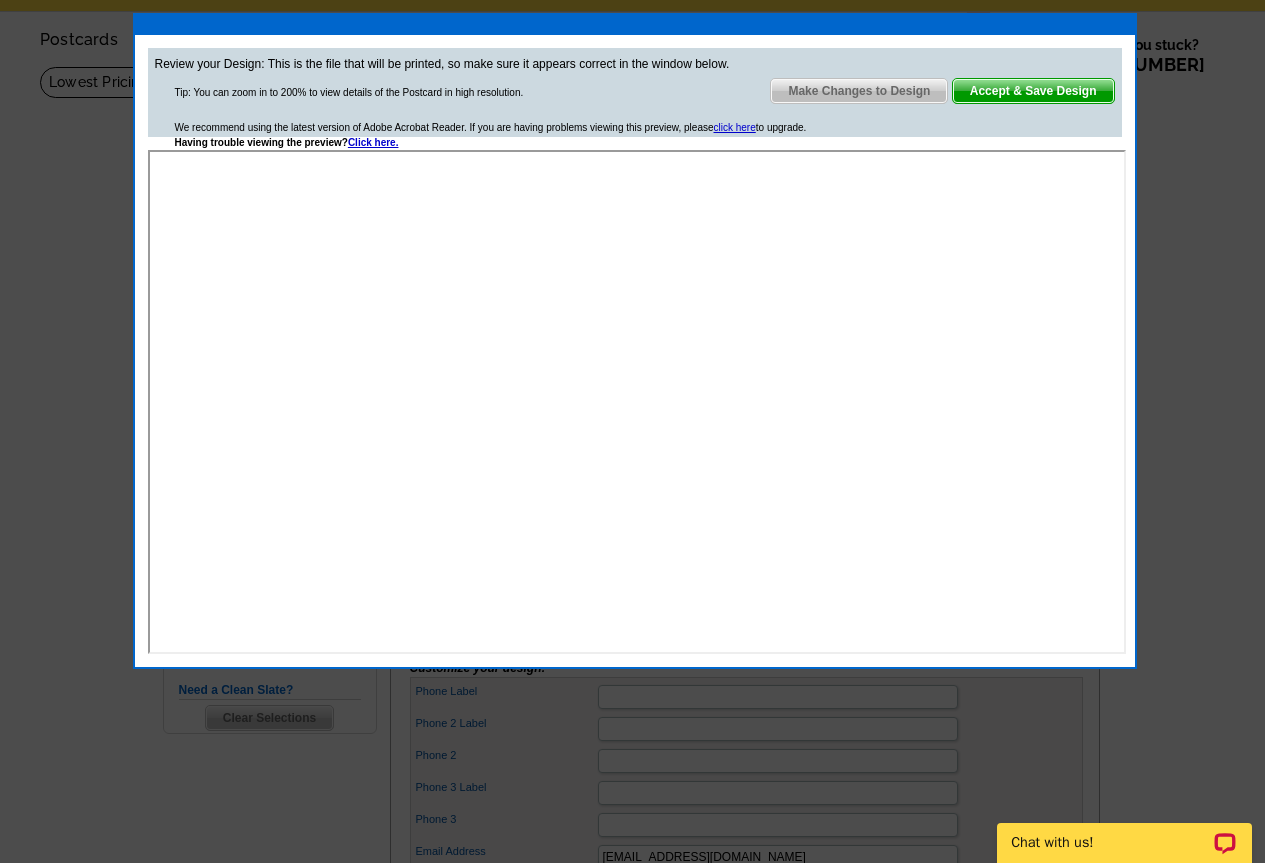 scroll, scrollTop: 100, scrollLeft: 0, axis: vertical 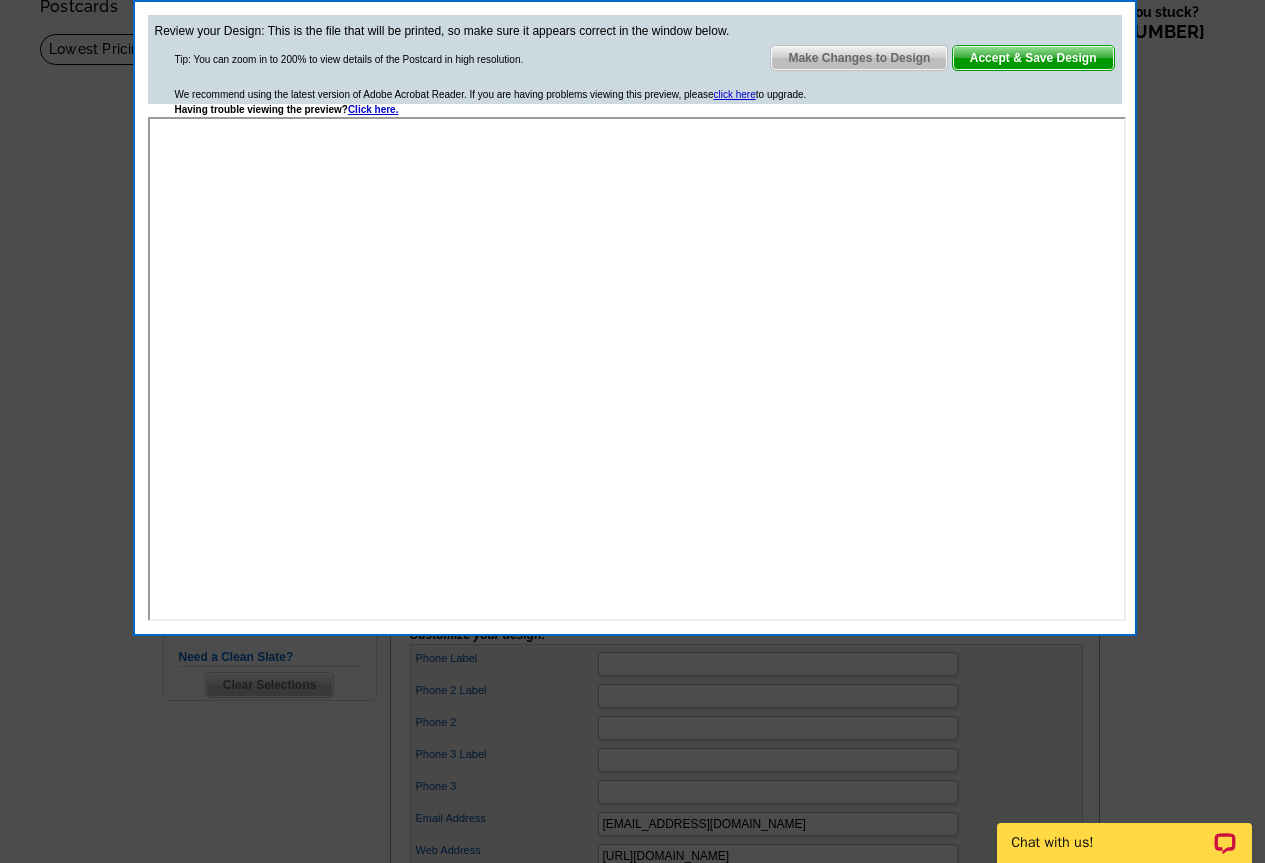 click on "Accept & Save Design" at bounding box center (1033, 58) 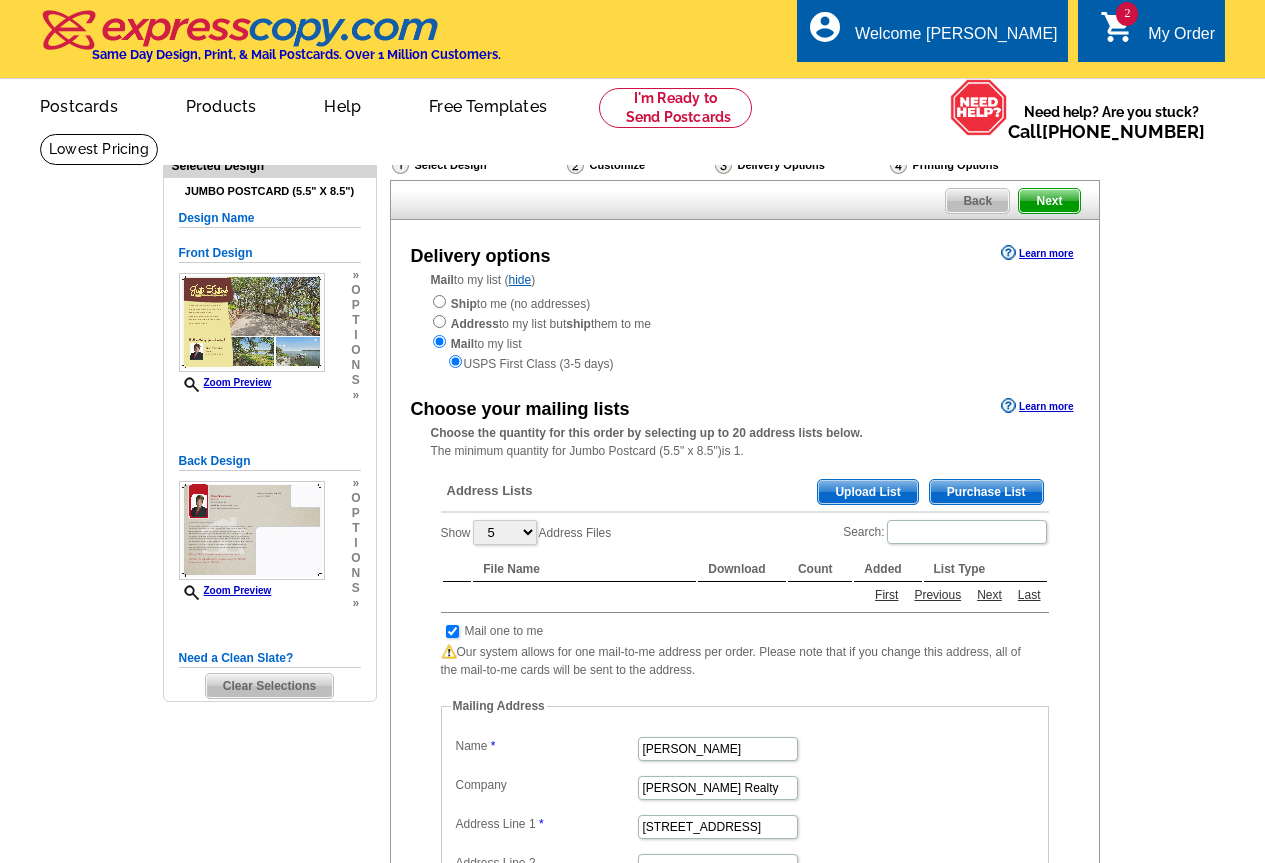 scroll, scrollTop: 0, scrollLeft: 0, axis: both 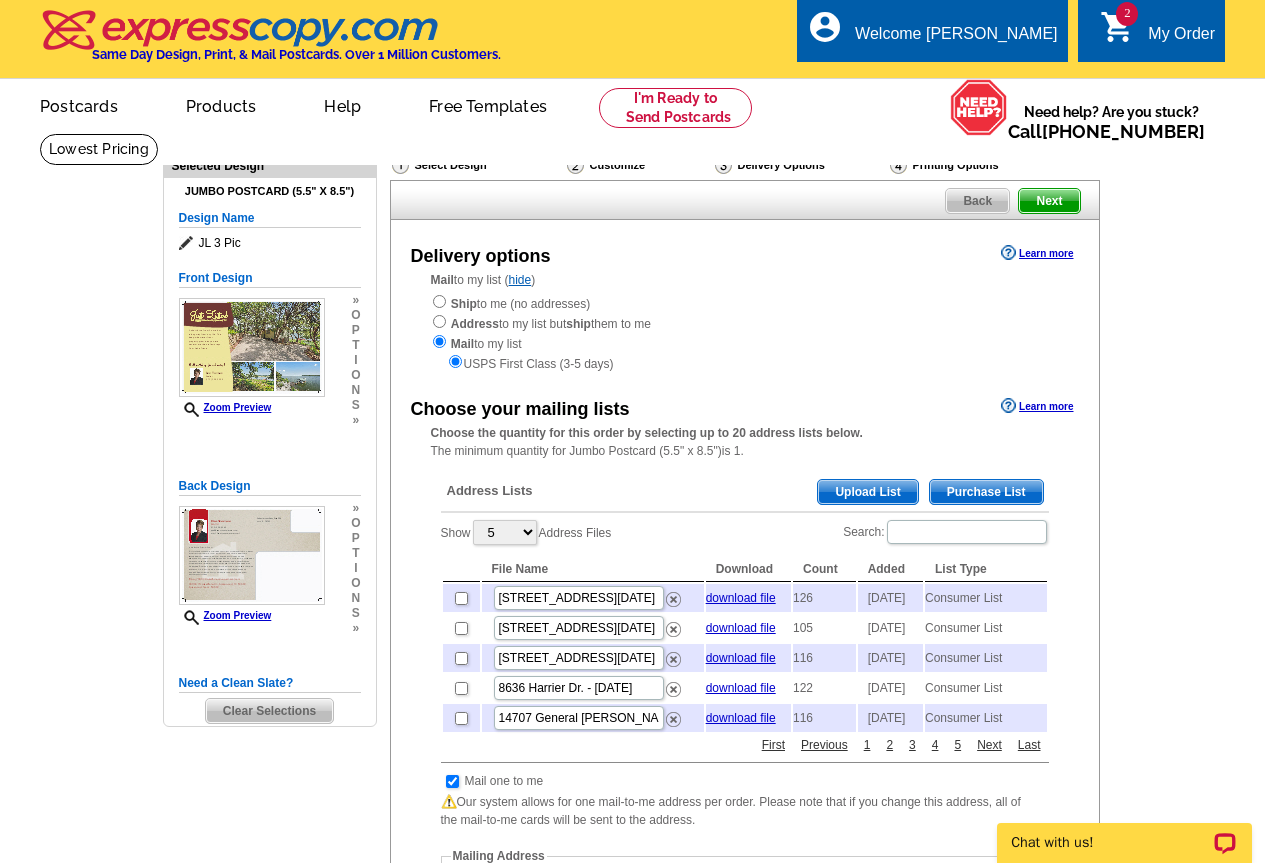 click on "Purchase List" at bounding box center (986, 492) 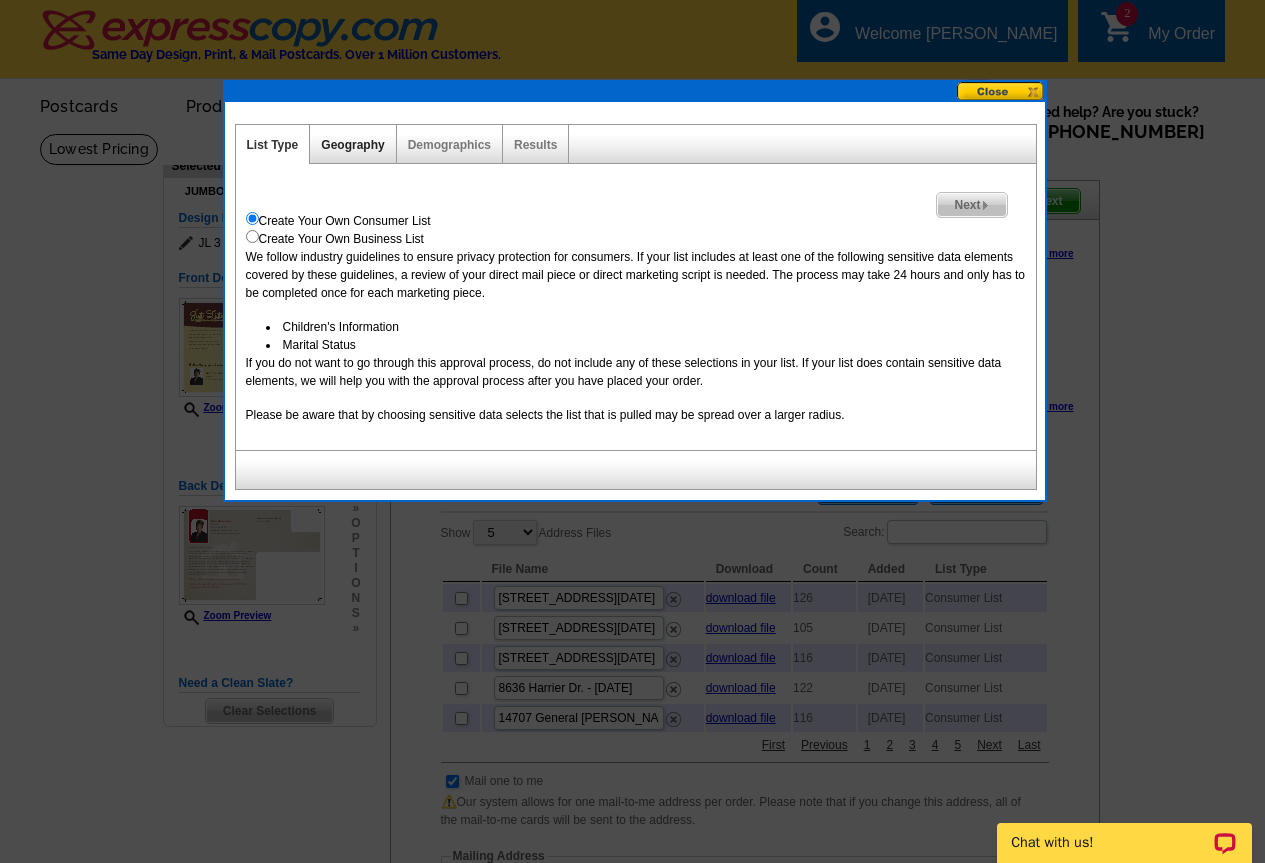 click on "Geography" at bounding box center [352, 145] 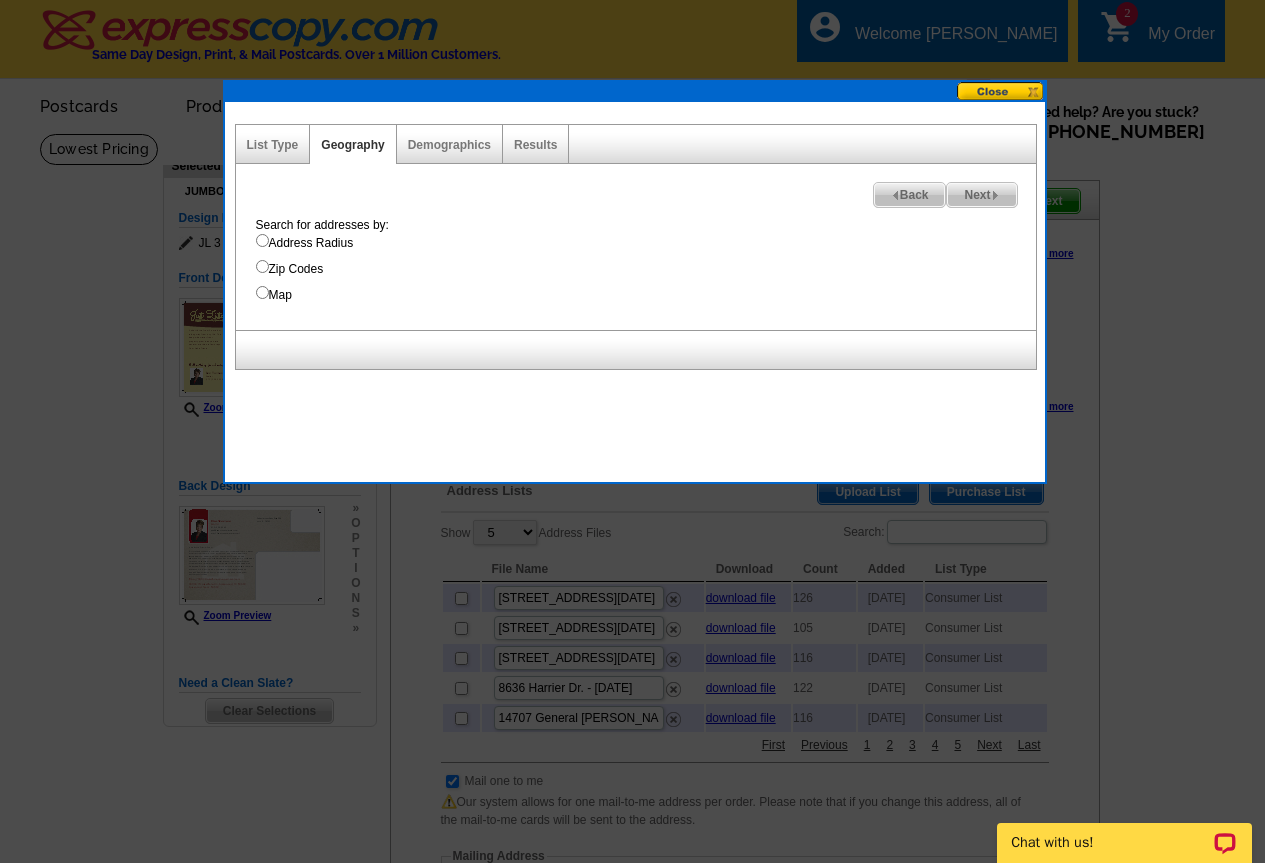 click on "Address Radius" at bounding box center [262, 240] 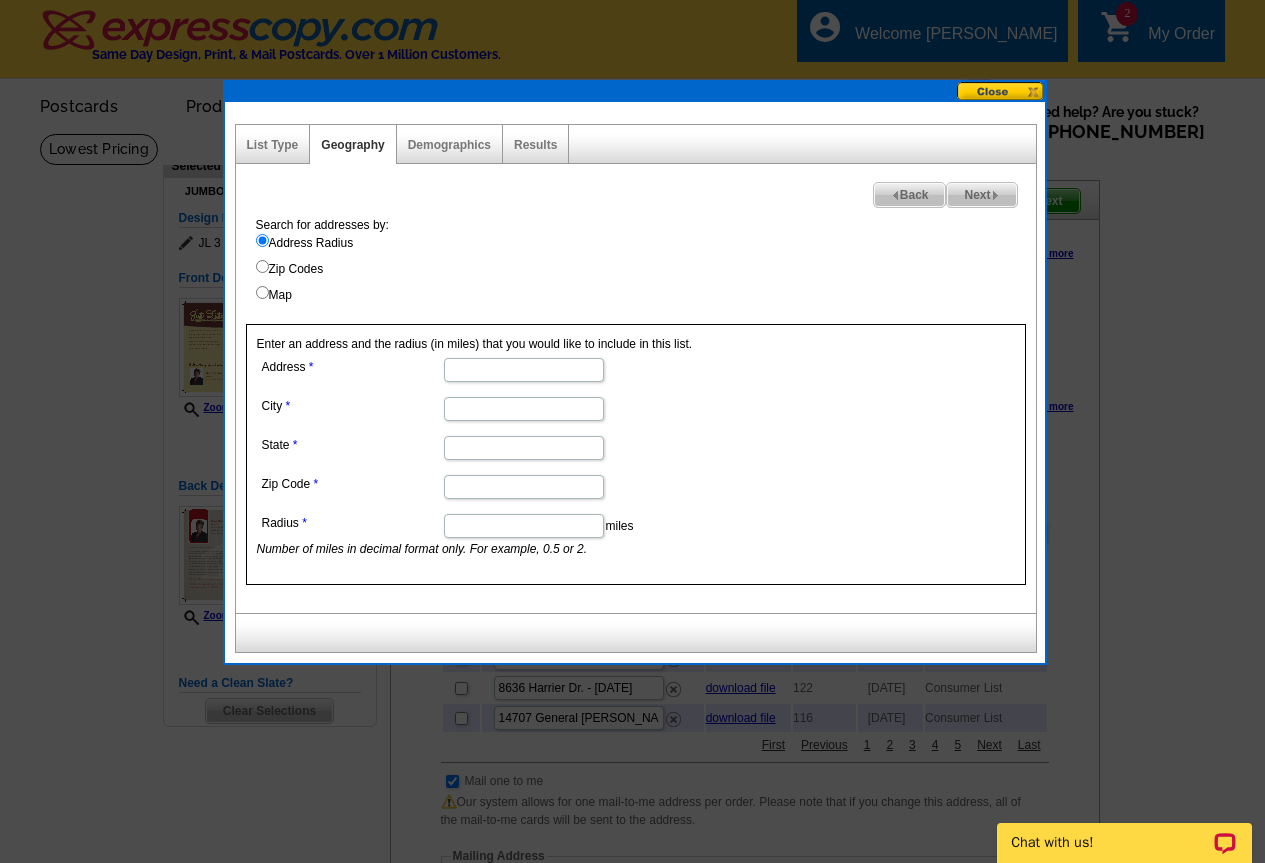 click on "Address" at bounding box center [524, 370] 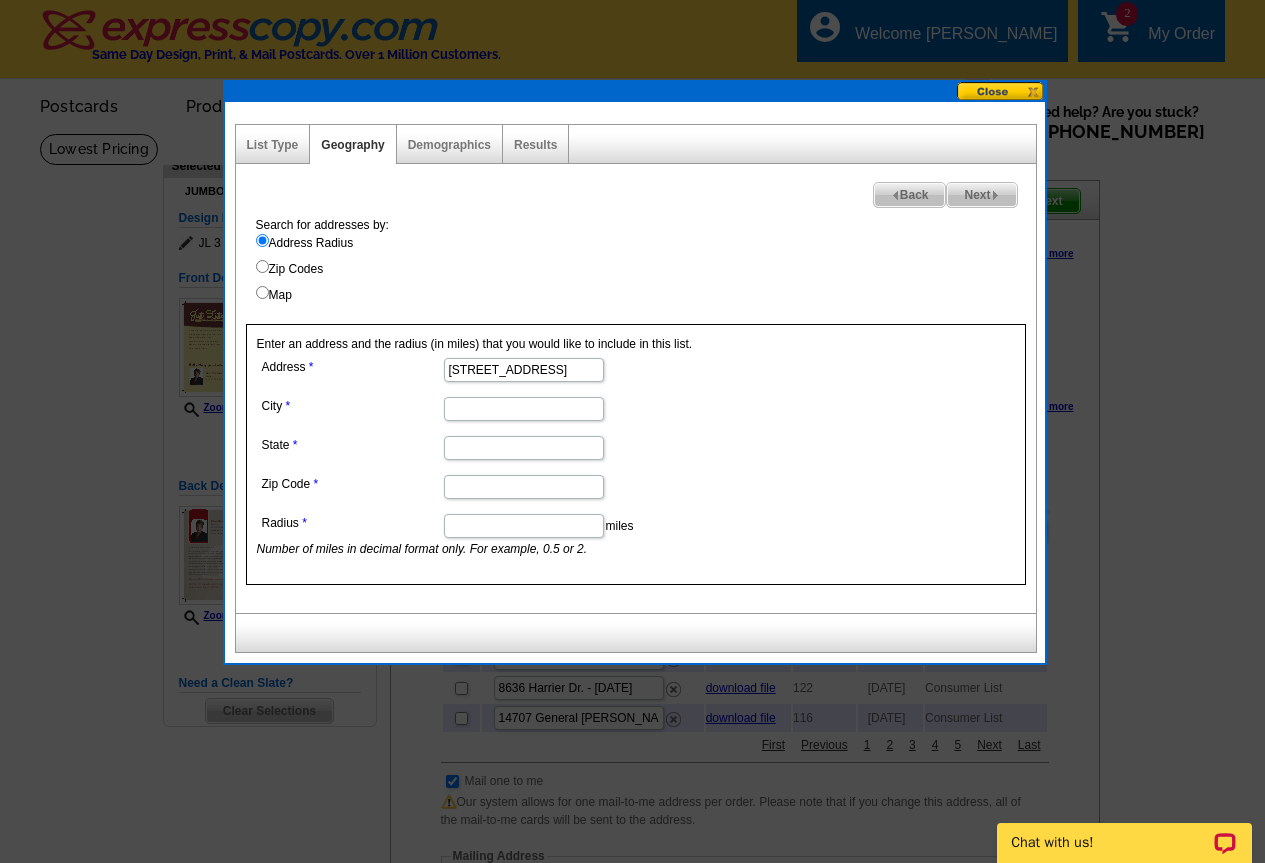 type on "20926 W Lakeshore Dr." 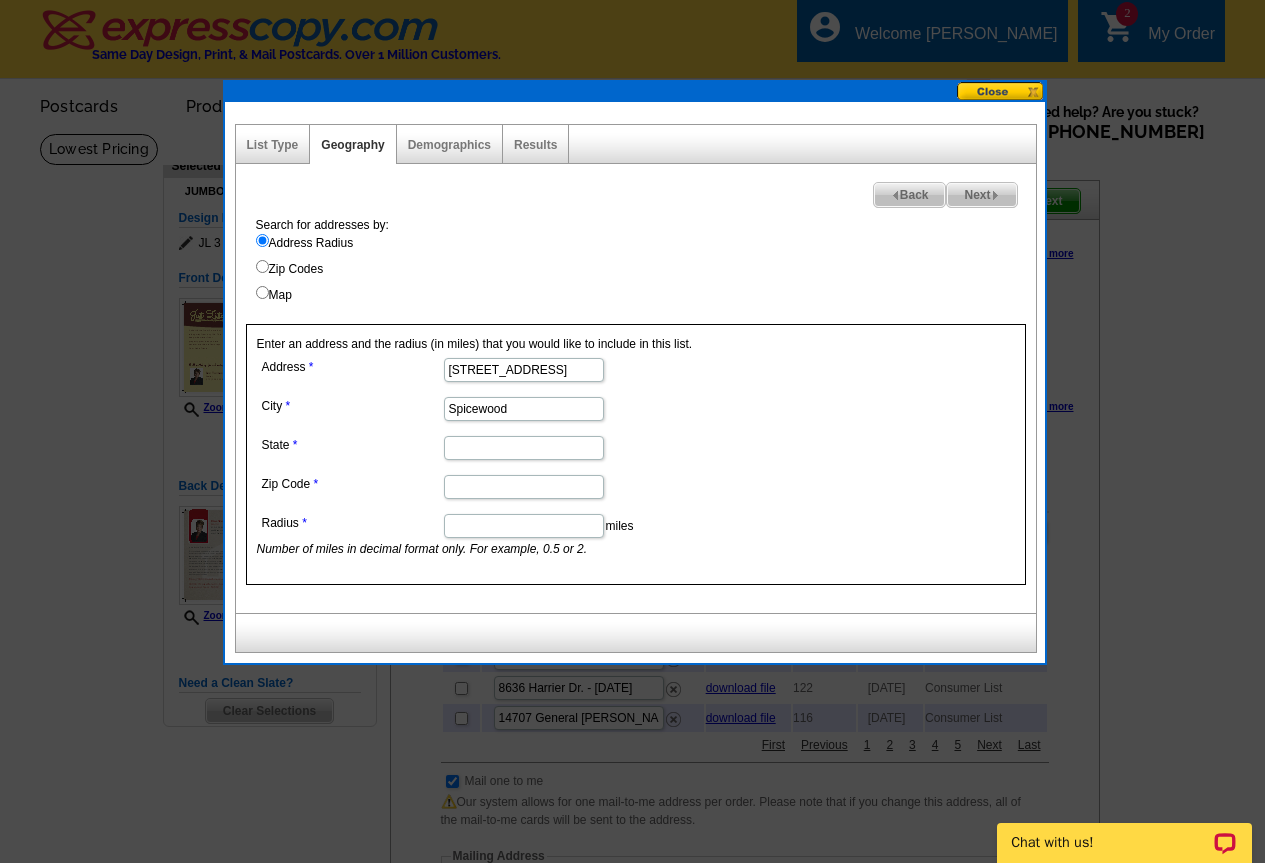 type on "Spicewood" 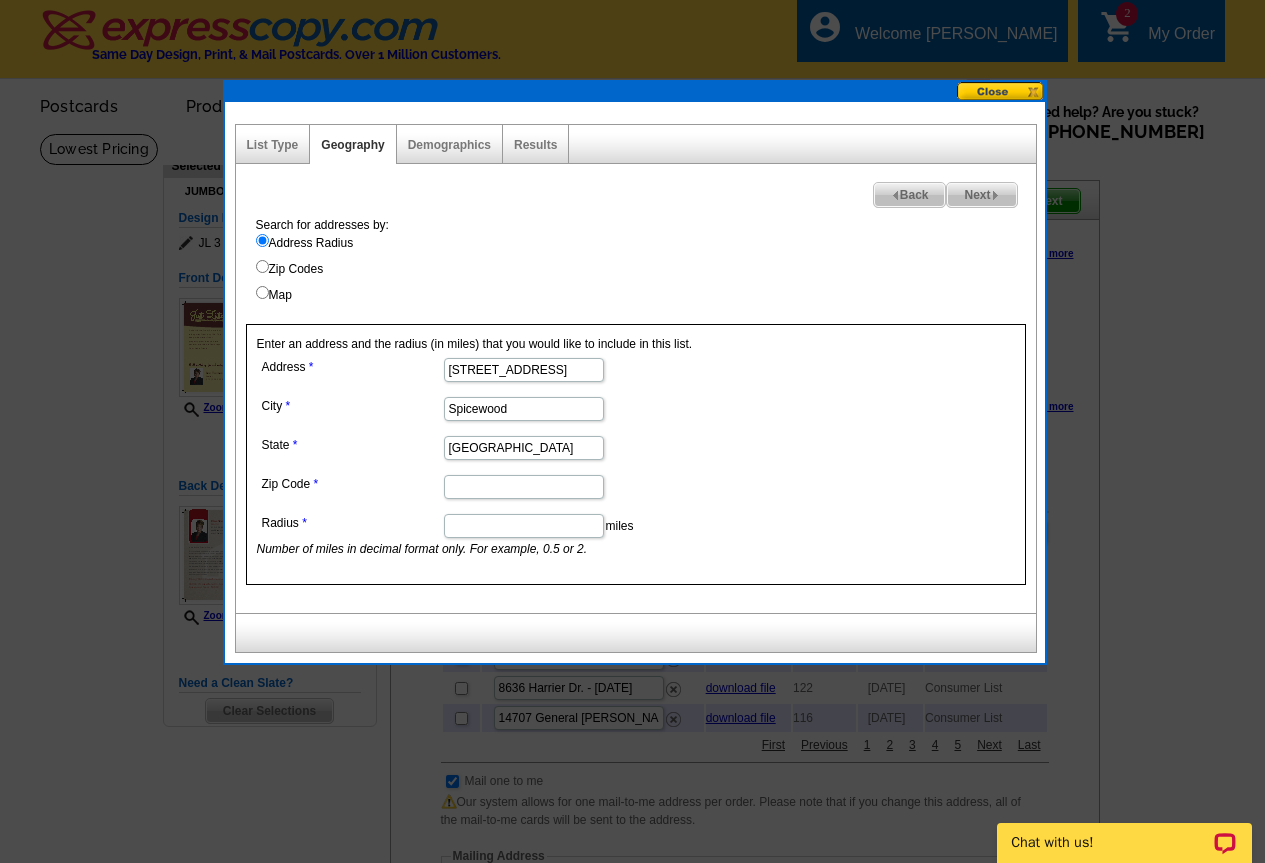 type on "TX" 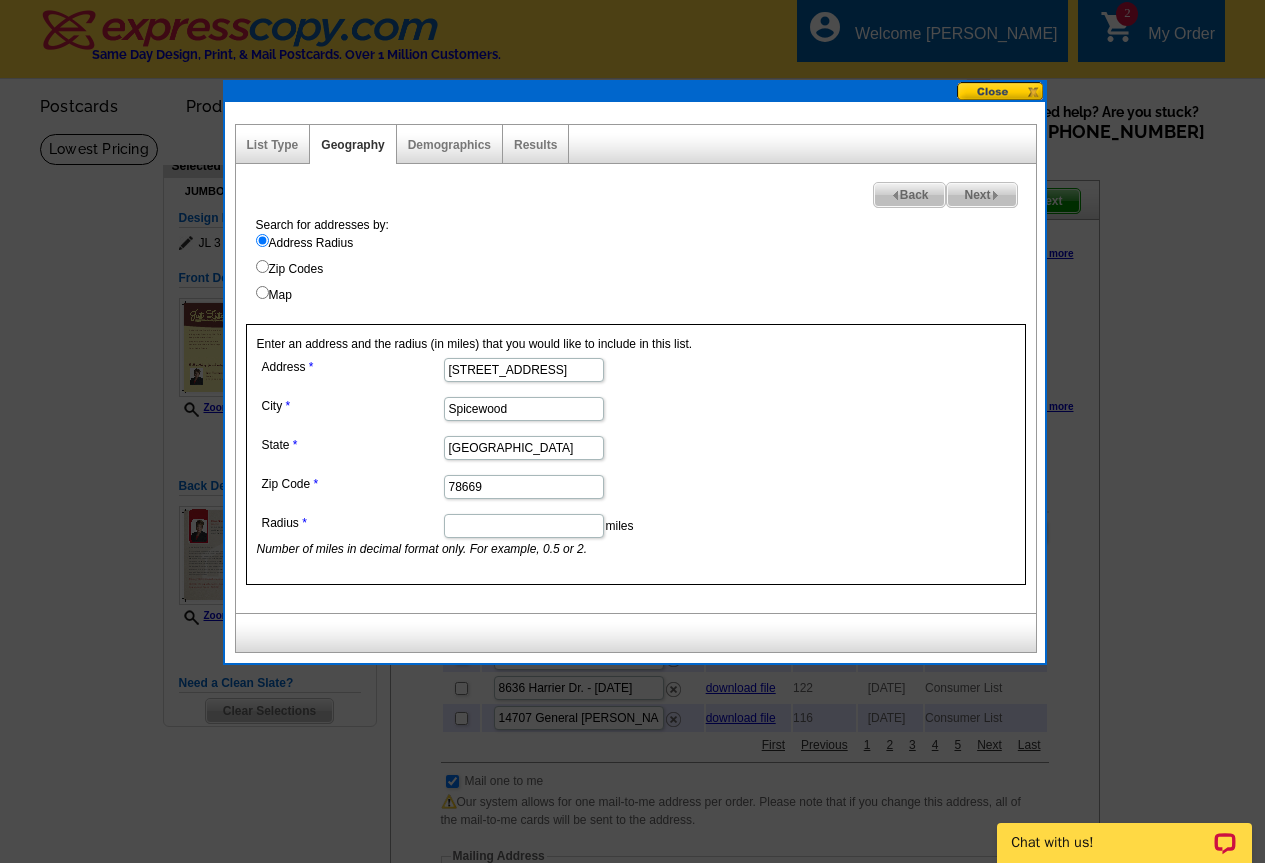 type on "78669" 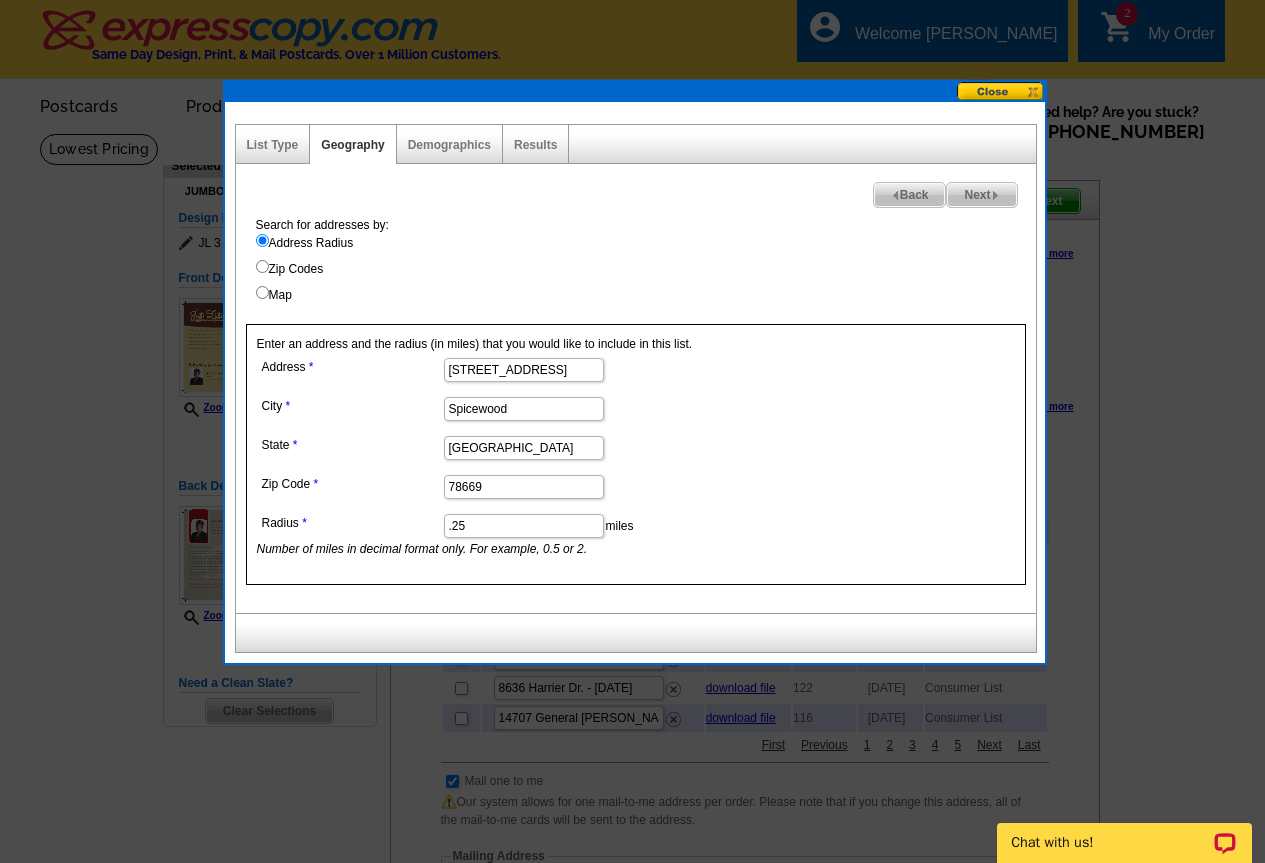 type on ".25" 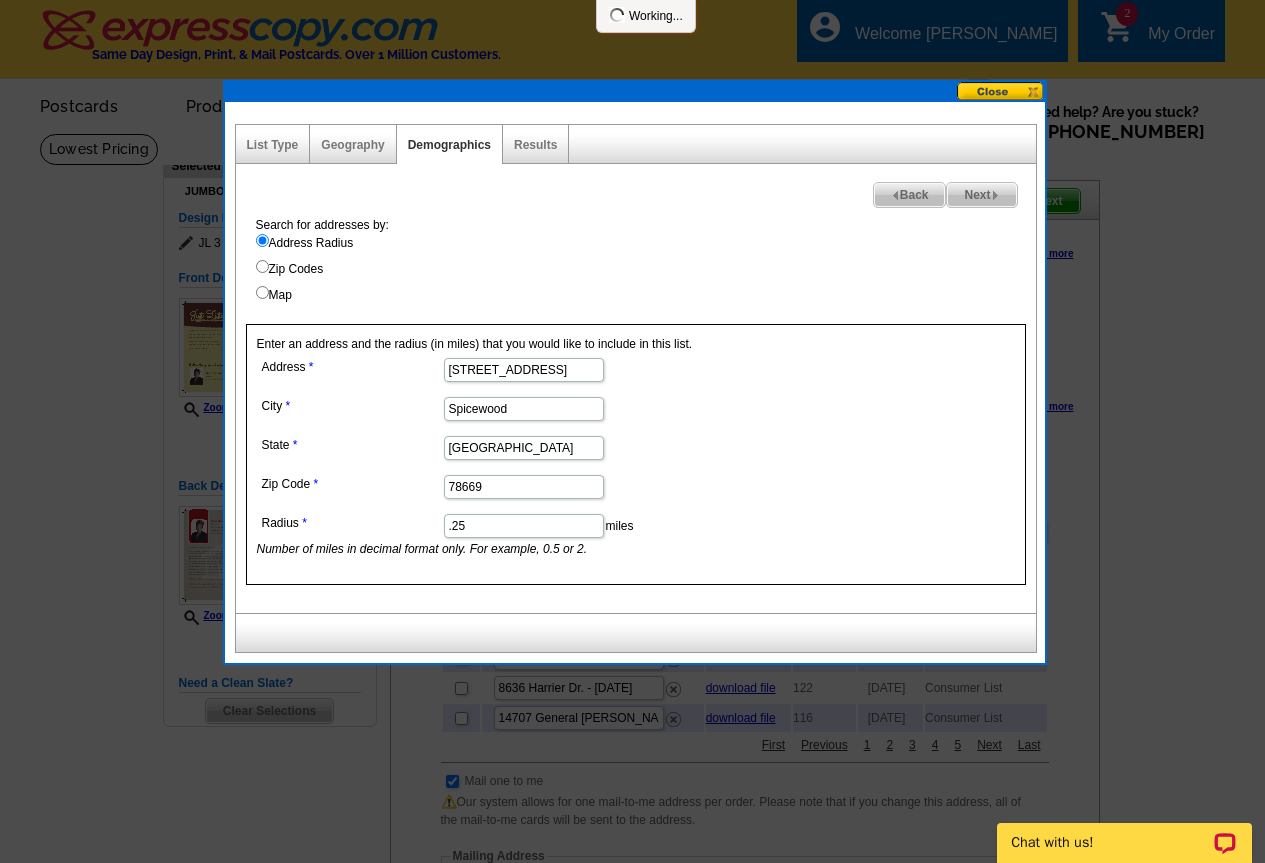 select 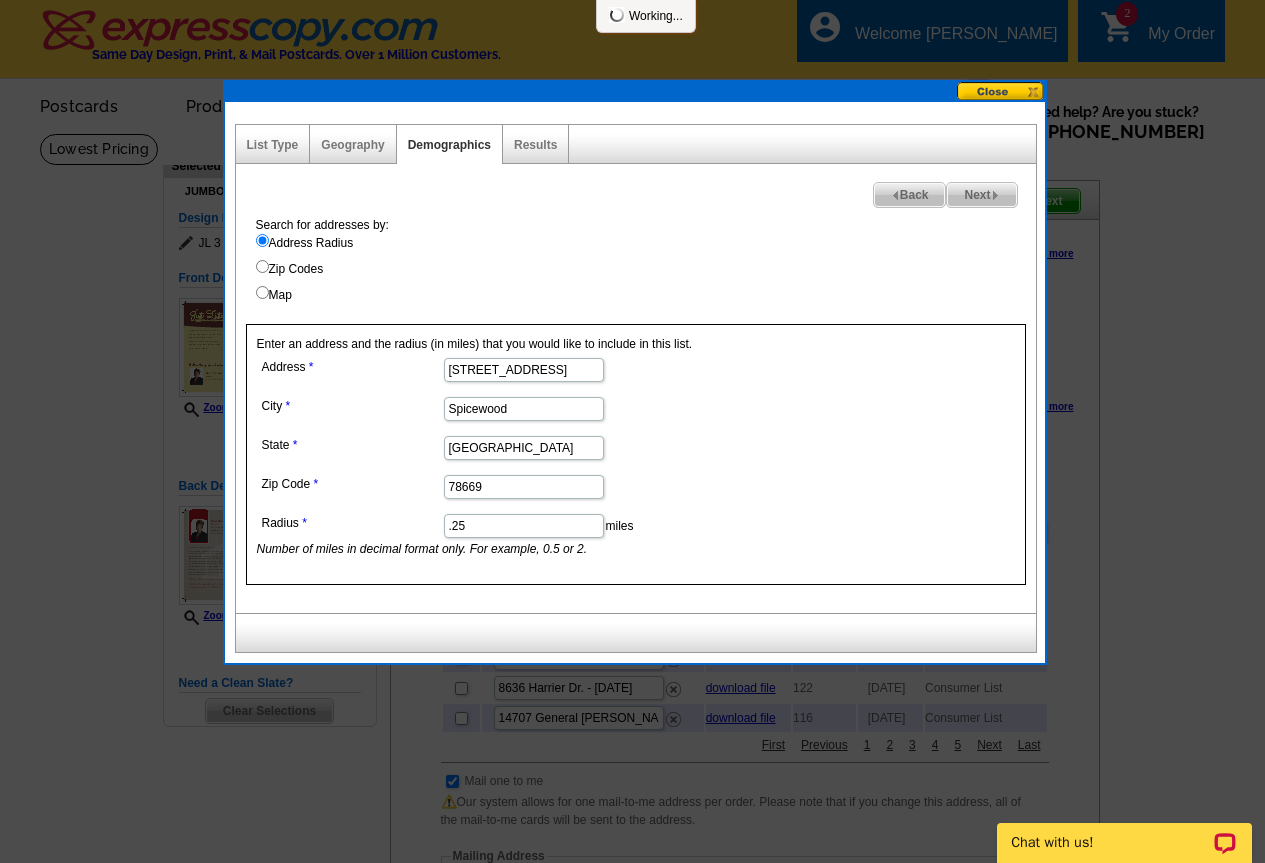 select 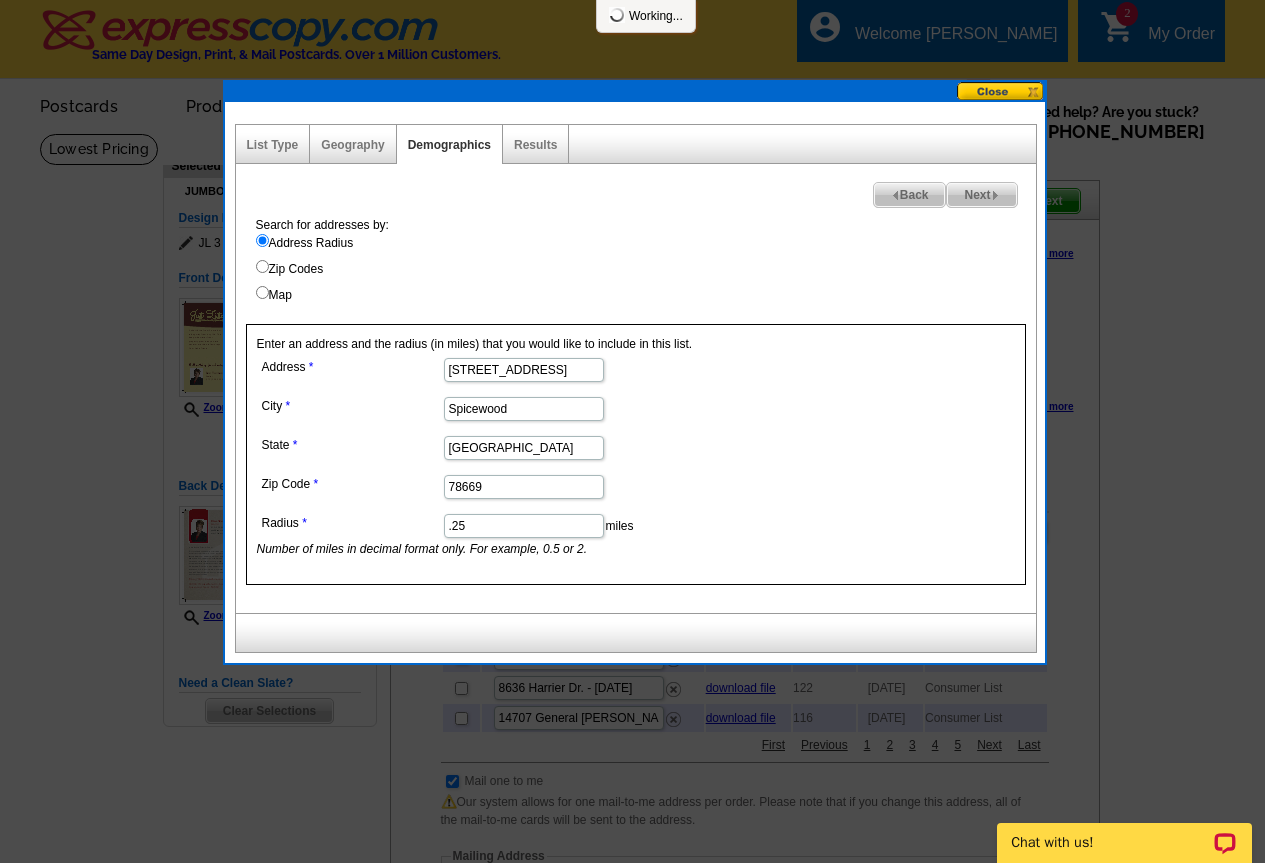 select 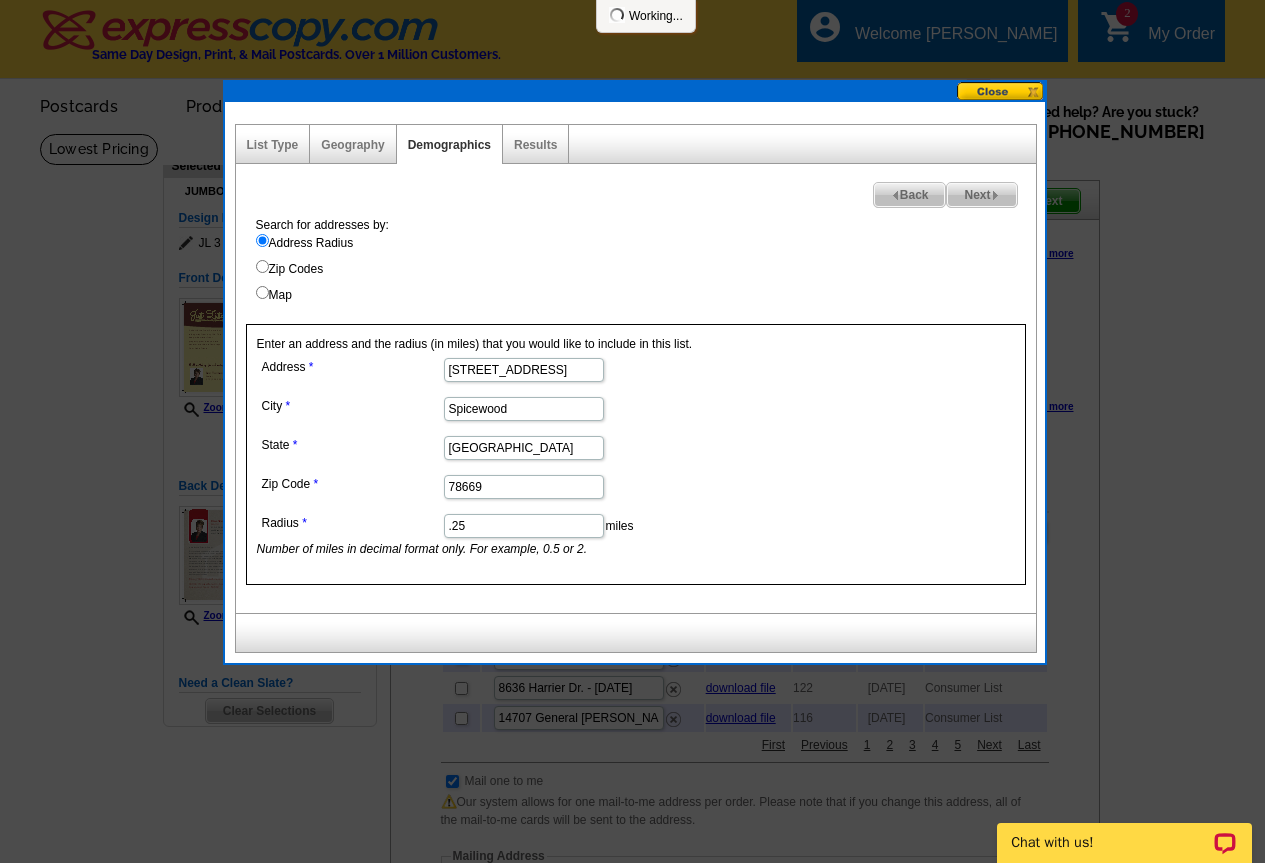 select 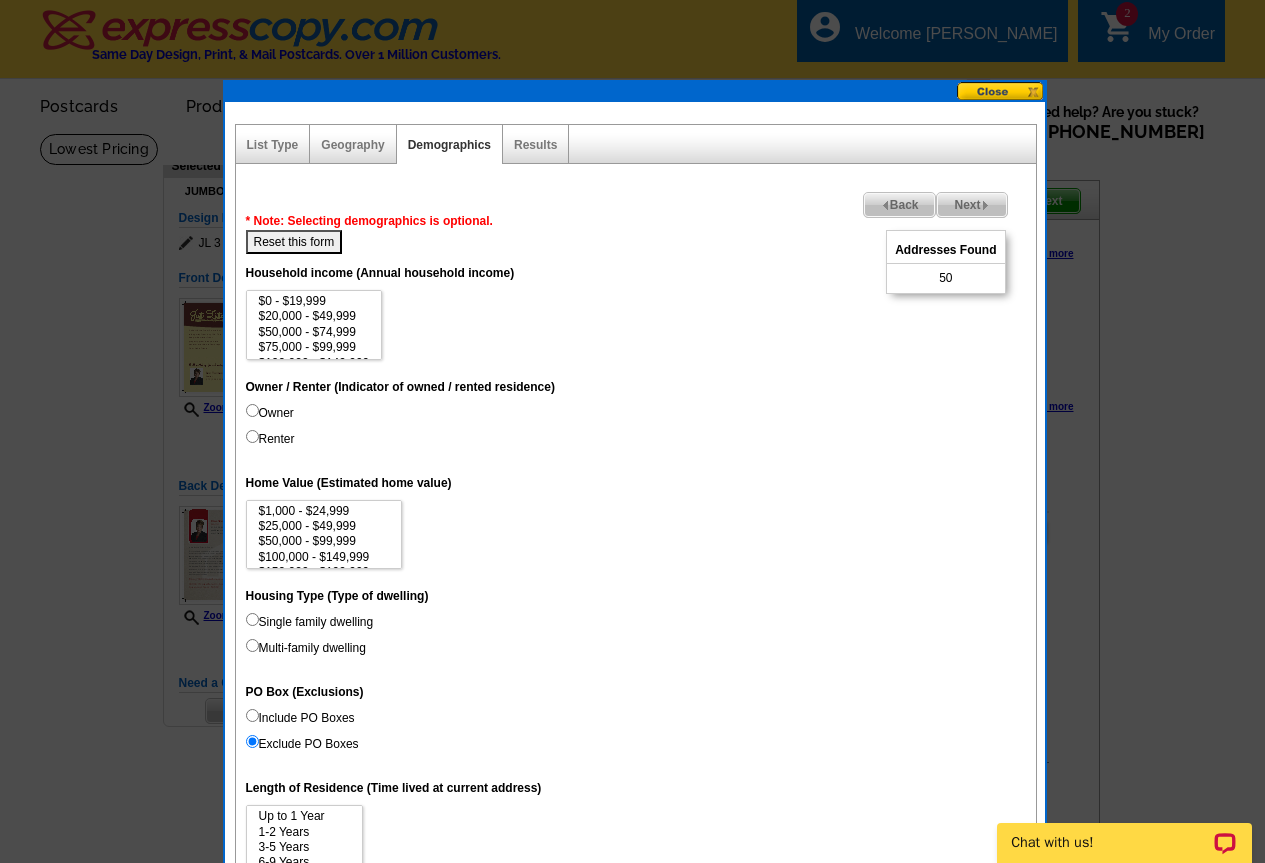 click on "Back" at bounding box center [900, 205] 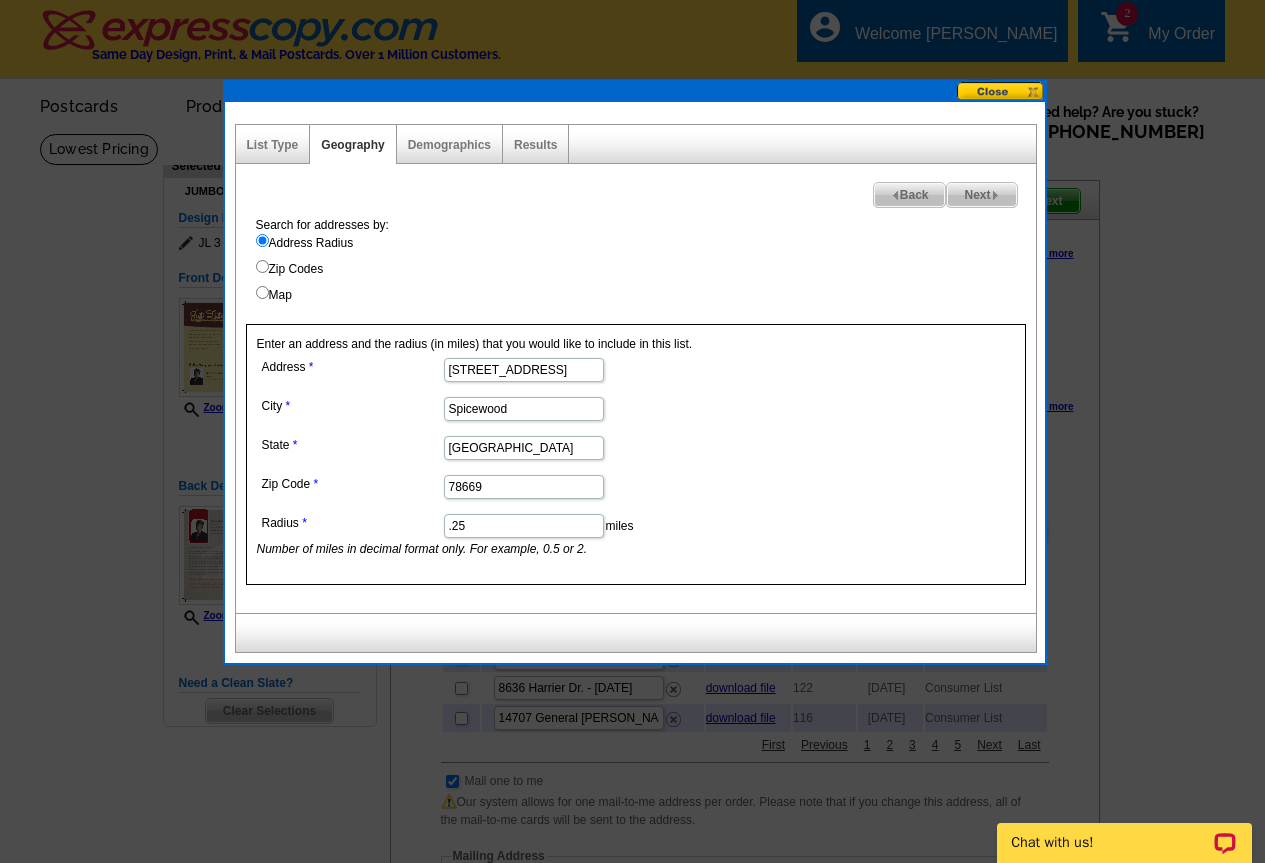 click on "Next" at bounding box center [981, 195] 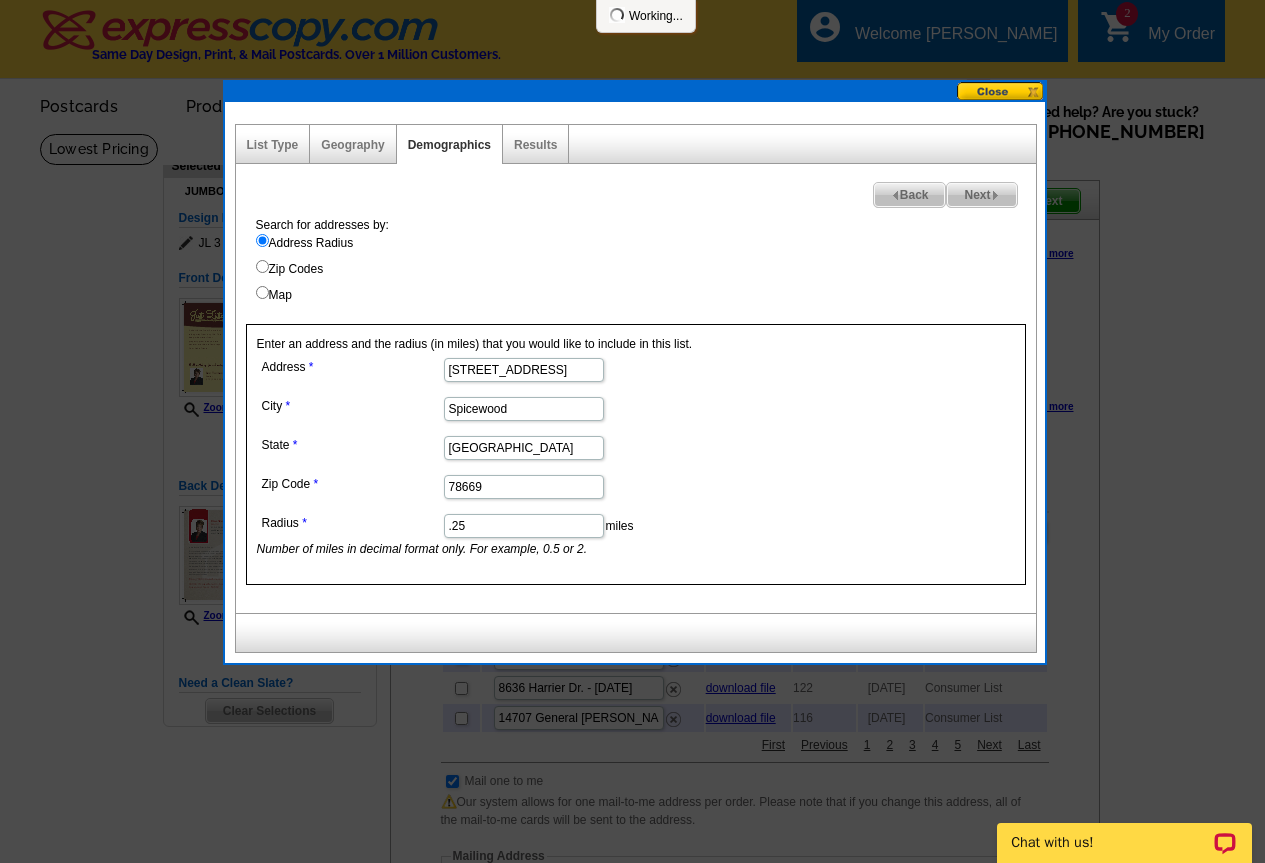 select 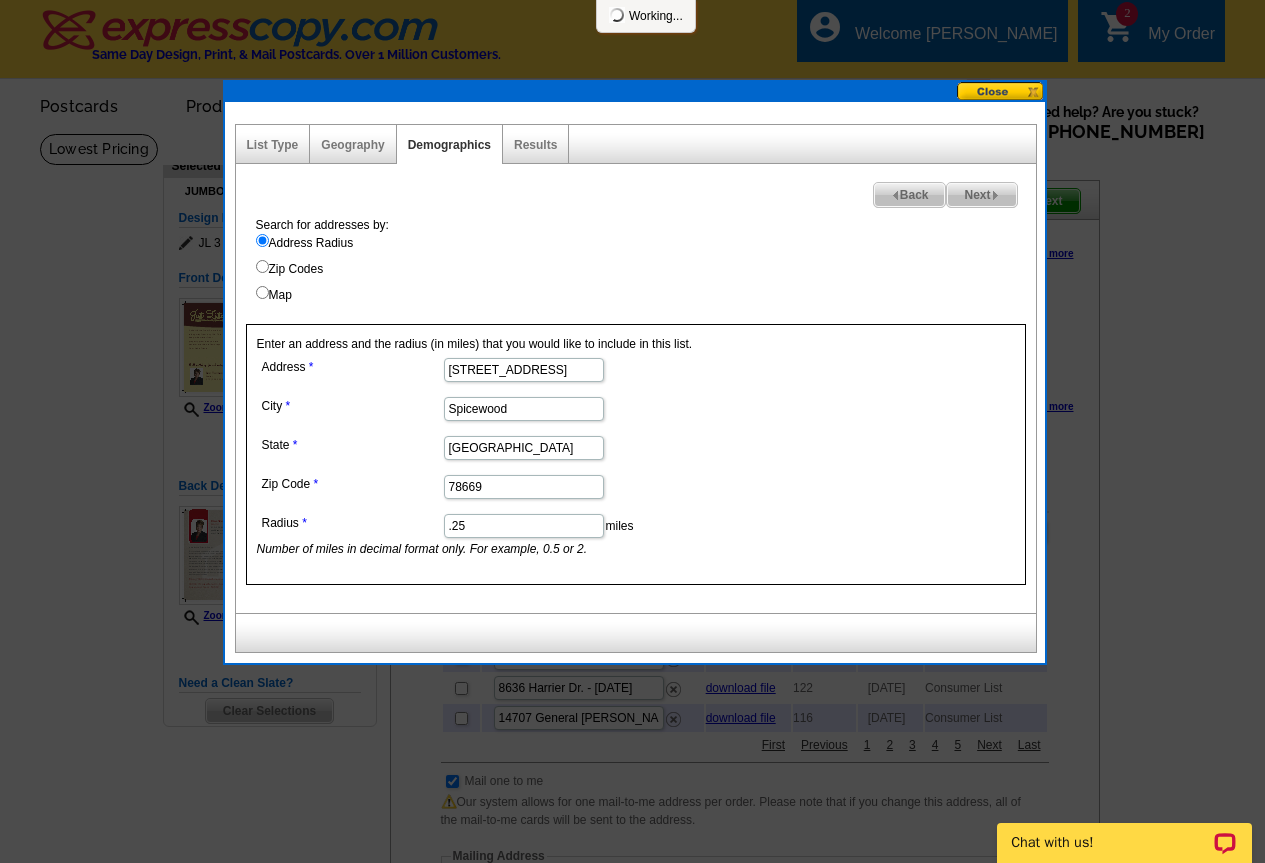 select 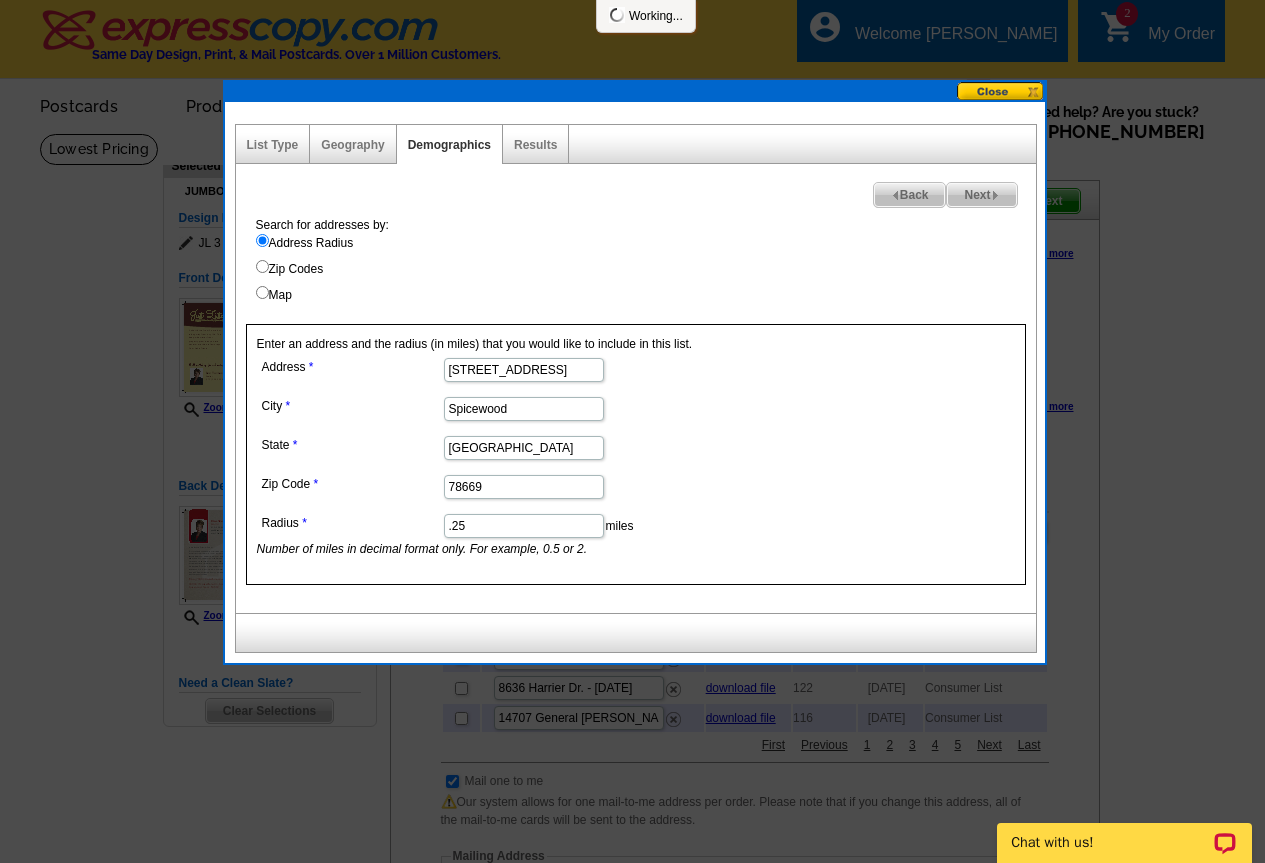 select 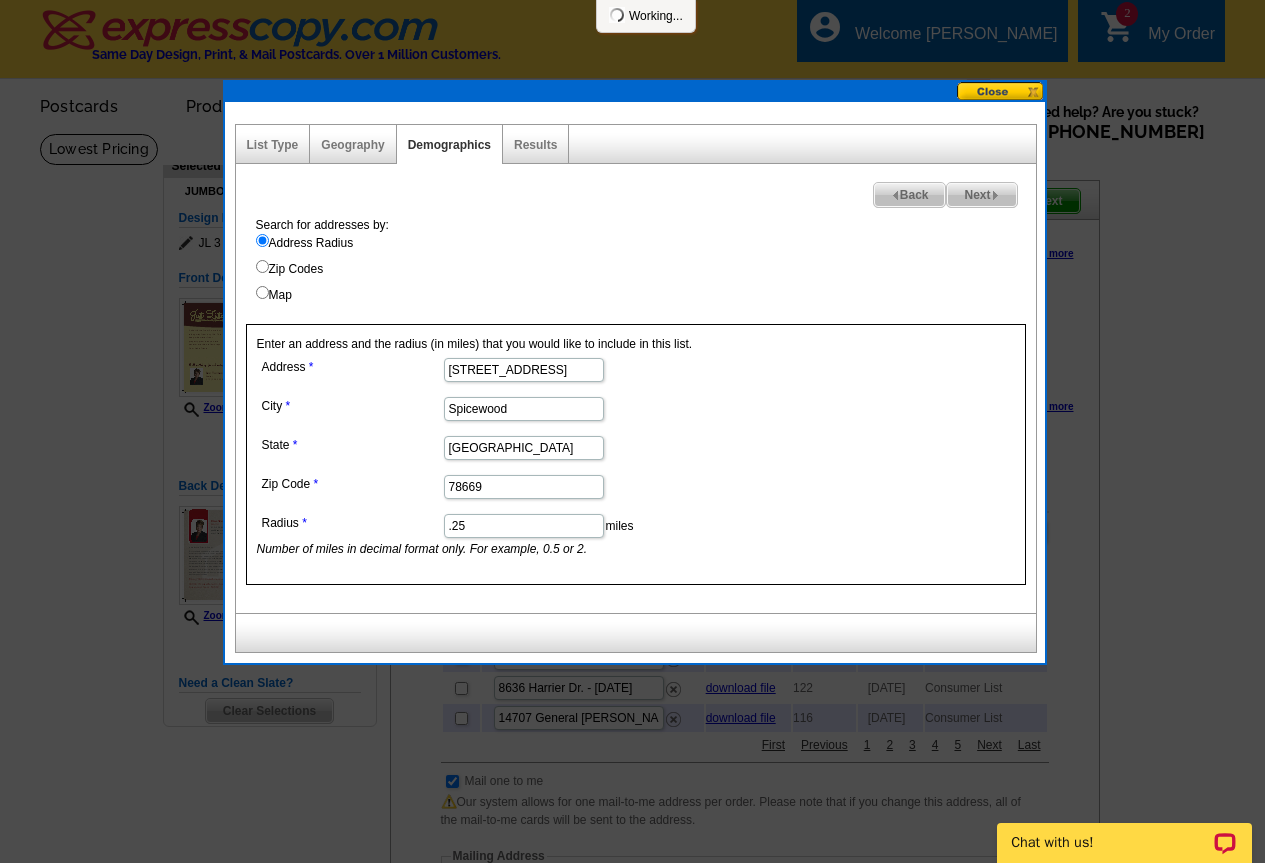 select 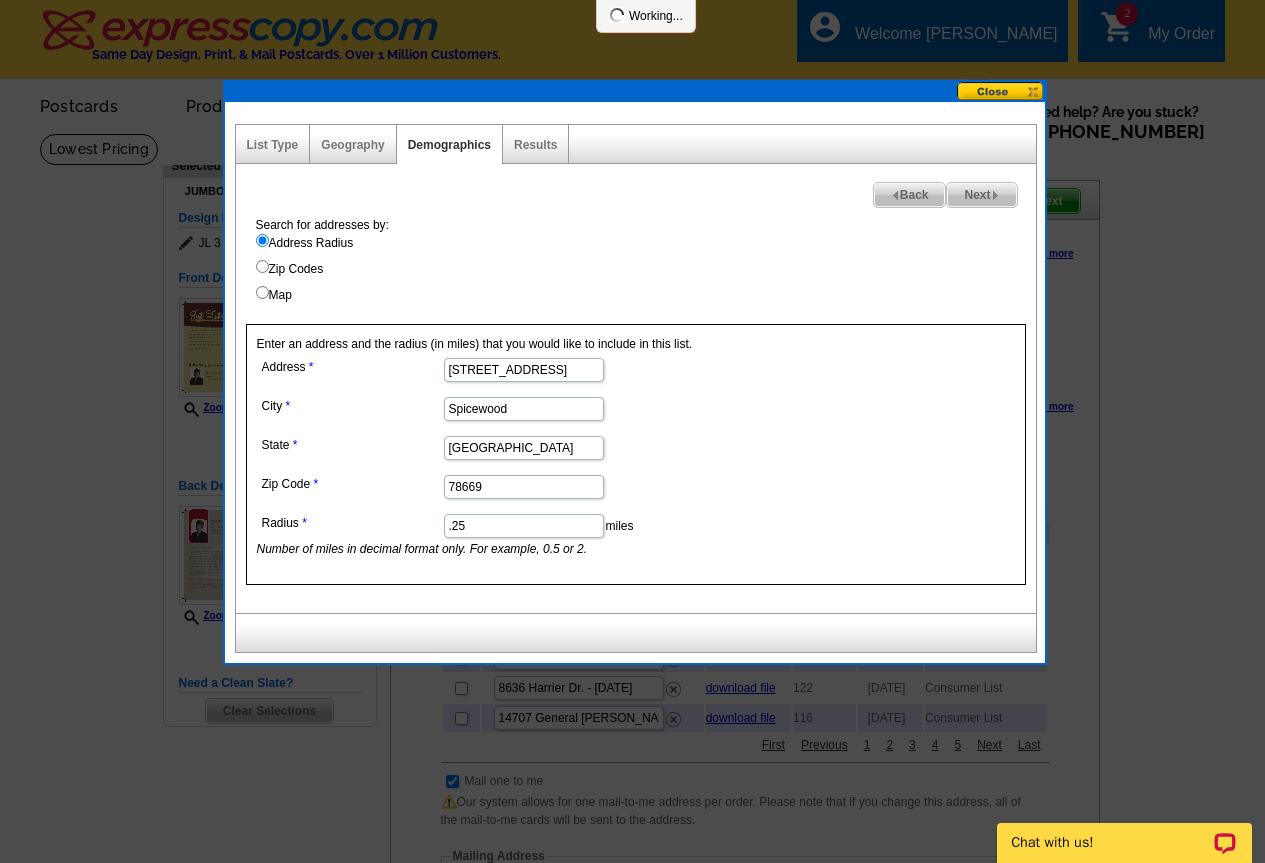 select 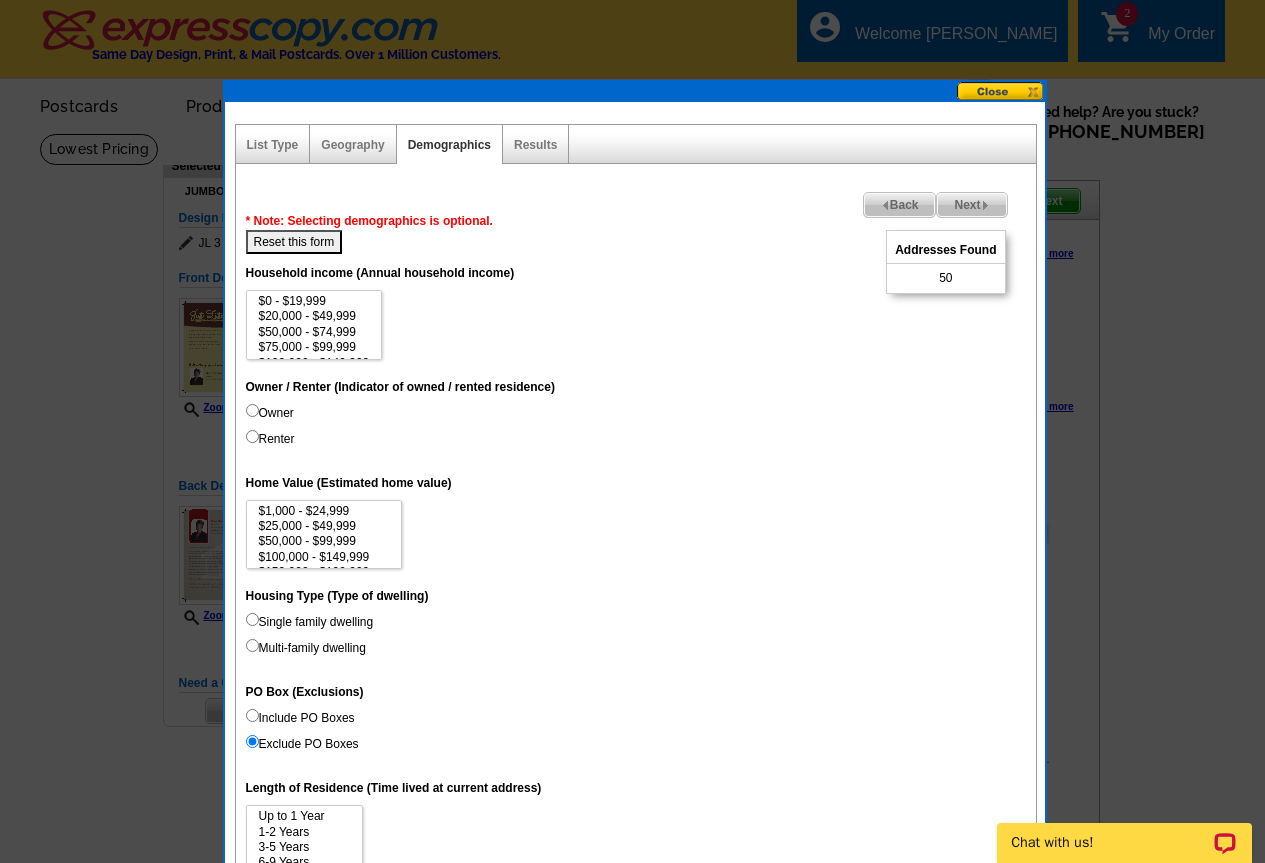 click on "Back" at bounding box center [900, 205] 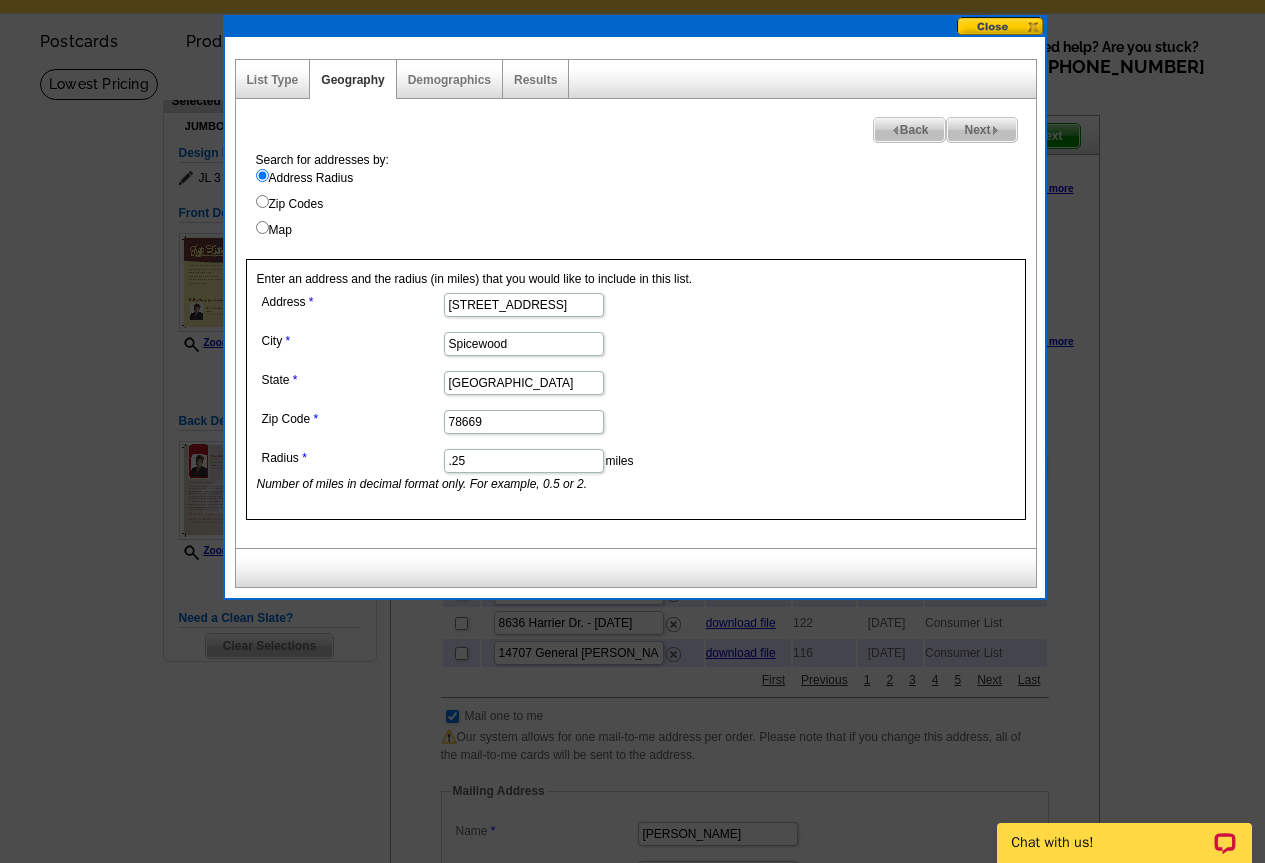 scroll, scrollTop: 100, scrollLeft: 0, axis: vertical 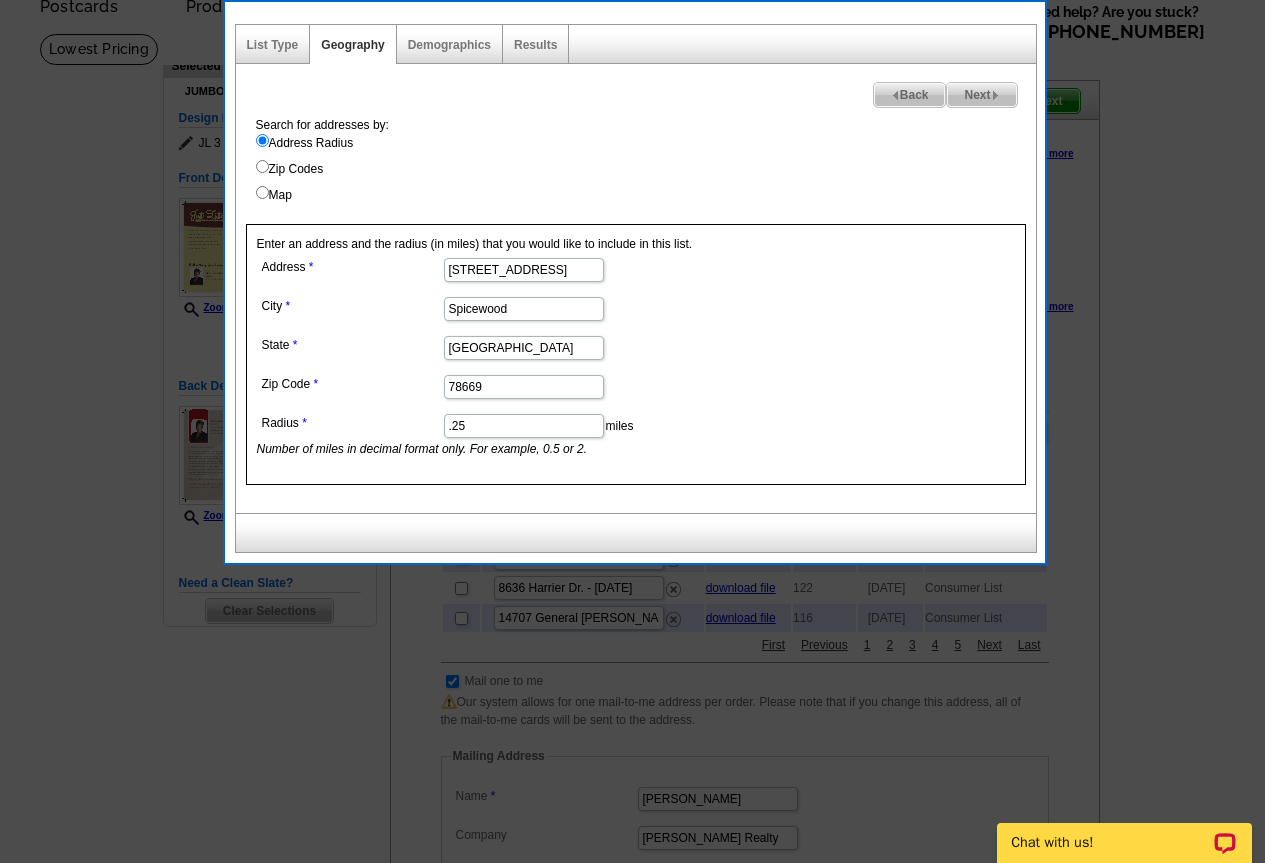 drag, startPoint x: 473, startPoint y: 419, endPoint x: 422, endPoint y: 424, distance: 51.24451 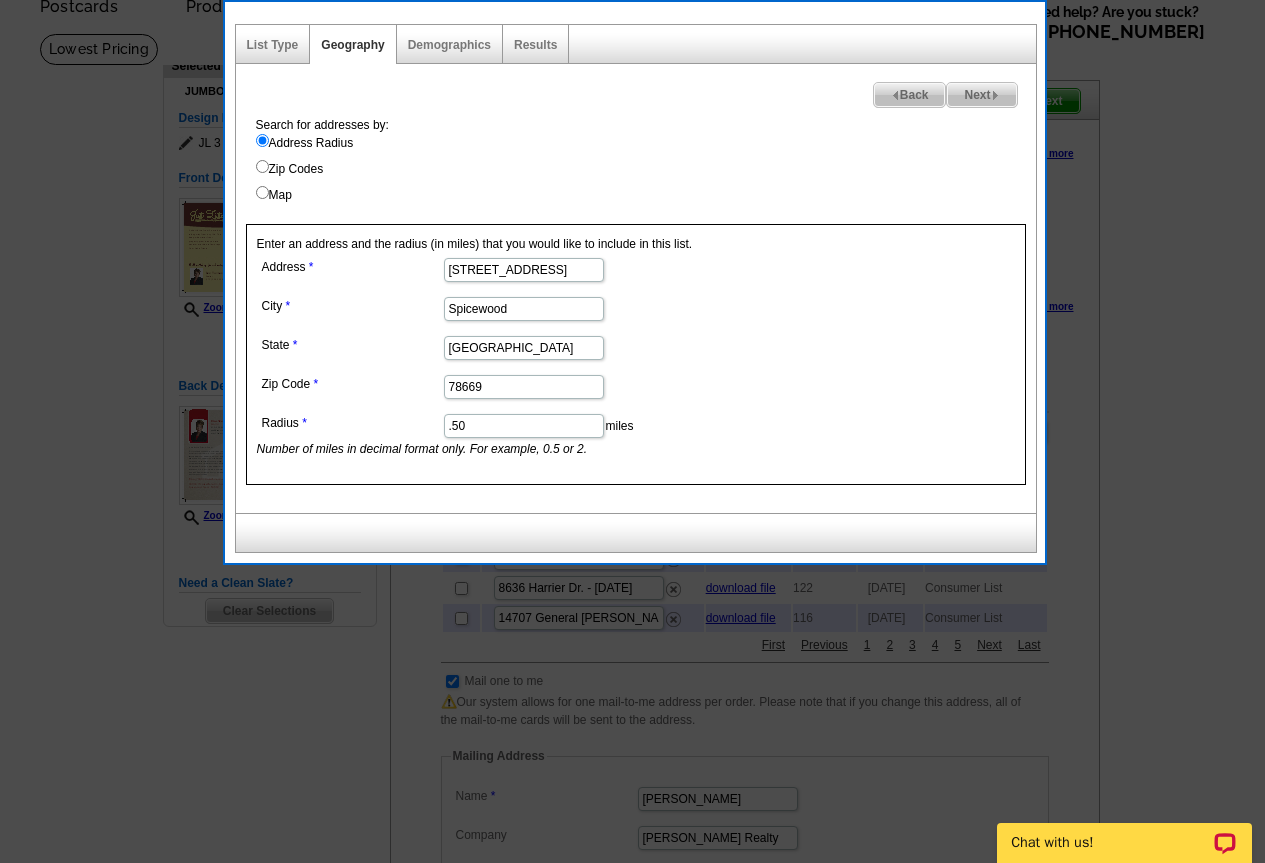 type on ".50" 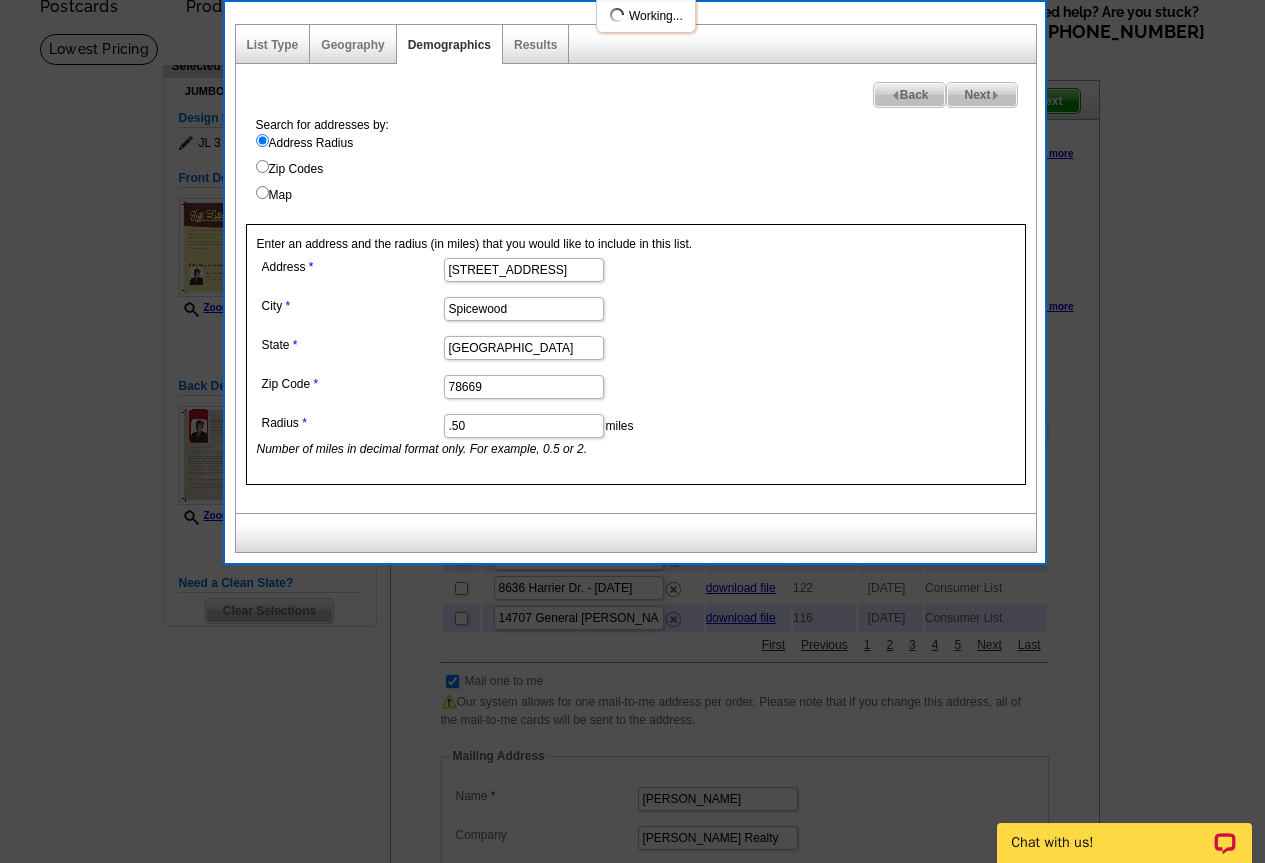 select 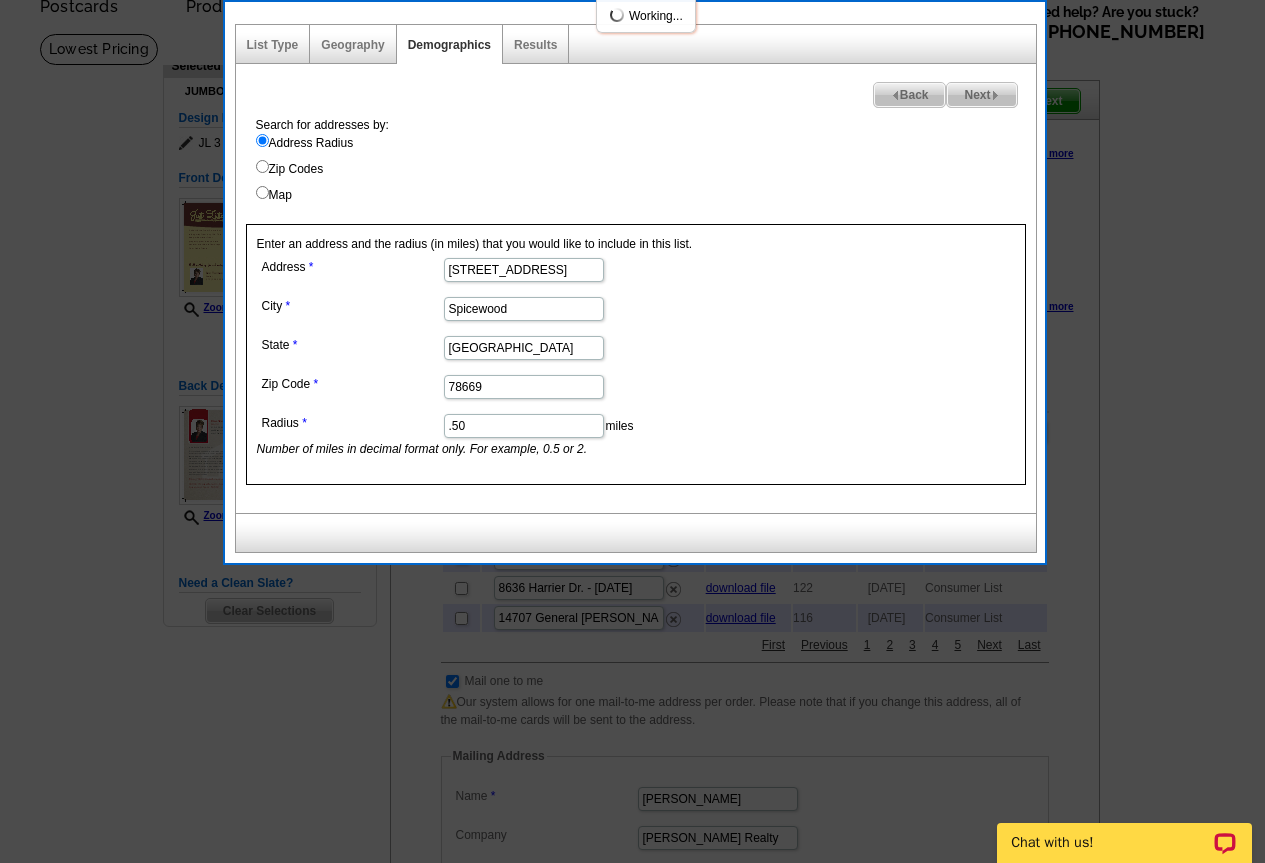 select 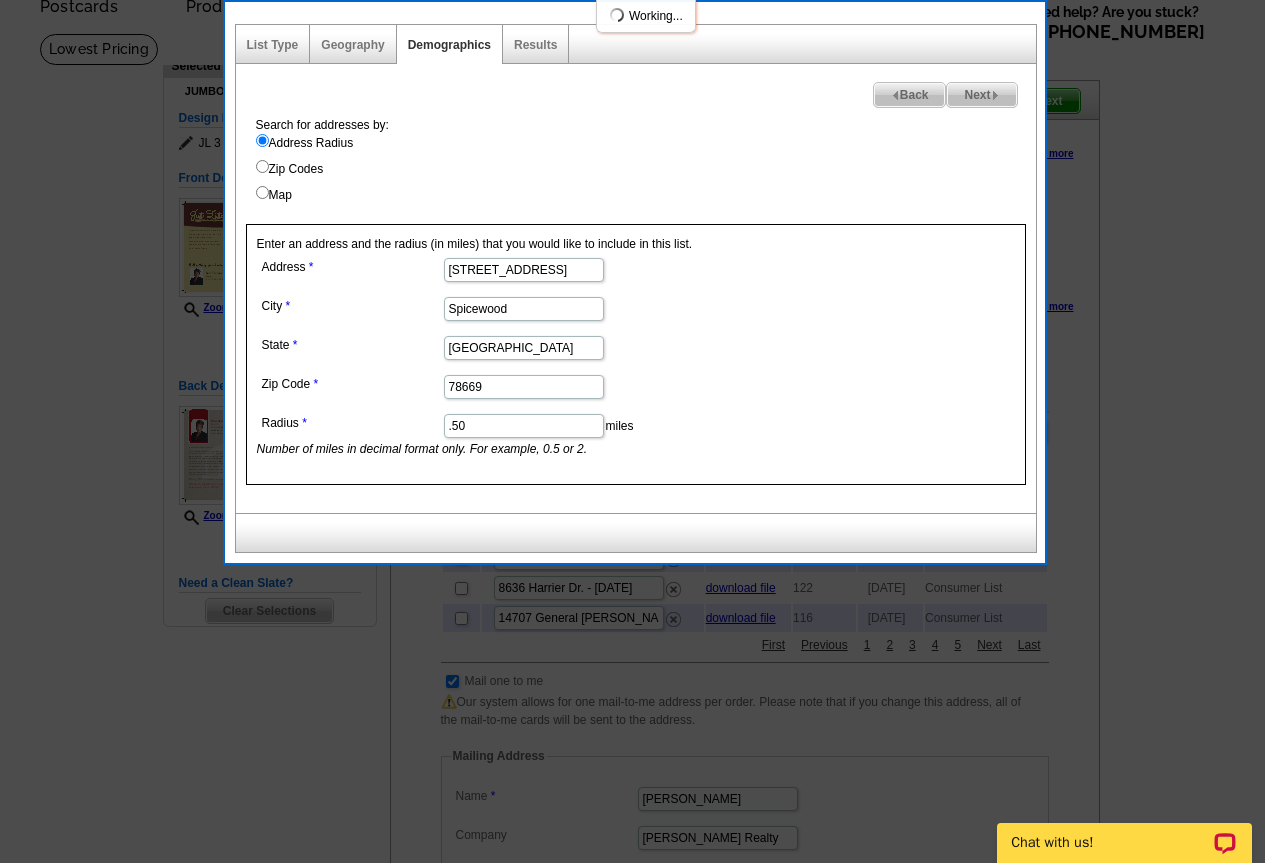 select 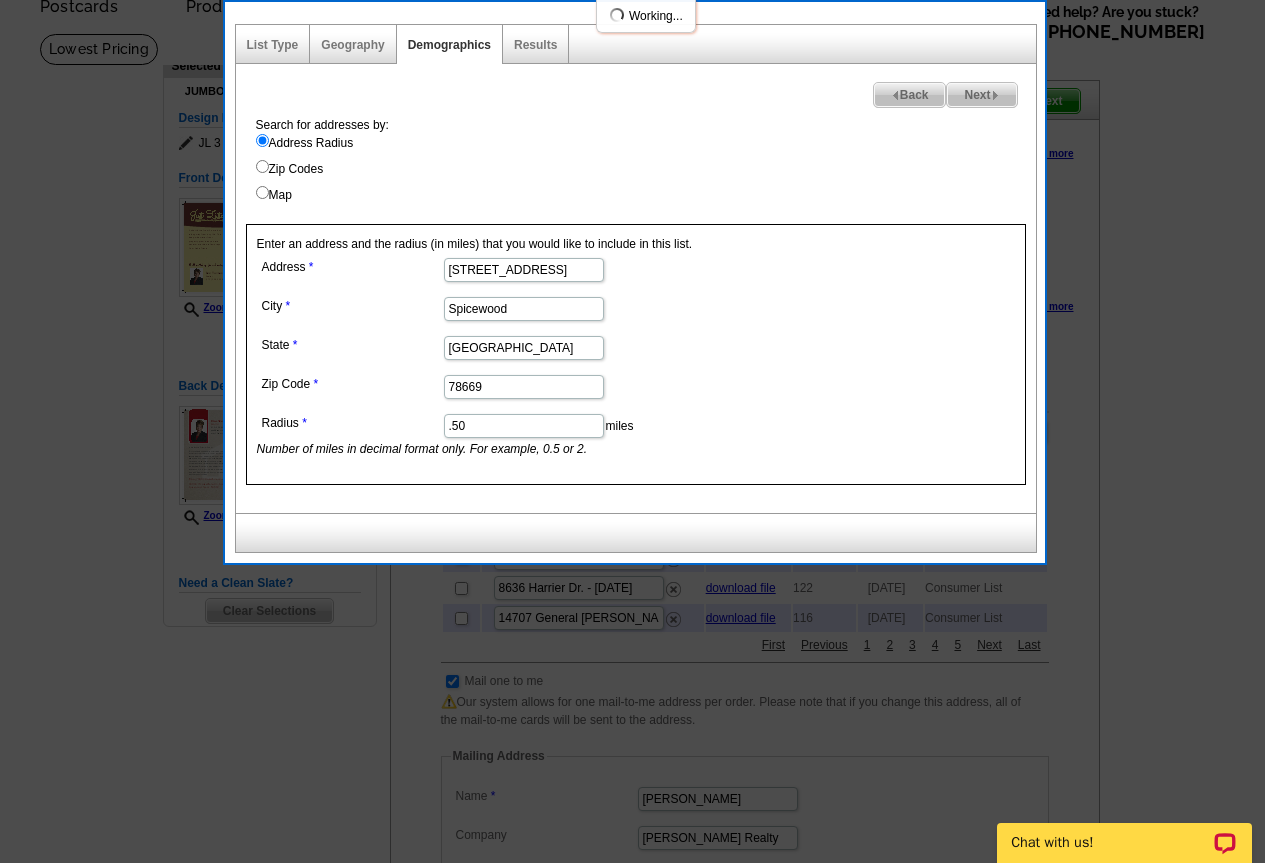 select 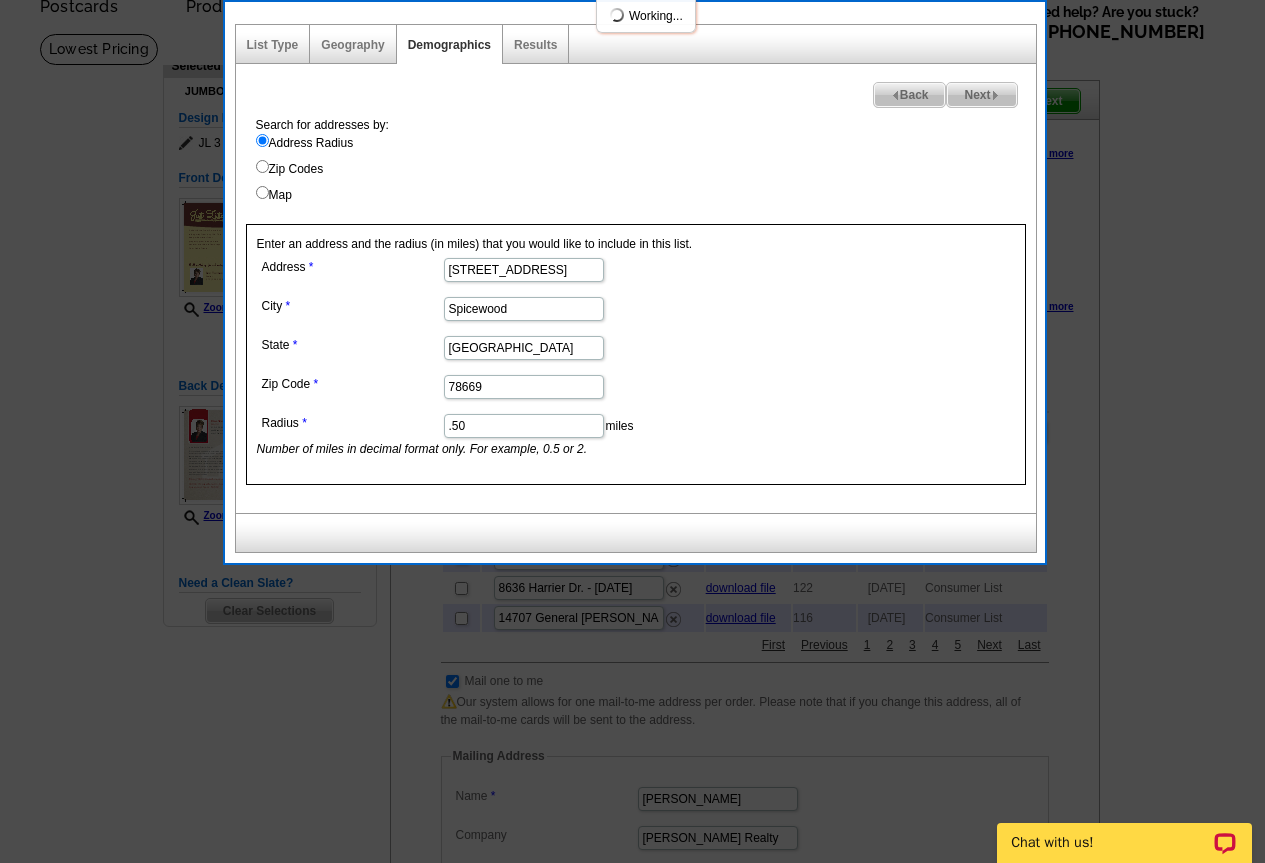 select 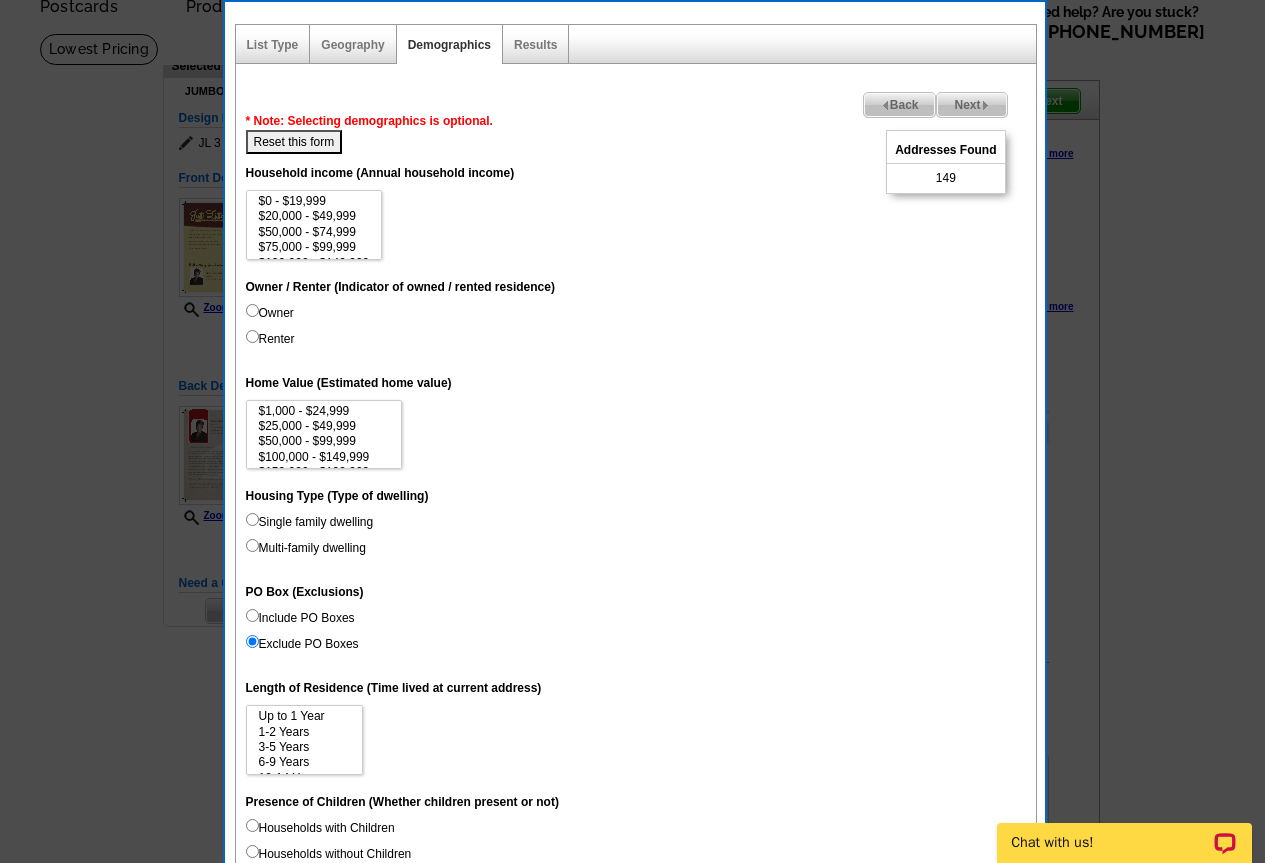 click on "Back" at bounding box center [900, 105] 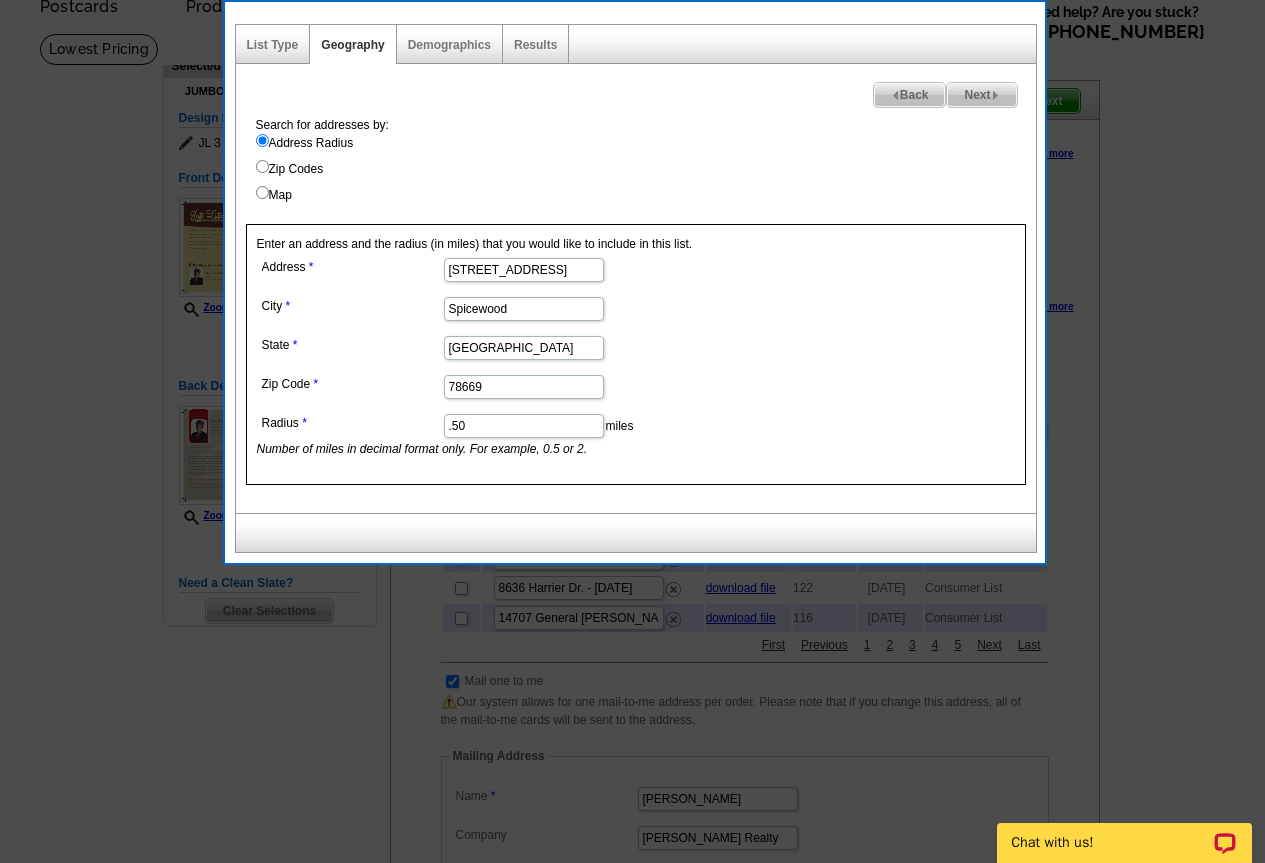 click on ".50" at bounding box center [524, 426] 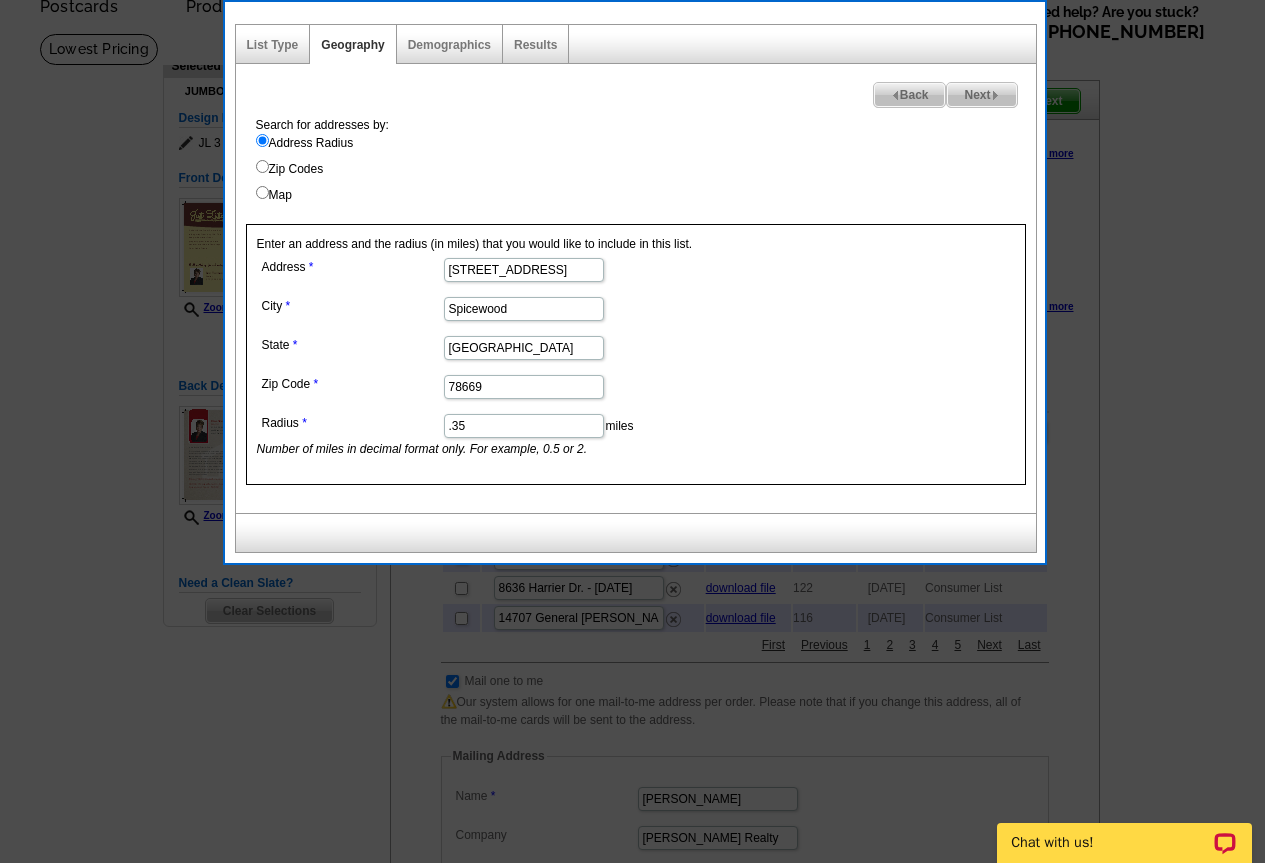 type on ".35" 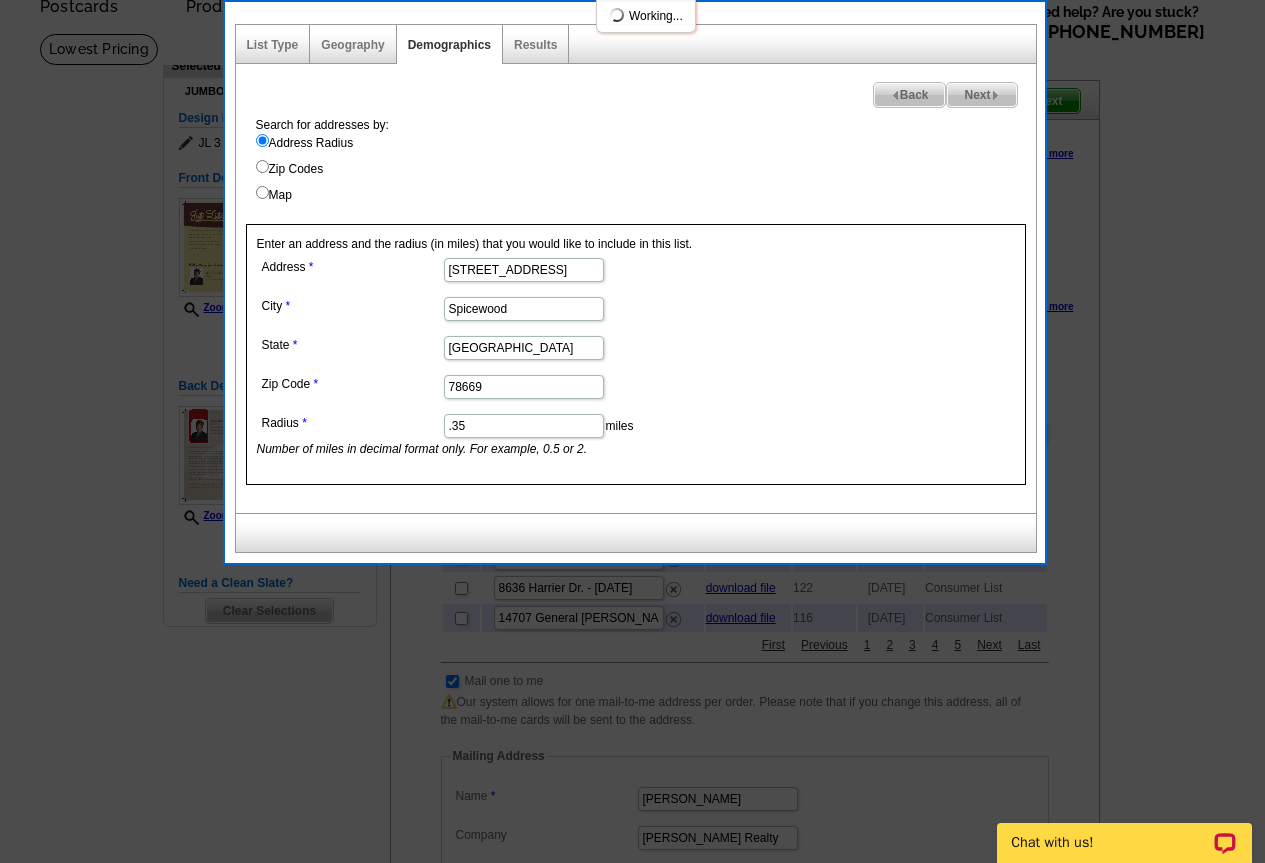 select 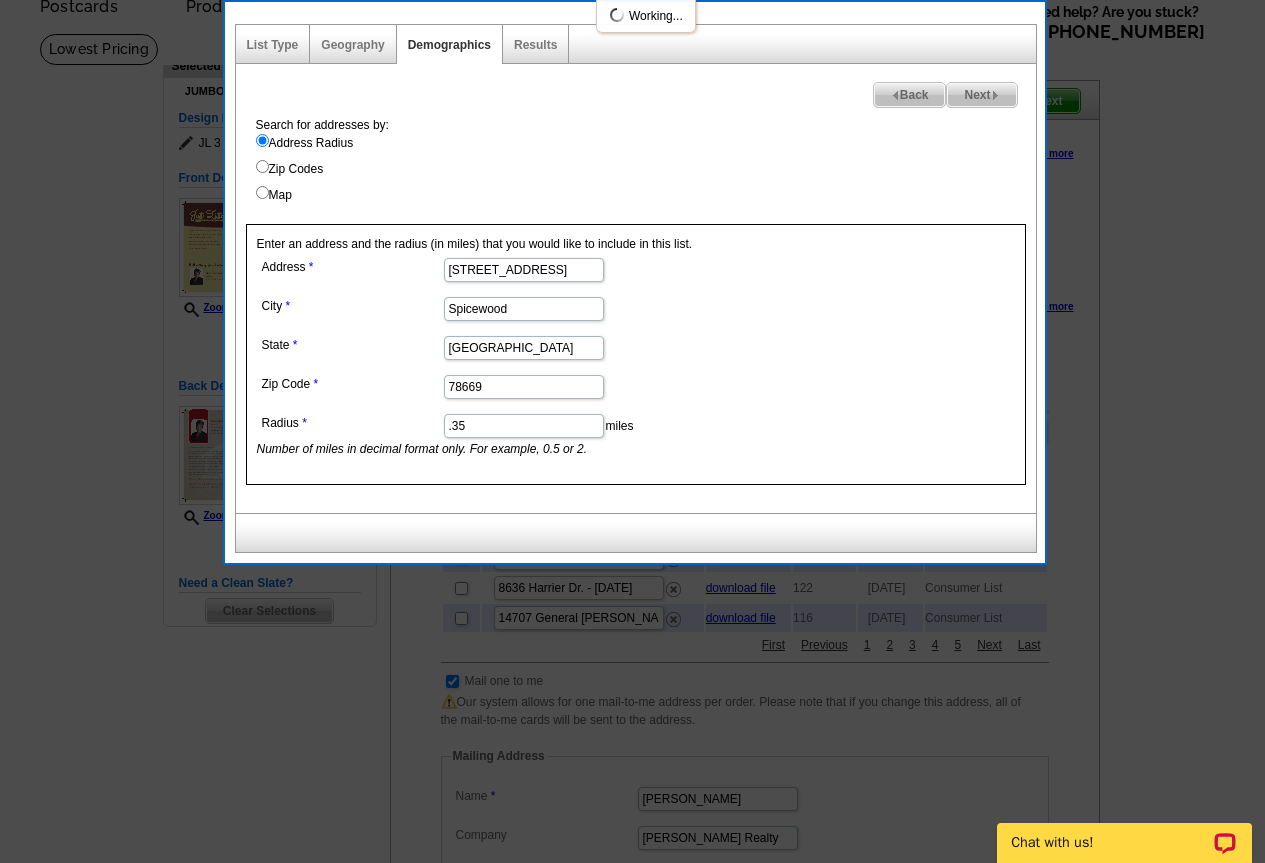 select 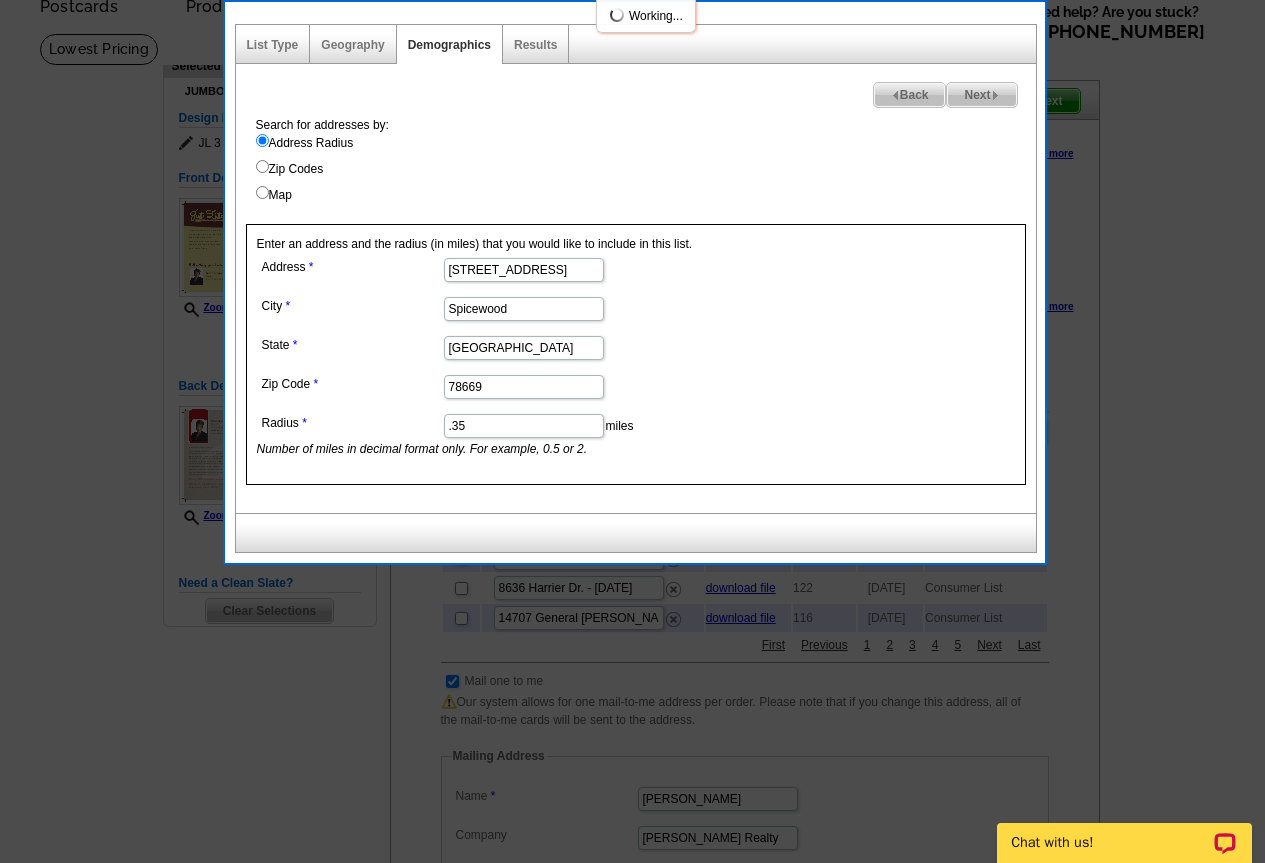 select 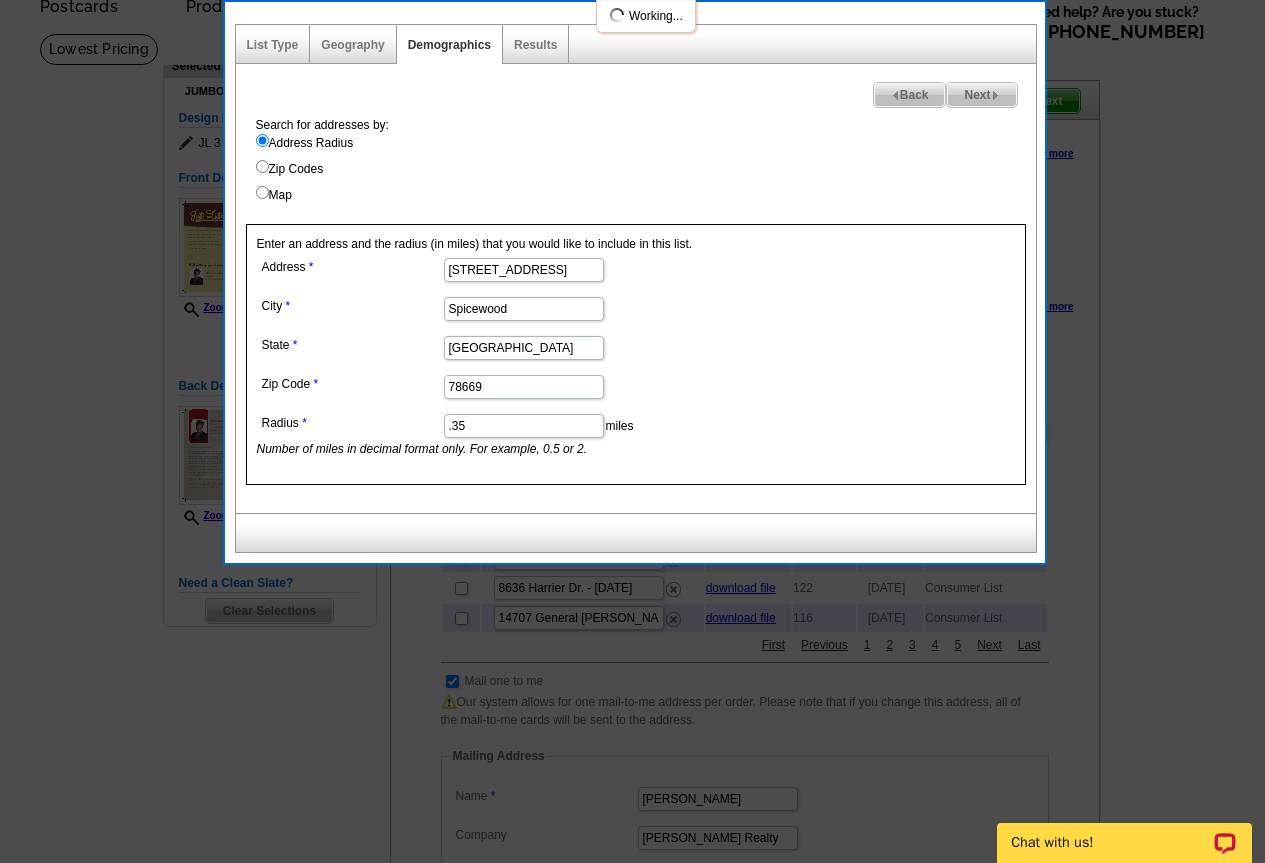 select 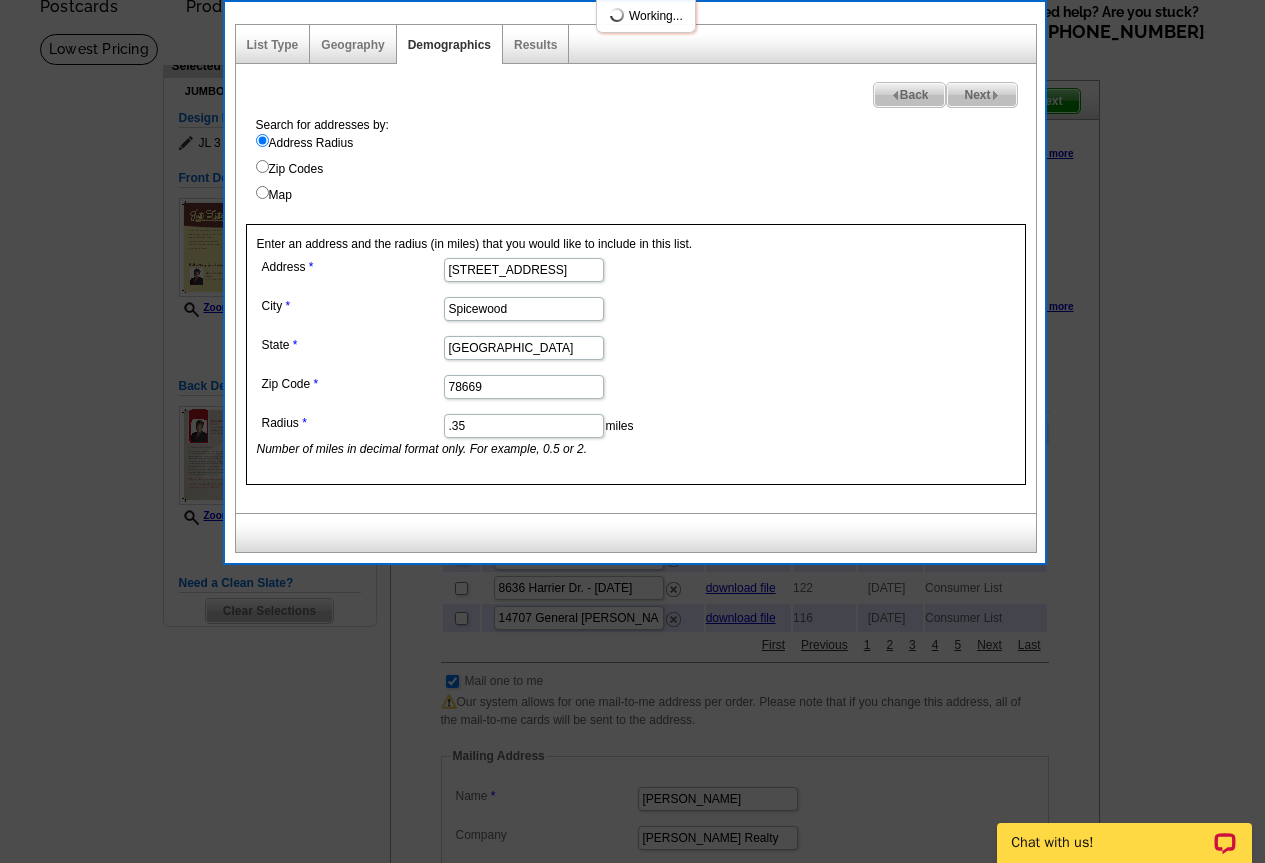 select 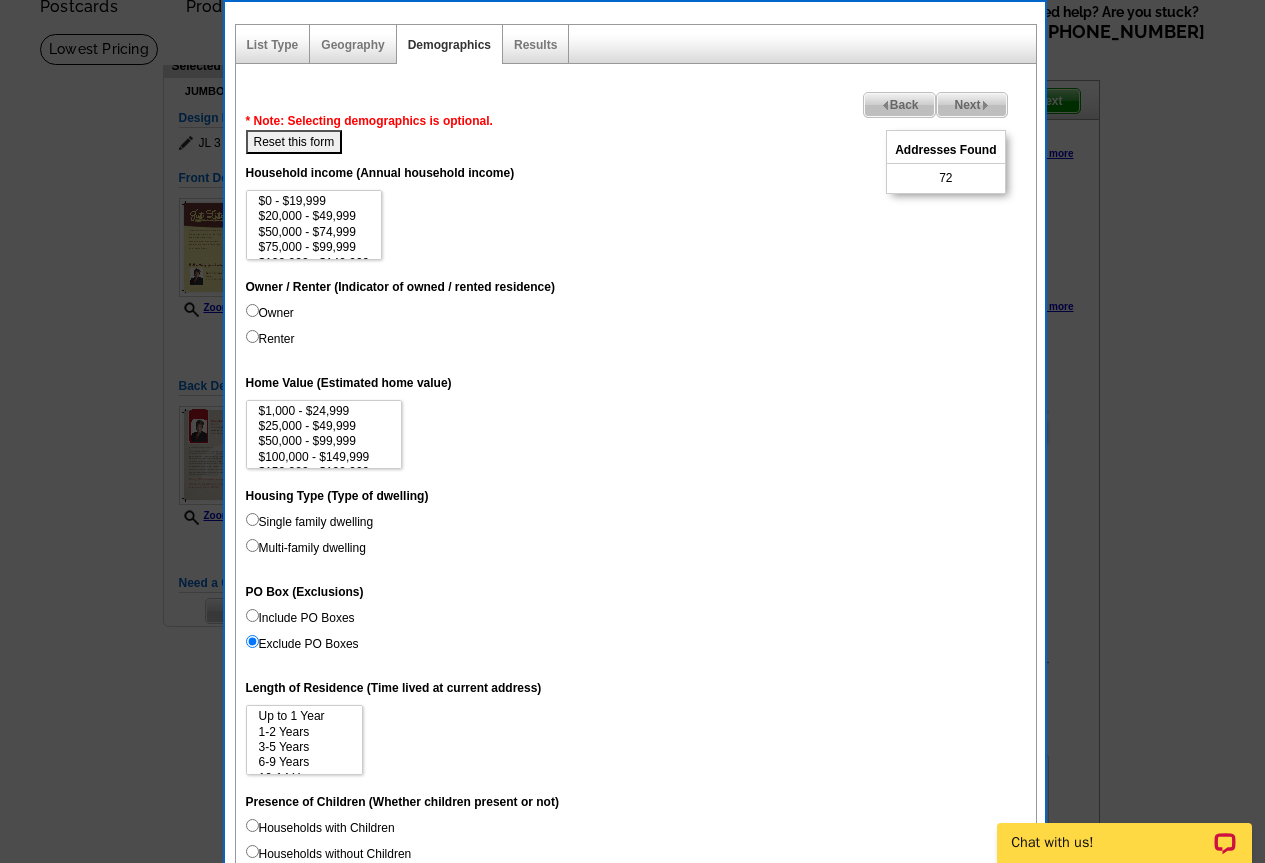 click on "Next" at bounding box center [971, 105] 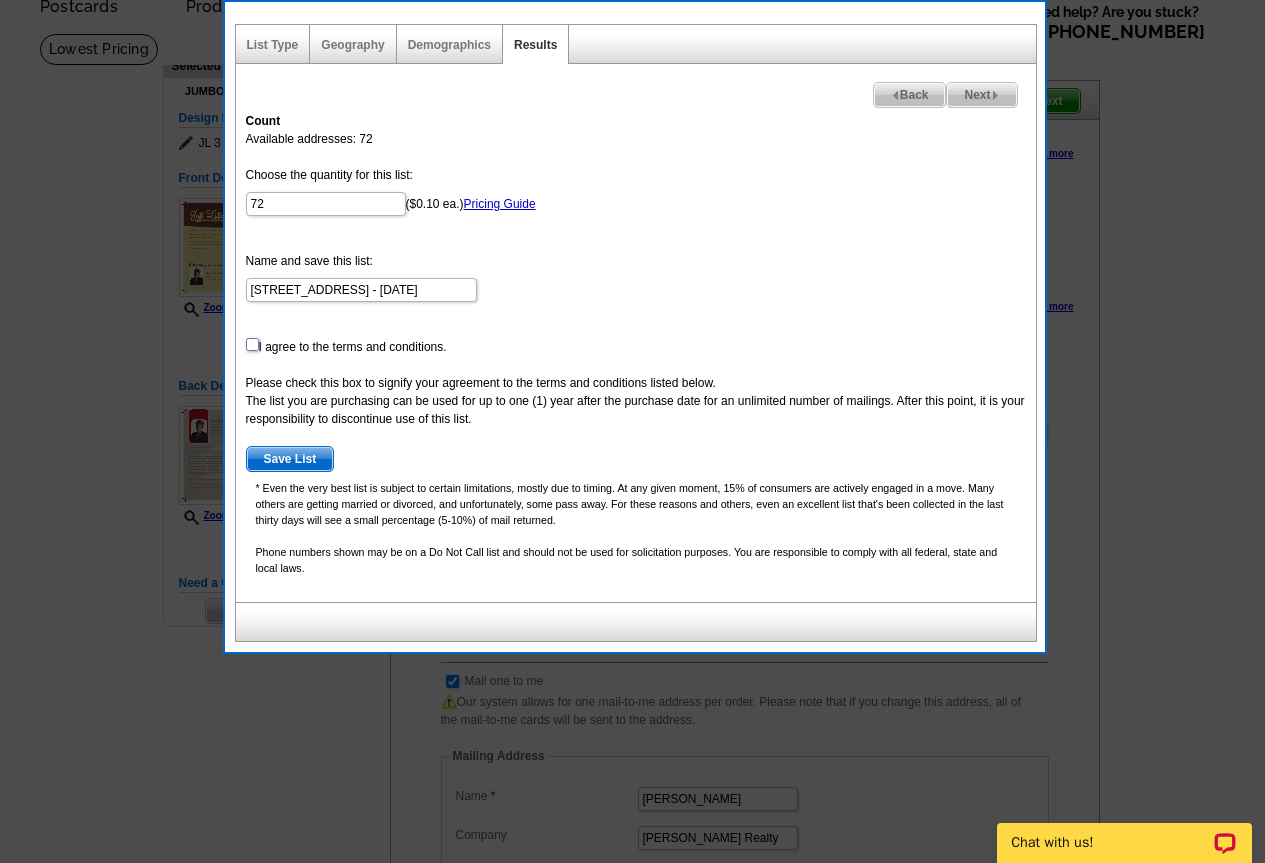 click at bounding box center [252, 344] 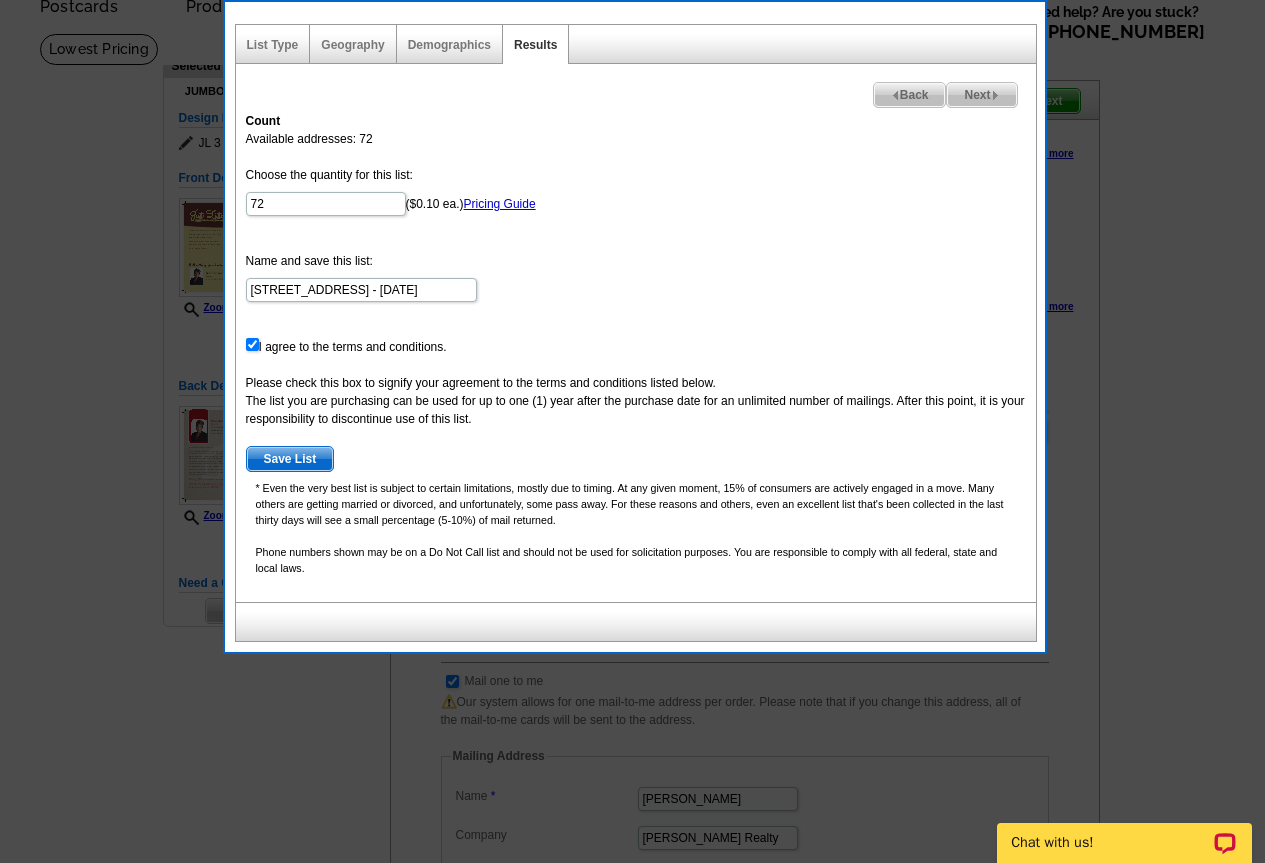 click on "Save List" at bounding box center [290, 459] 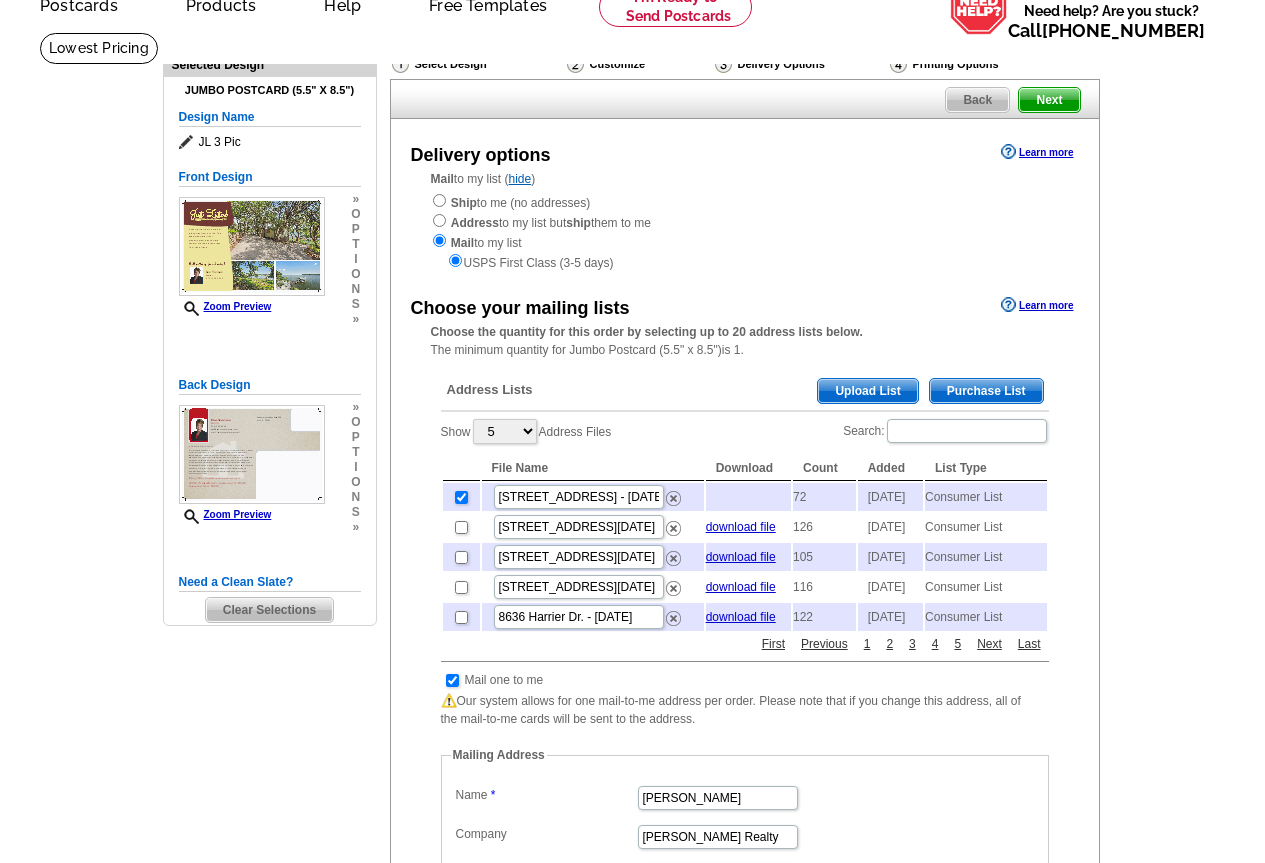 scroll, scrollTop: 100, scrollLeft: 0, axis: vertical 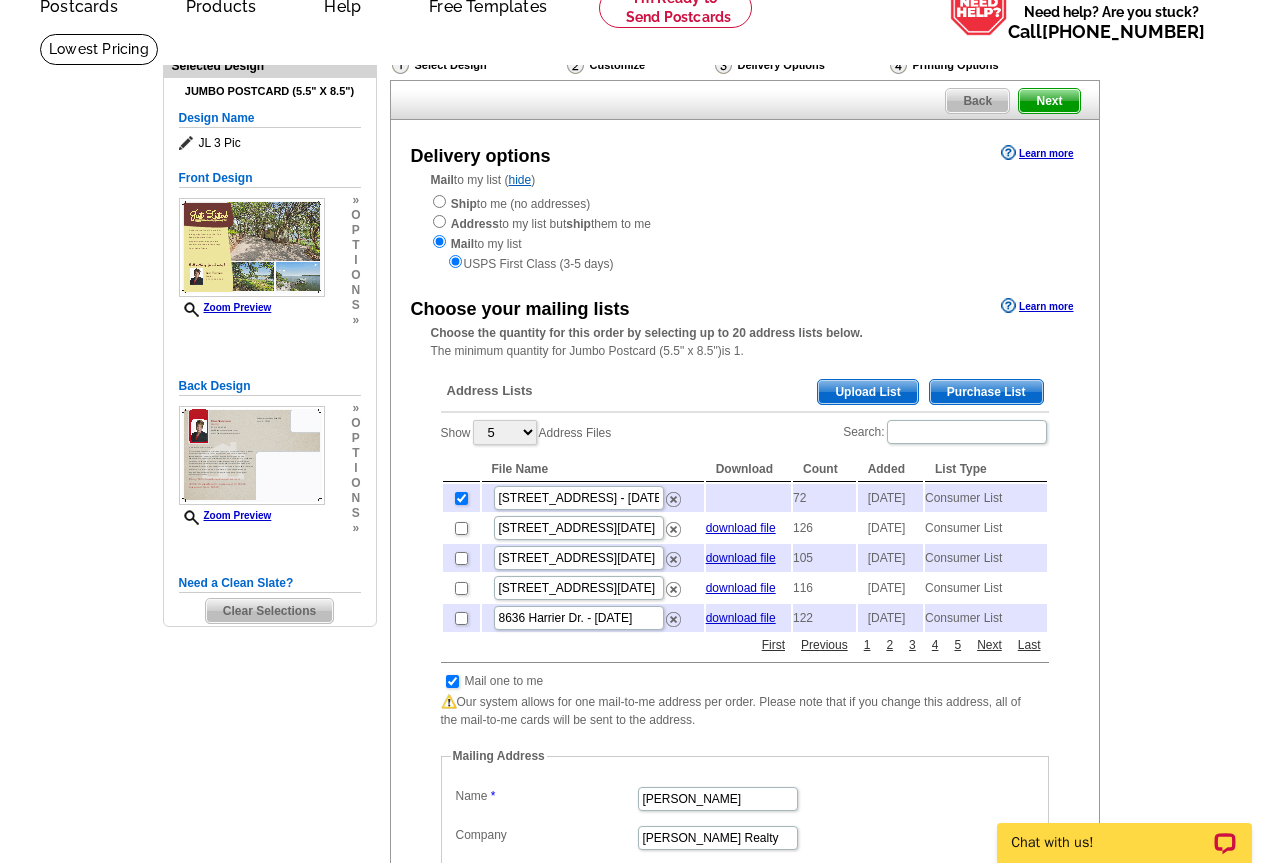 click on "Purchase List" at bounding box center (986, 392) 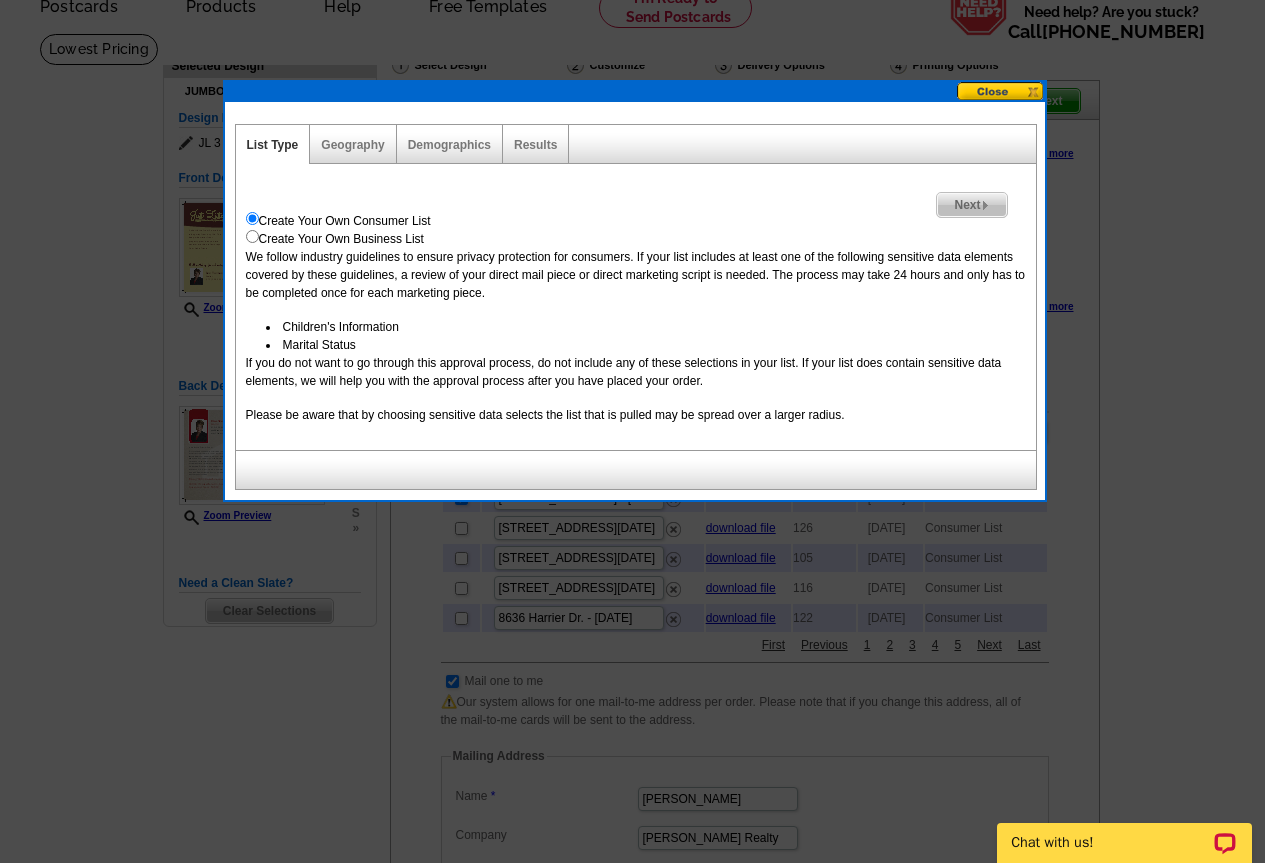 click at bounding box center [1001, 91] 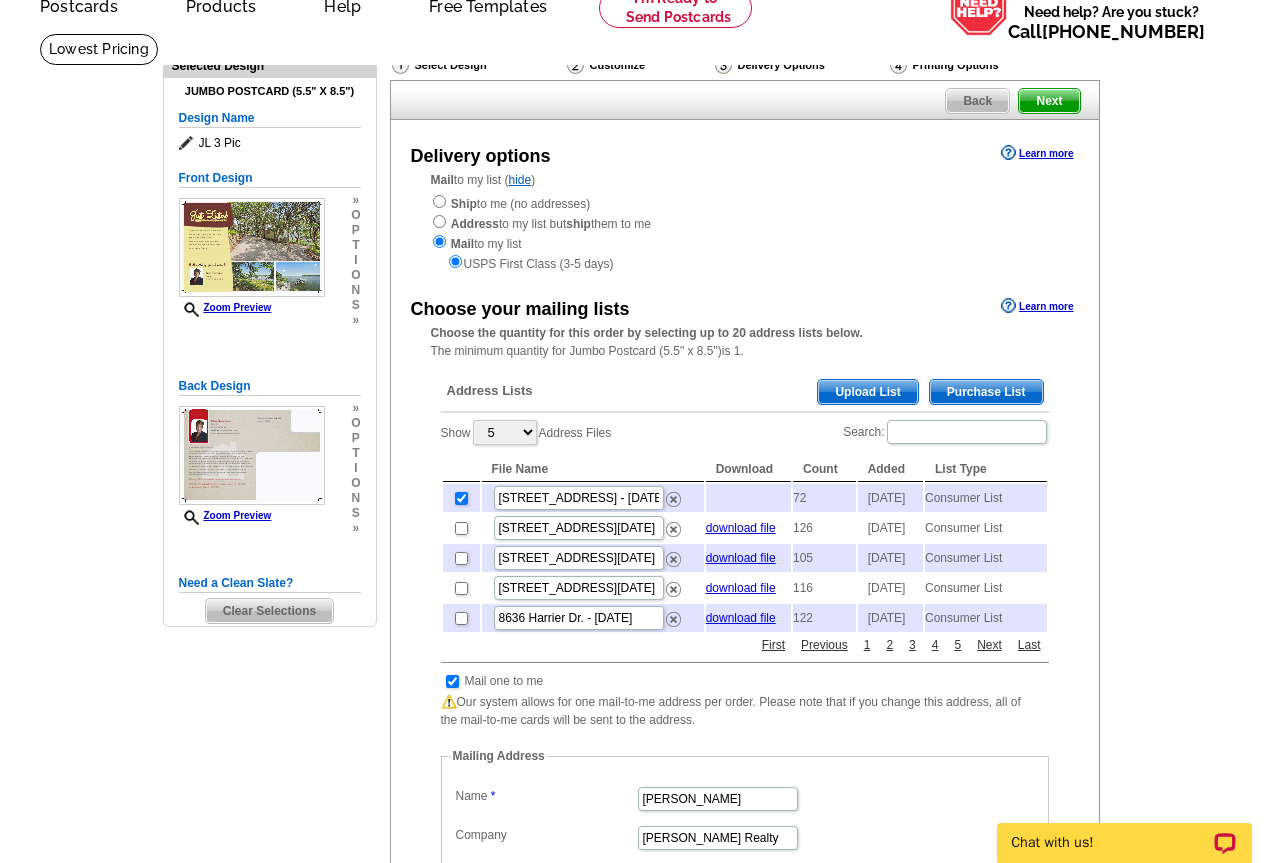 click on "Next" at bounding box center (1049, 101) 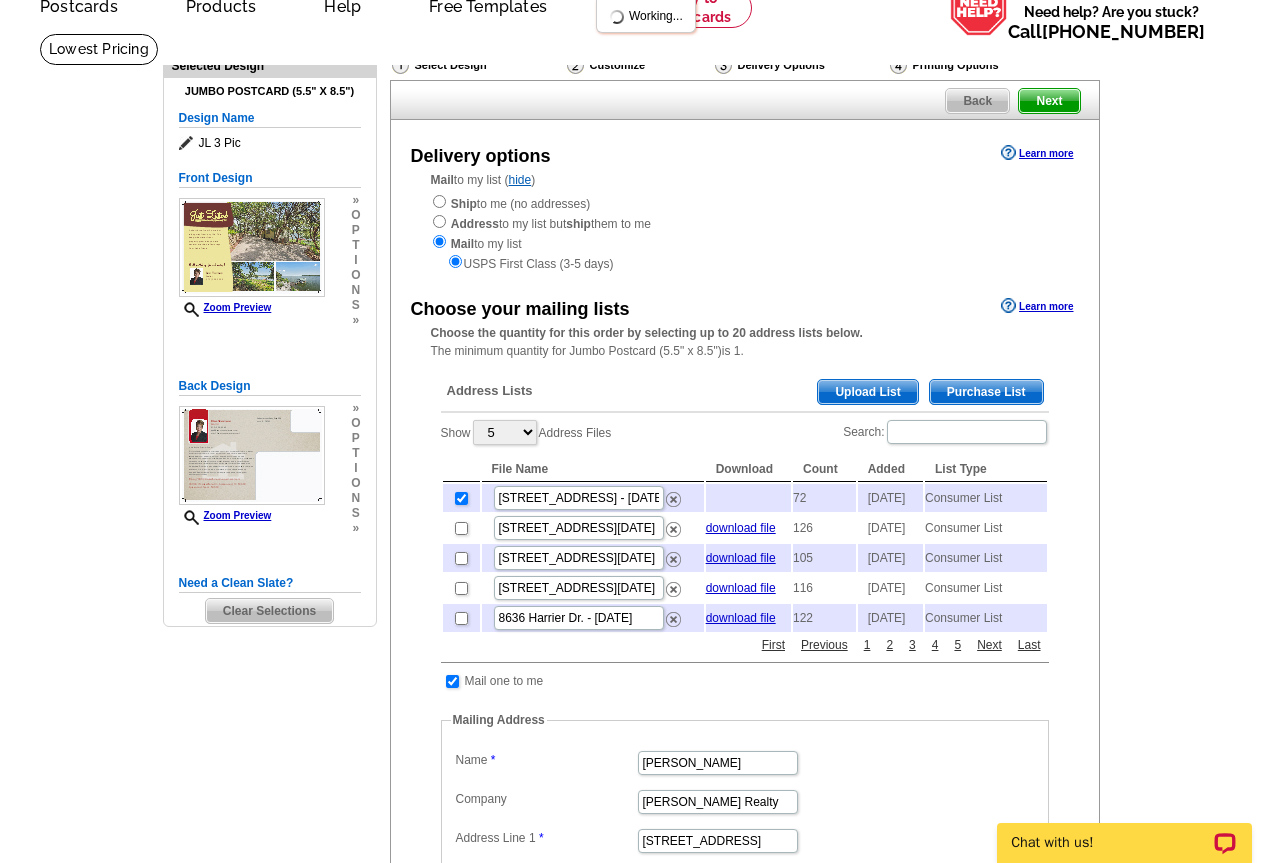 scroll, scrollTop: 0, scrollLeft: 0, axis: both 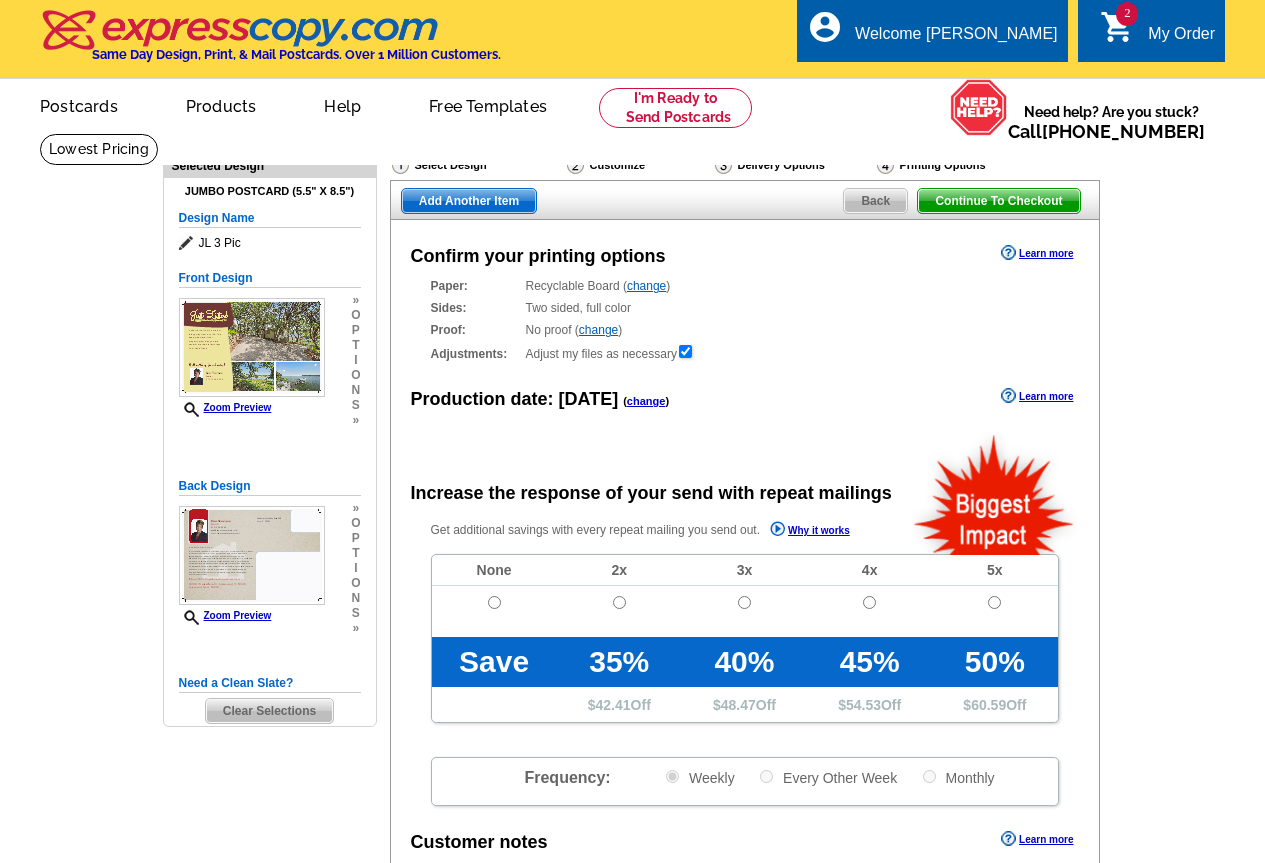 radio on "false" 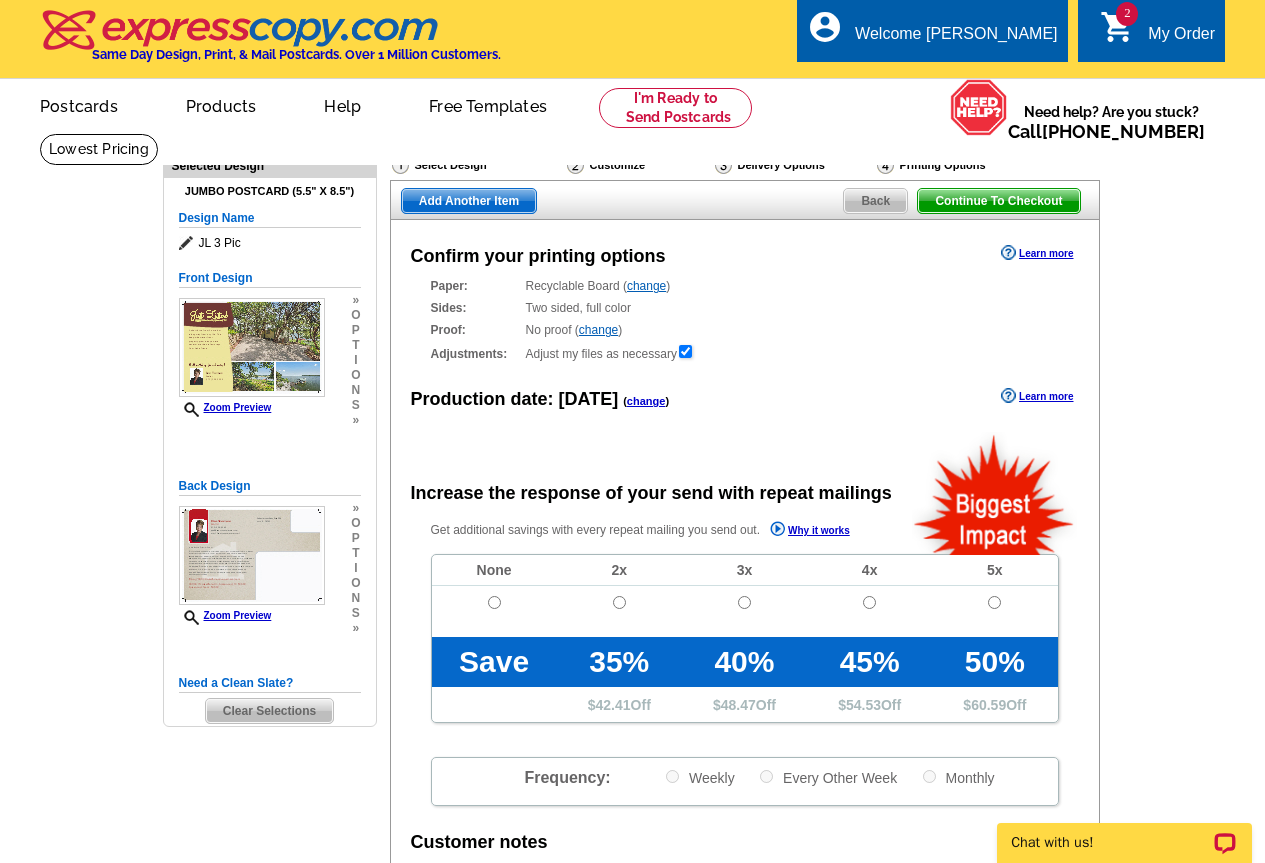 scroll, scrollTop: 0, scrollLeft: 0, axis: both 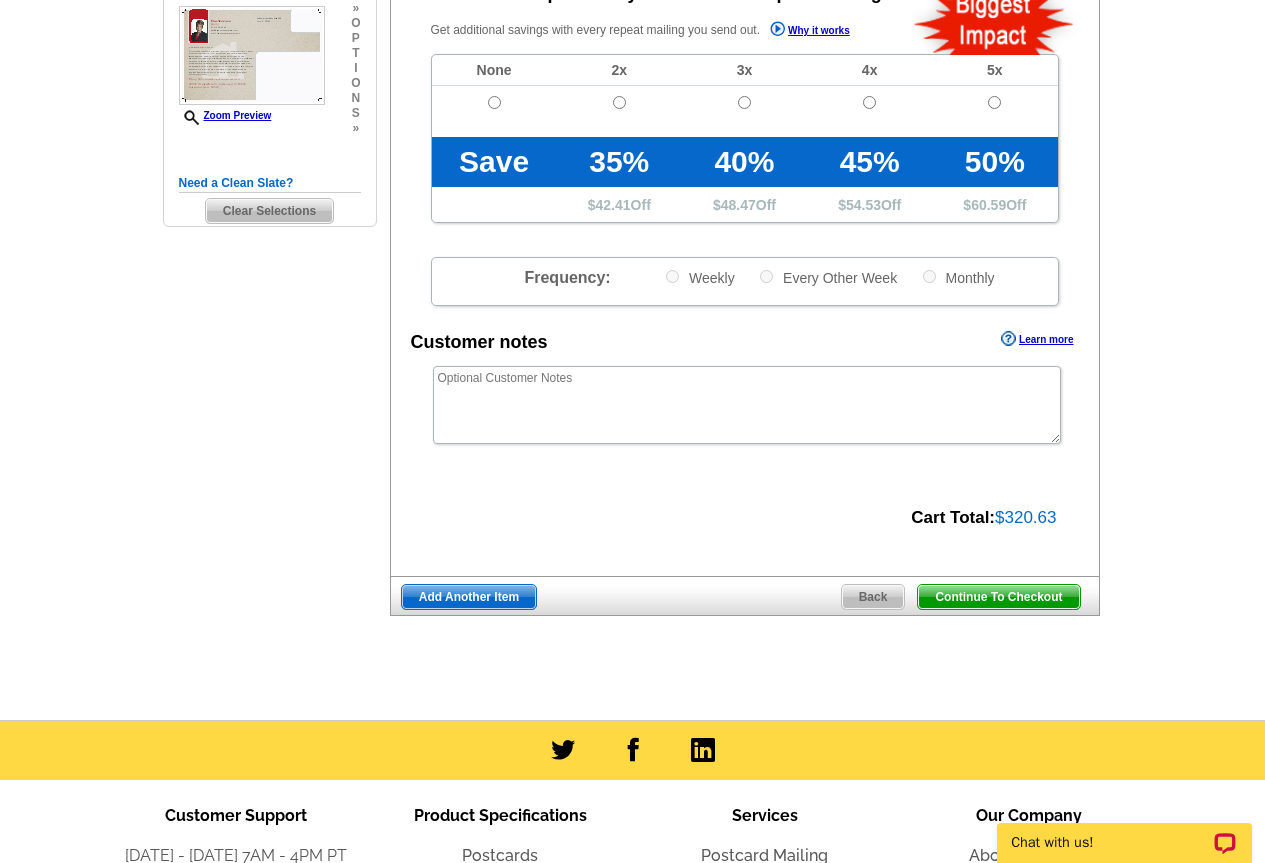 click on "Continue To Checkout" at bounding box center (998, 597) 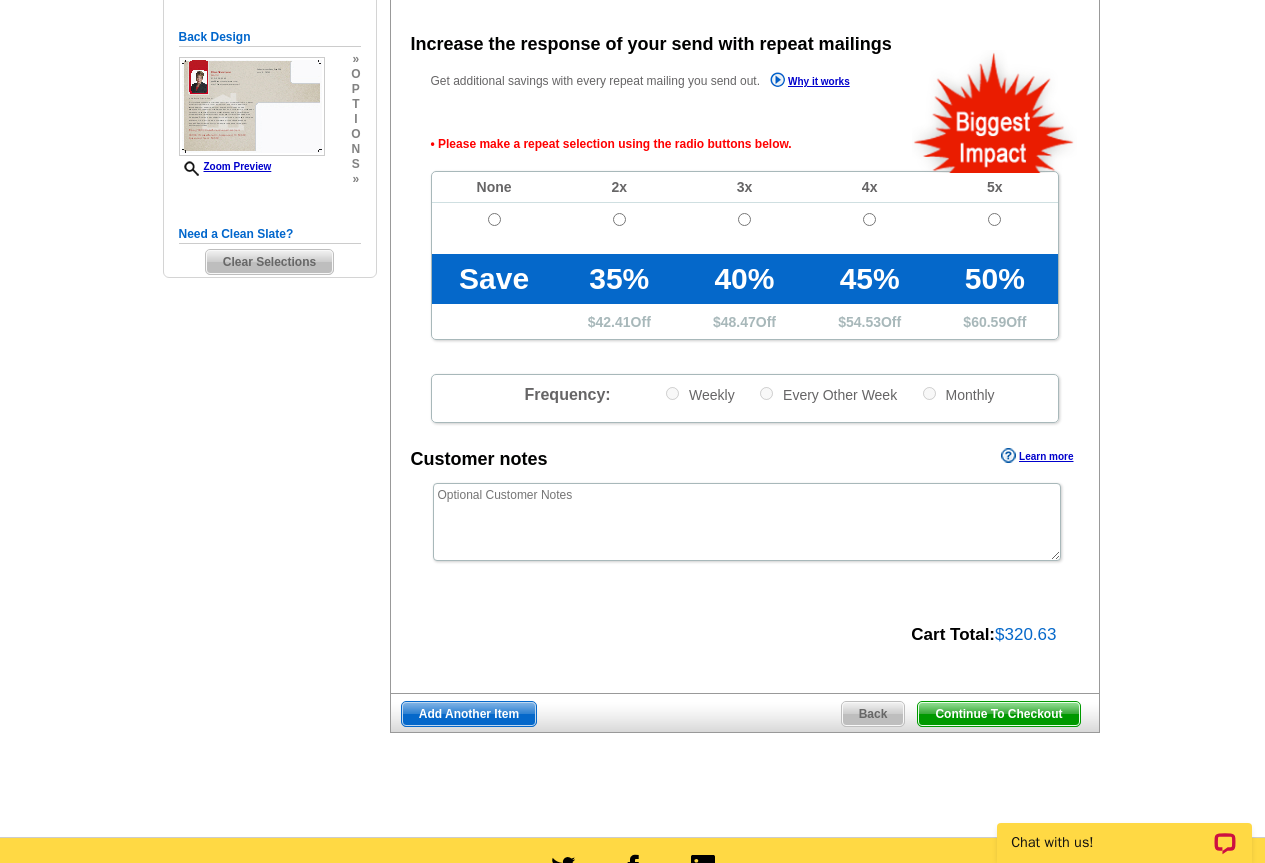 scroll, scrollTop: 448, scrollLeft: 0, axis: vertical 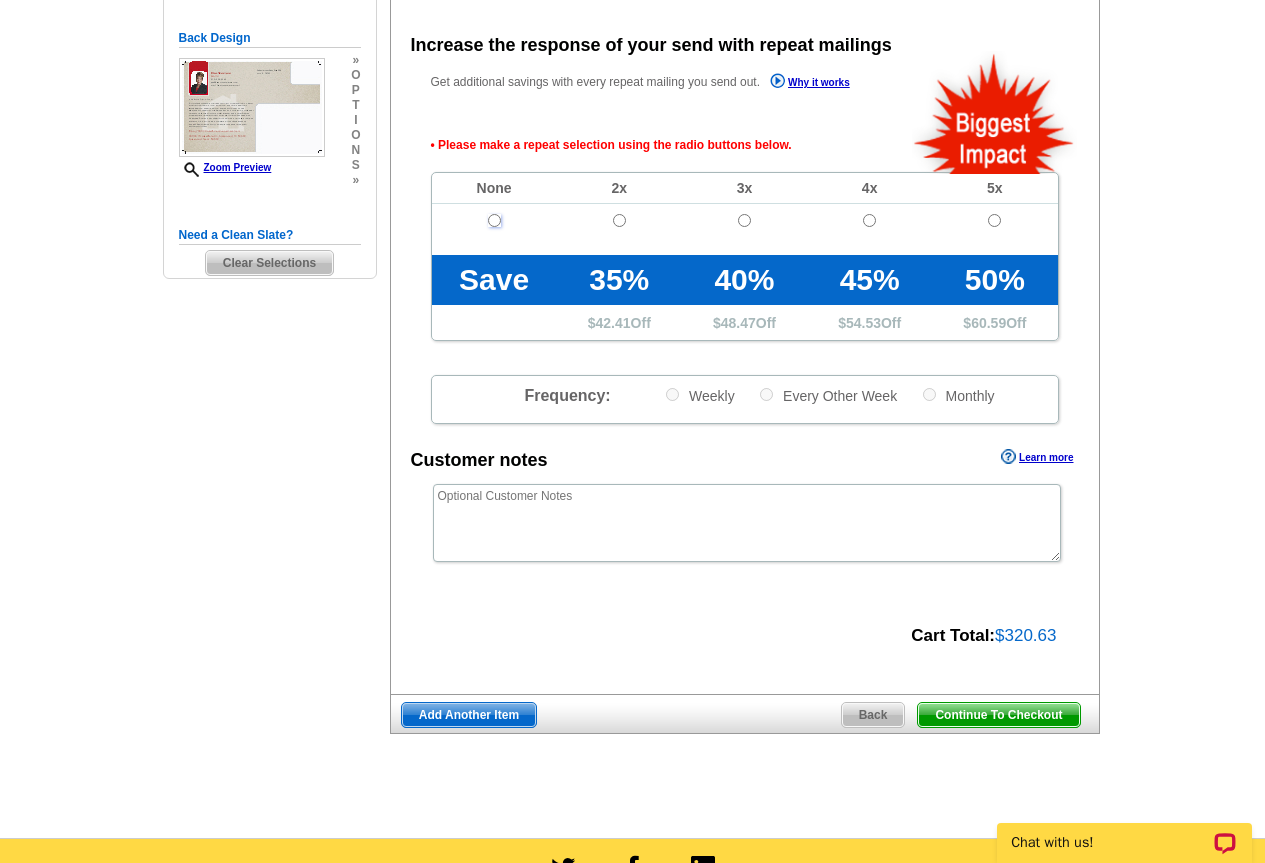 click at bounding box center (494, 220) 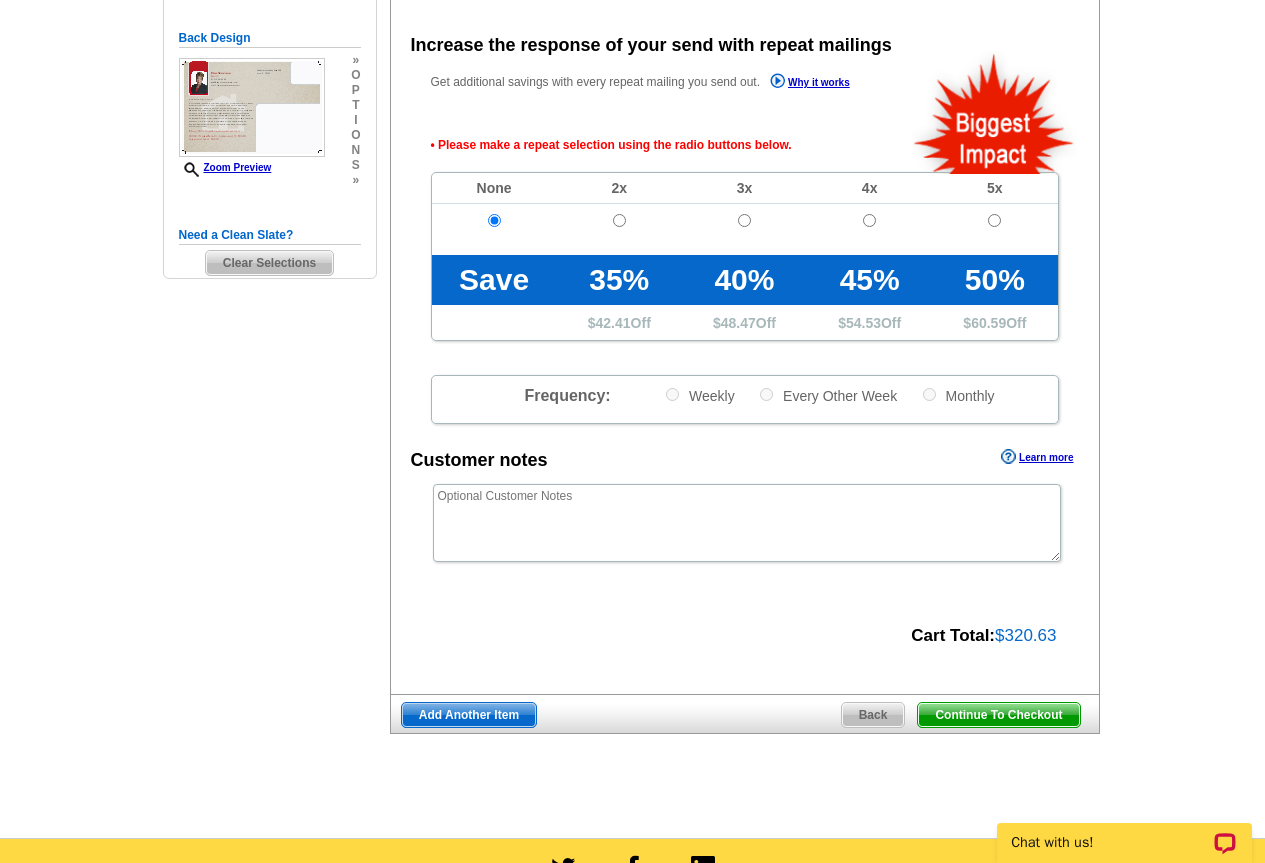 click on "Continue To Checkout" at bounding box center (998, 715) 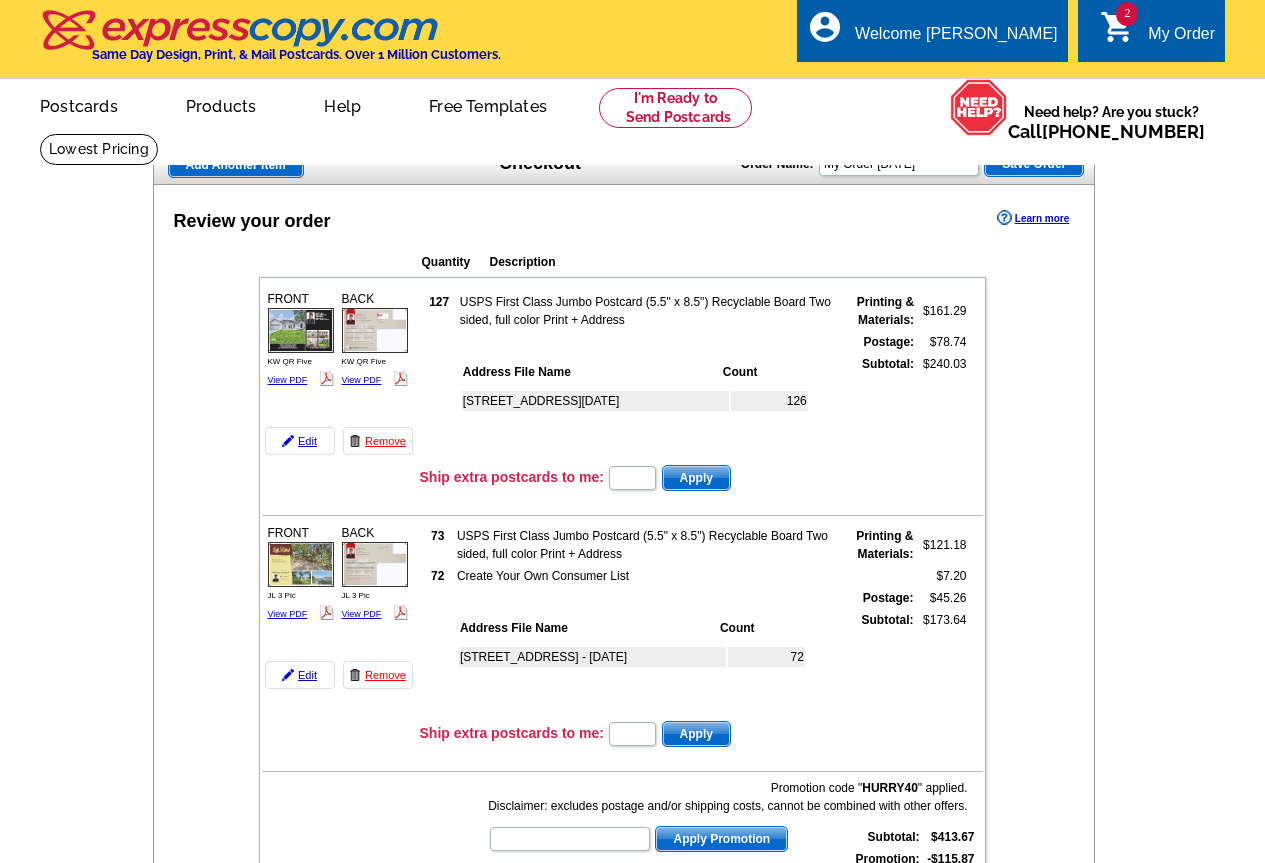 scroll, scrollTop: 0, scrollLeft: 0, axis: both 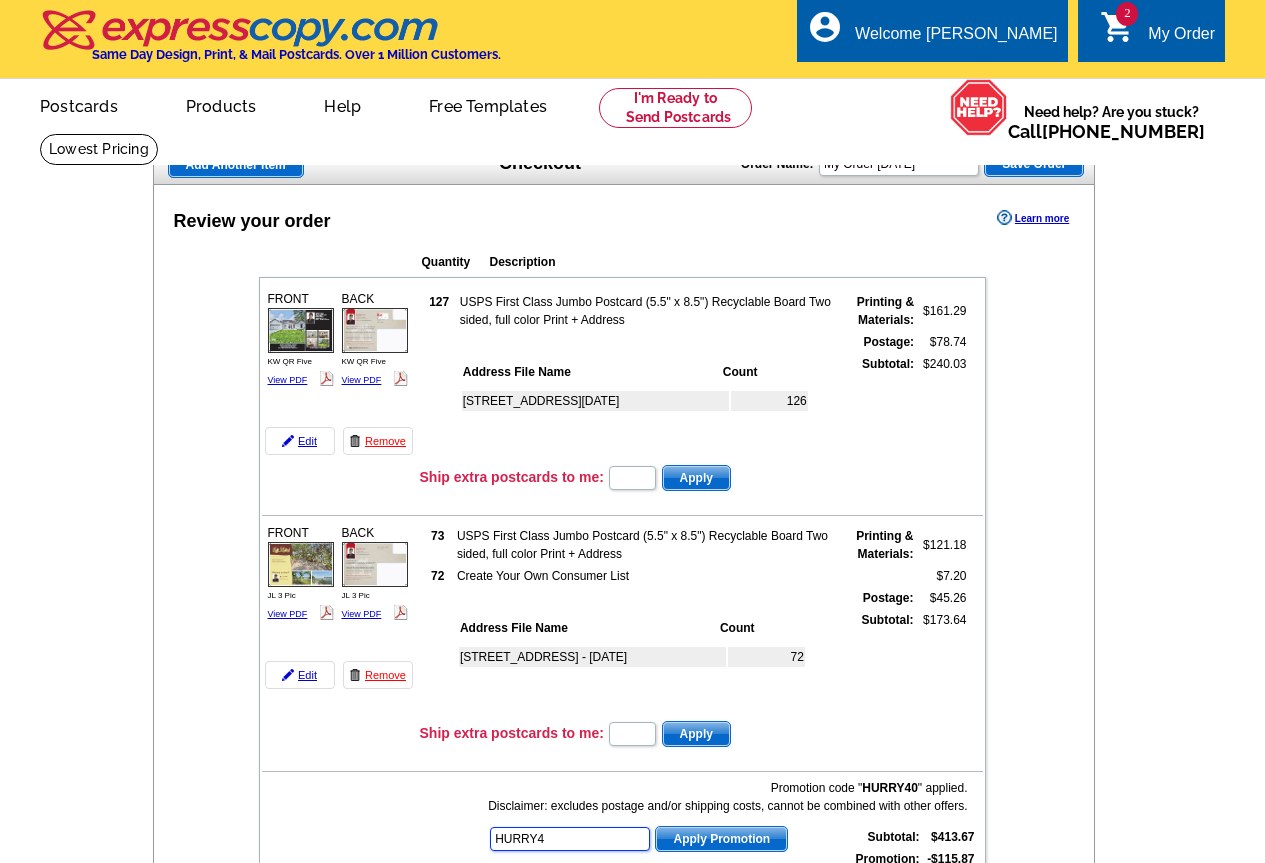 type on "HURRY40" 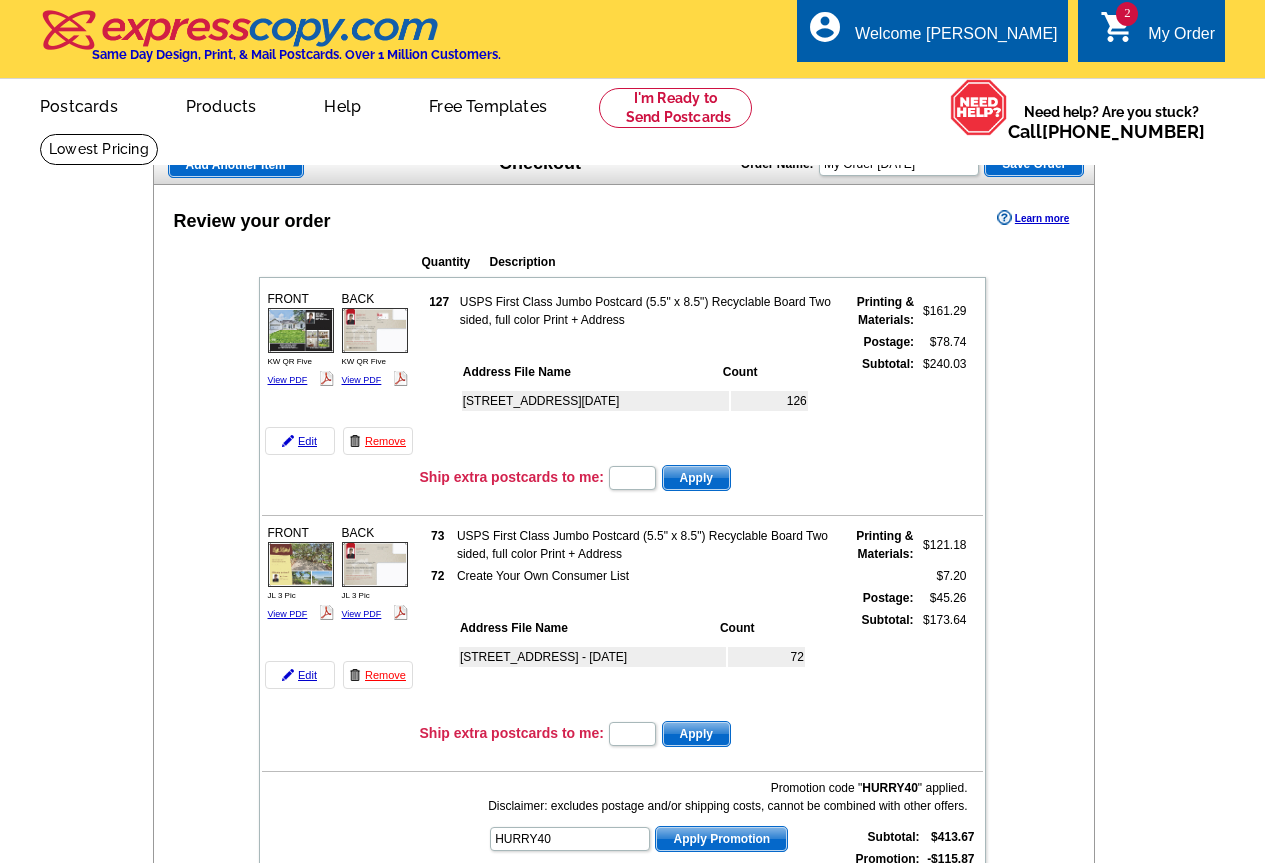 scroll, scrollTop: 0, scrollLeft: 0, axis: both 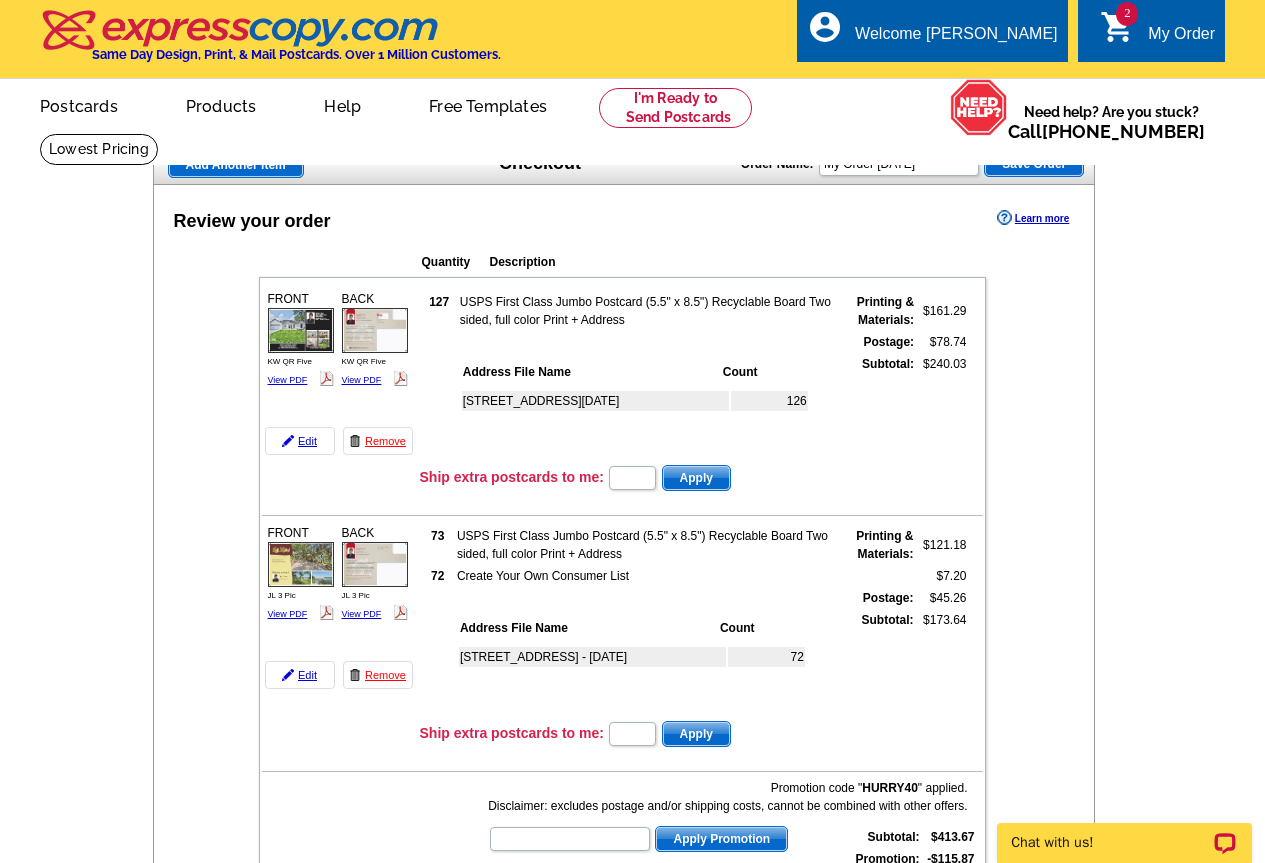 click at bounding box center [0, 2189] 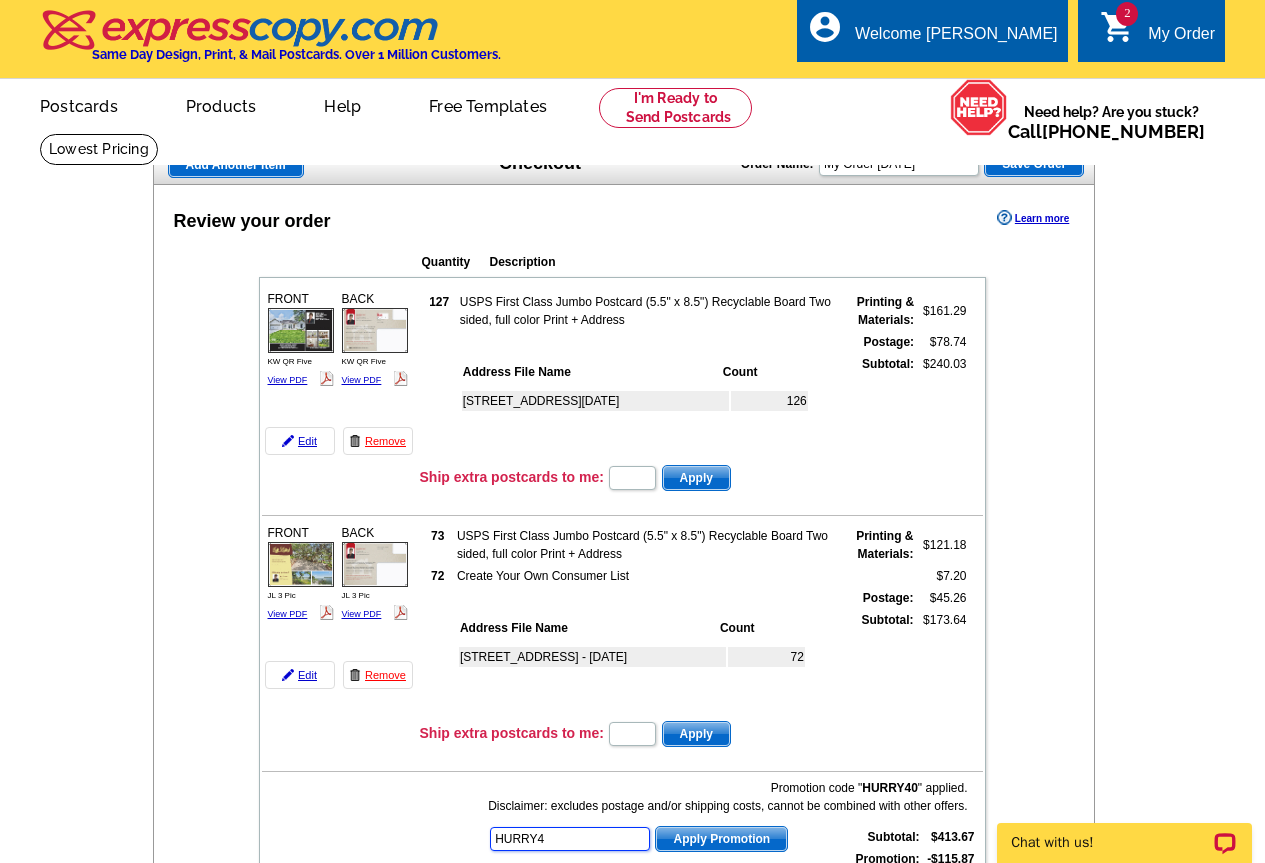 type on "HURRY40" 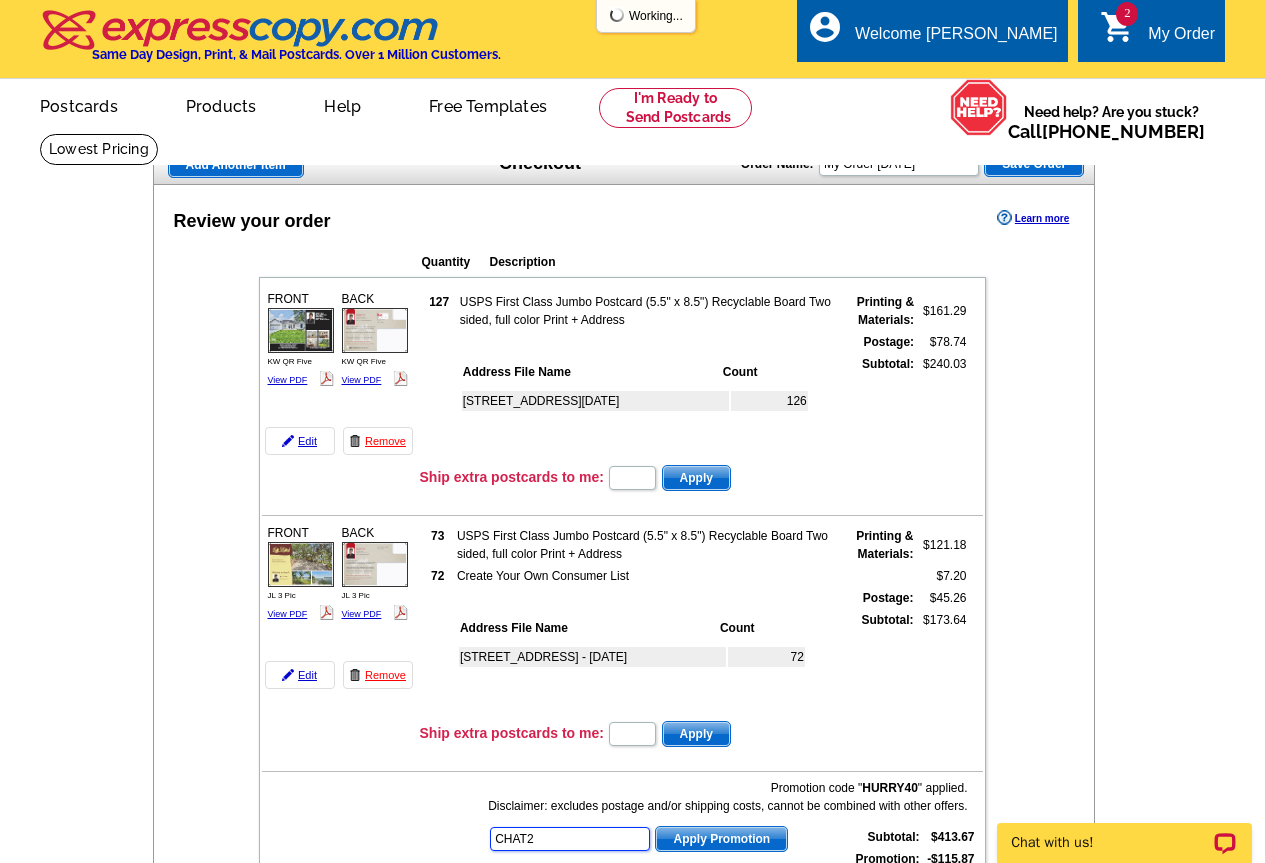type on "CHAT20" 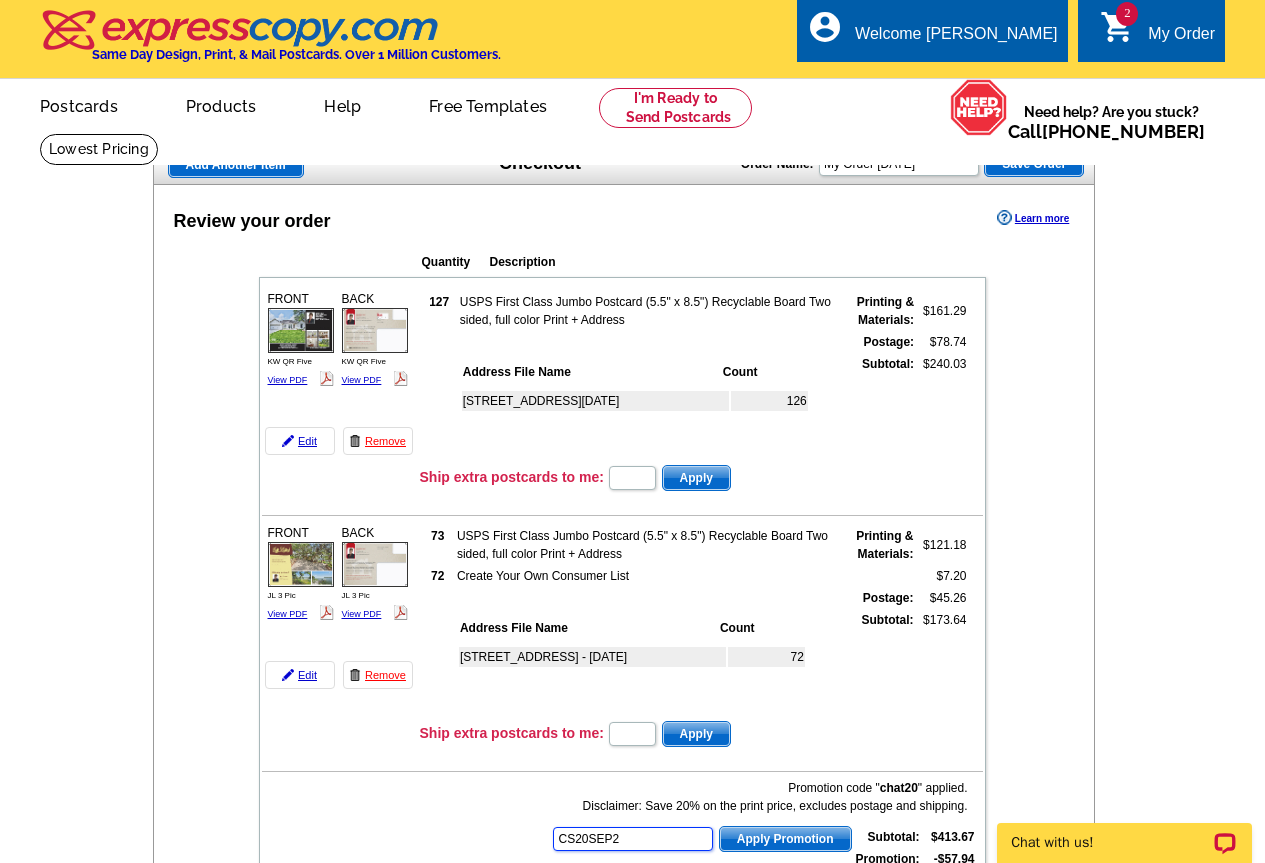 type on "CS20SEP21" 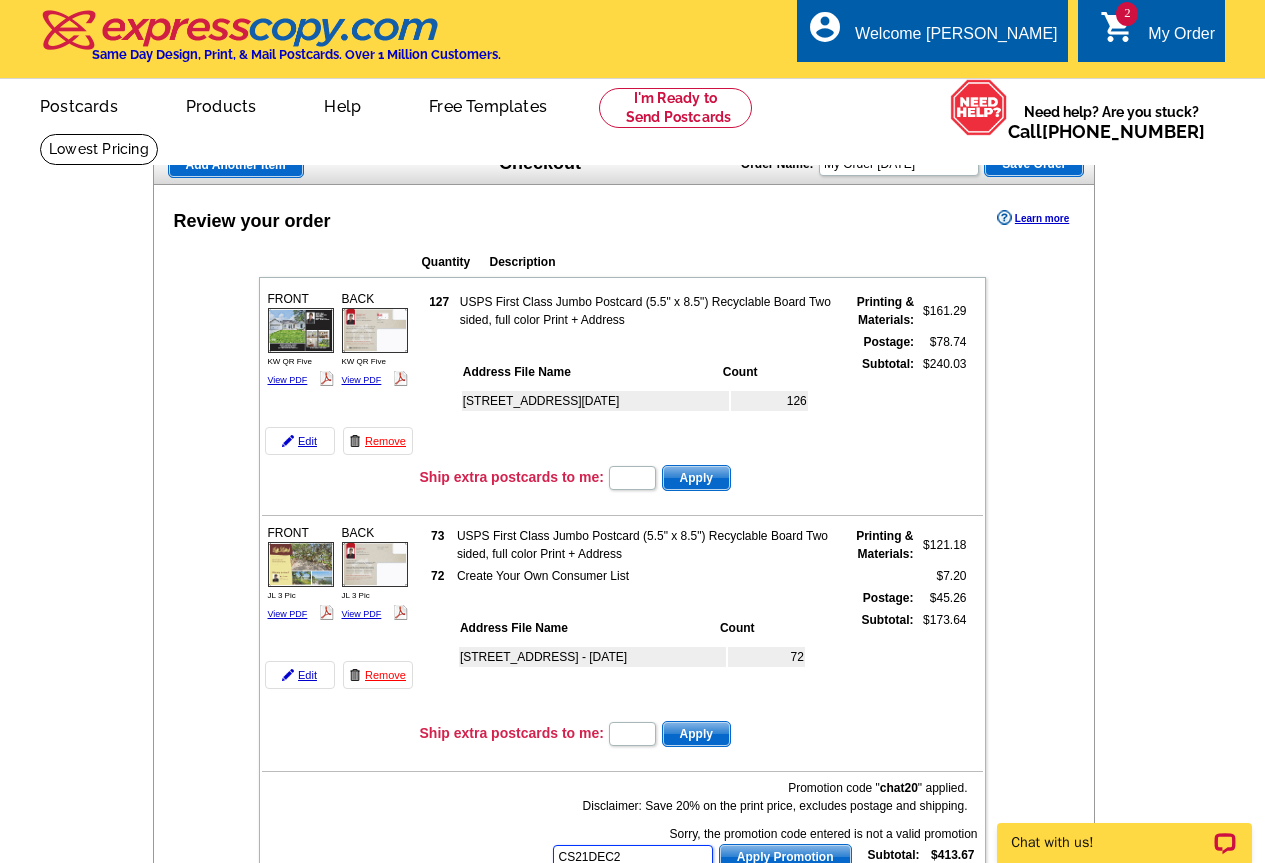type on "CS21DEC20" 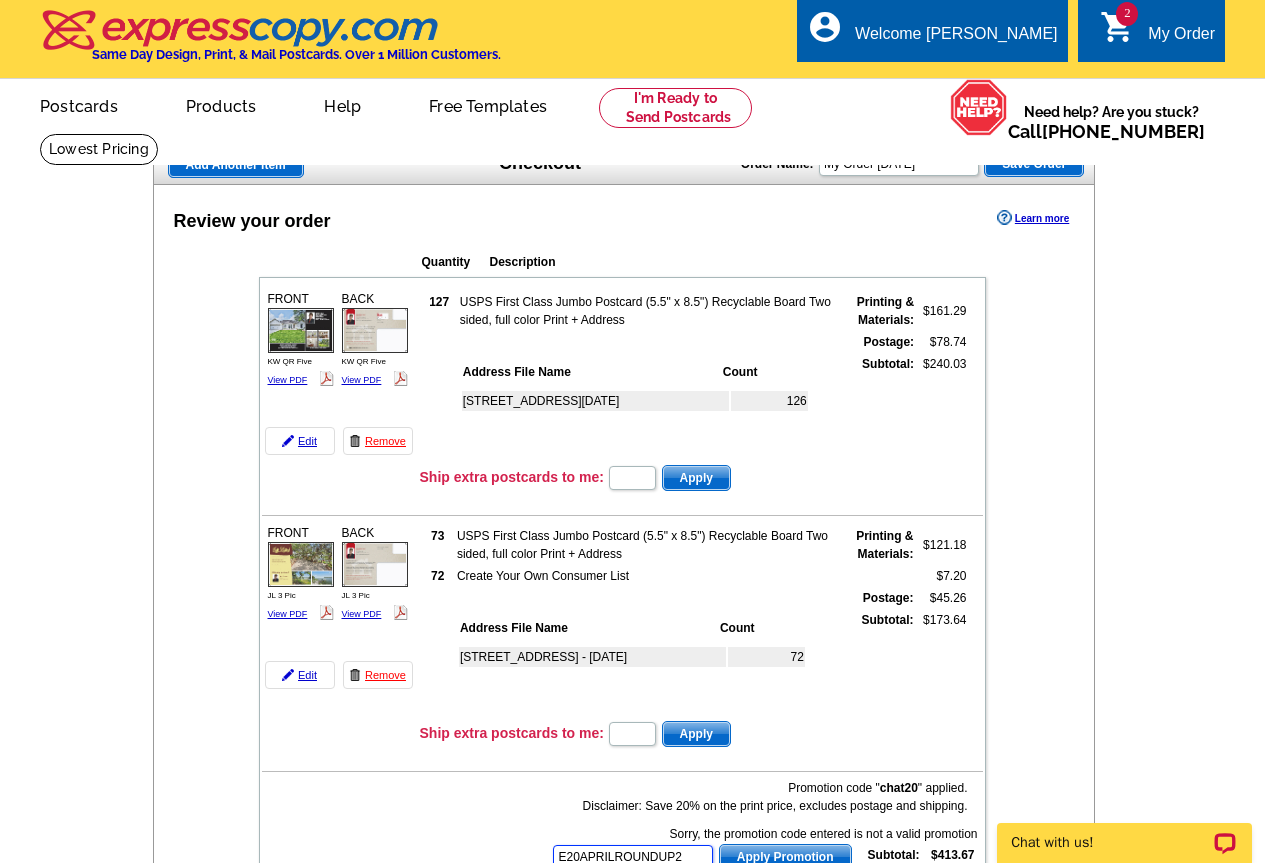 type on "E20APRILROUNDUP21" 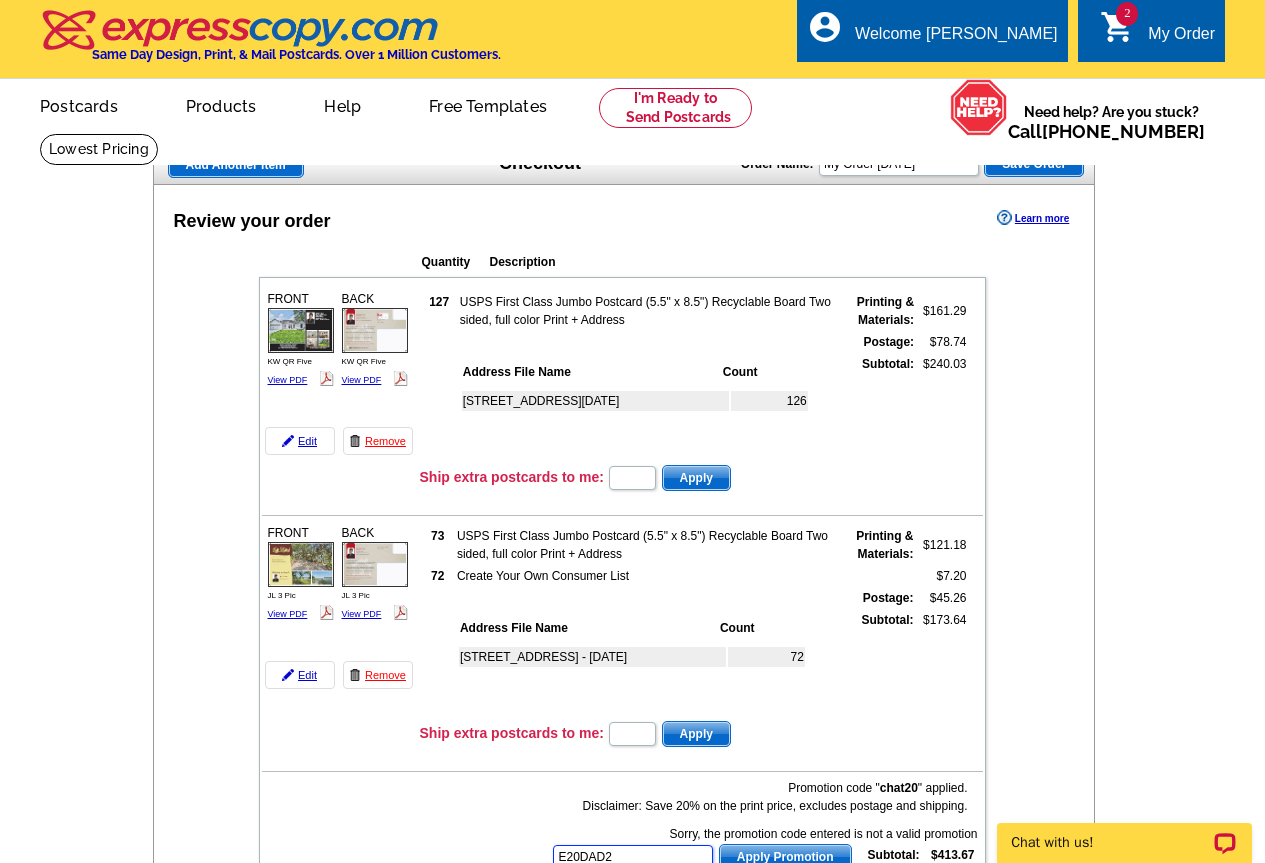 type on "E20DAD21" 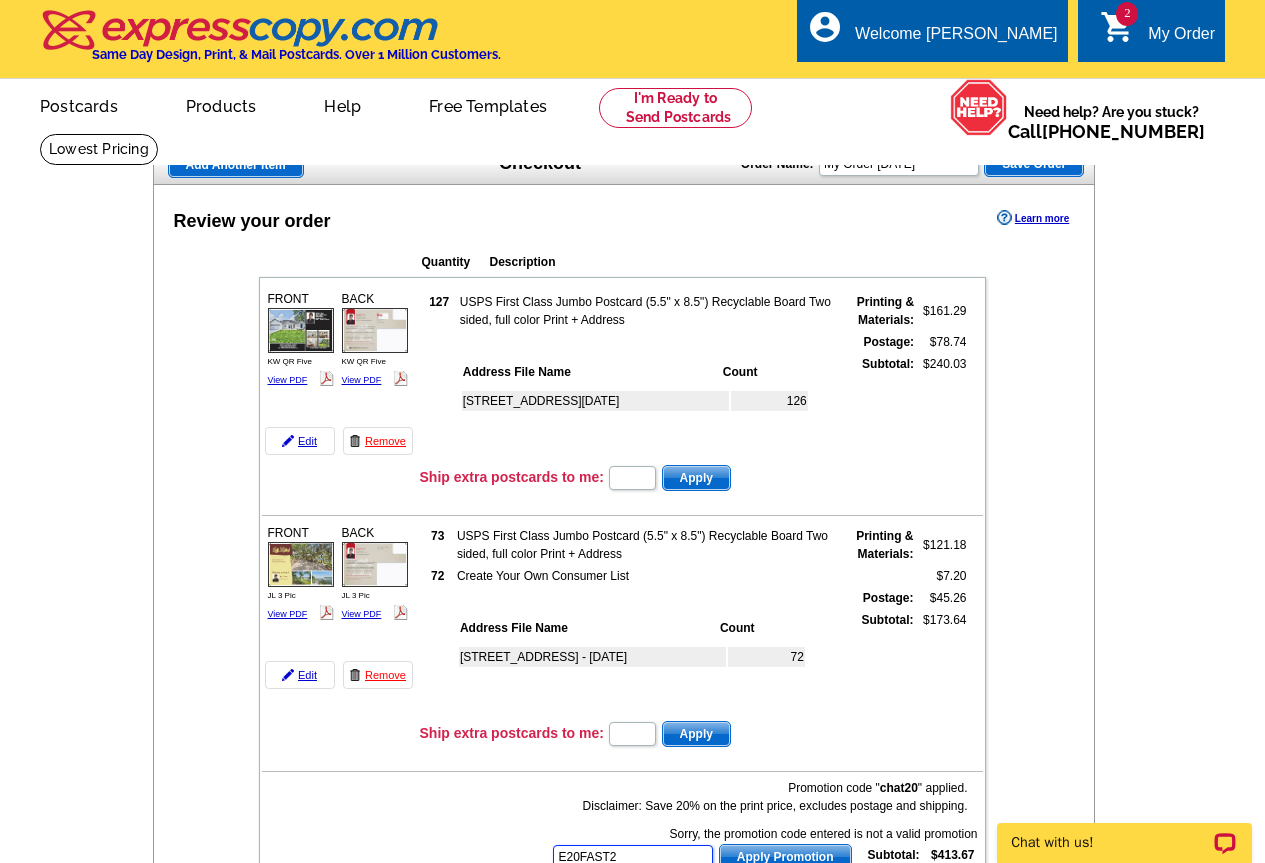 type on "E20FAST21" 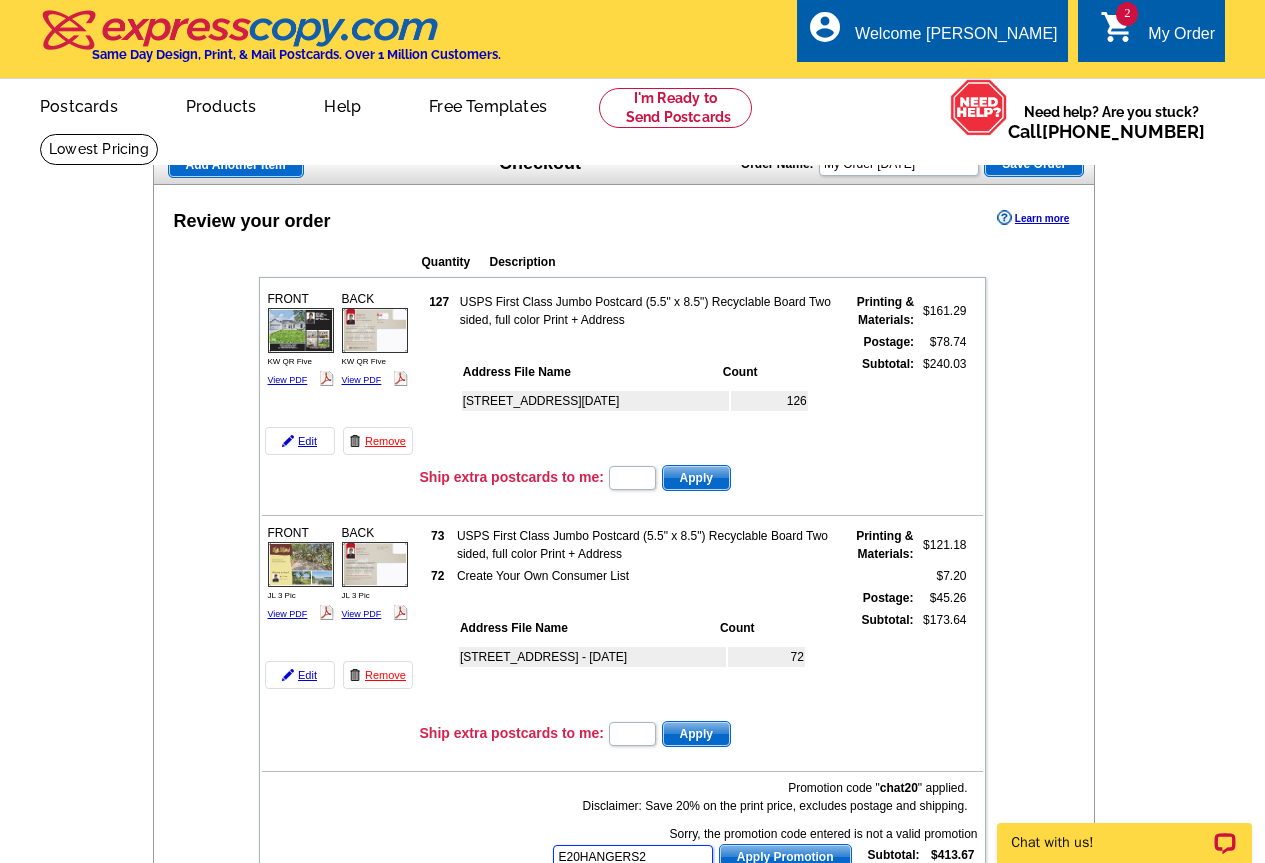 type on "E20HANGERS21" 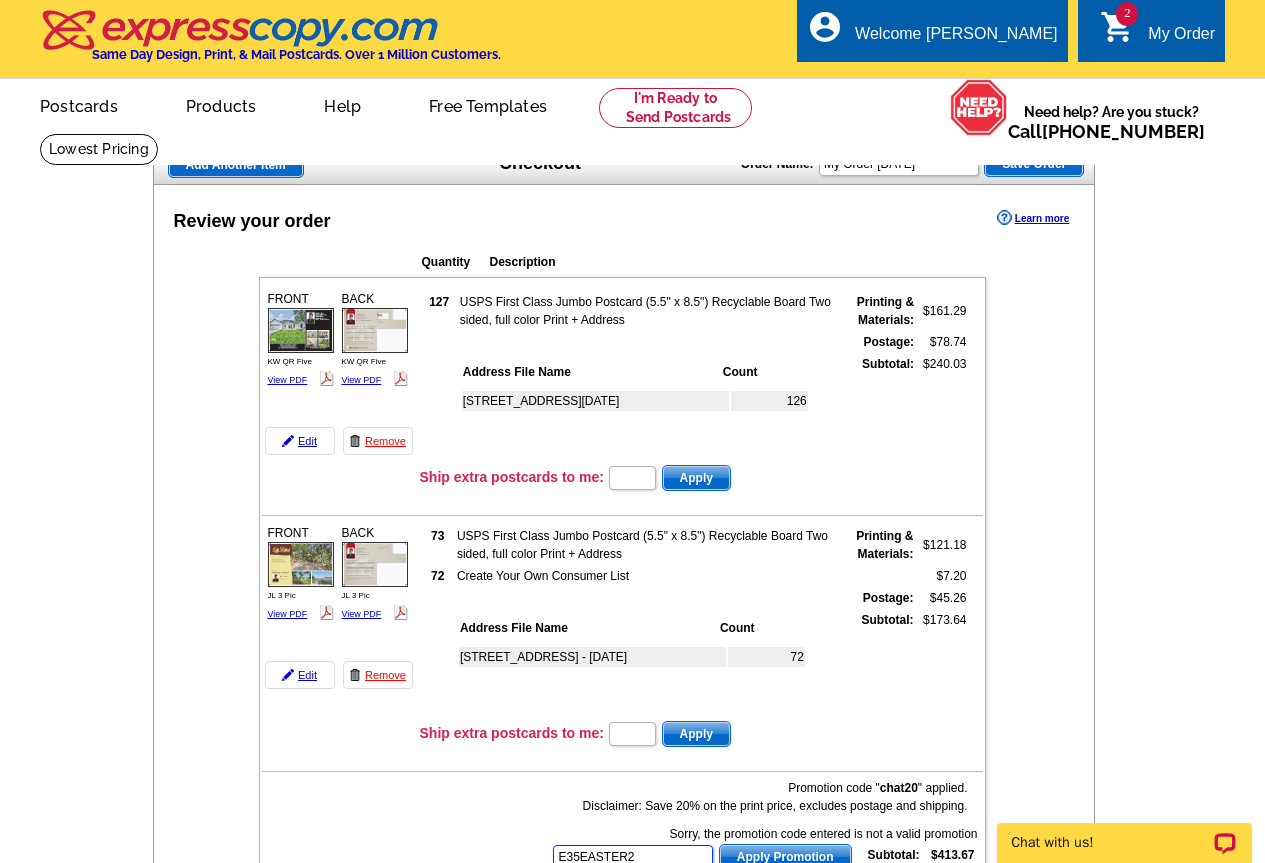 type on "E35EASTER21" 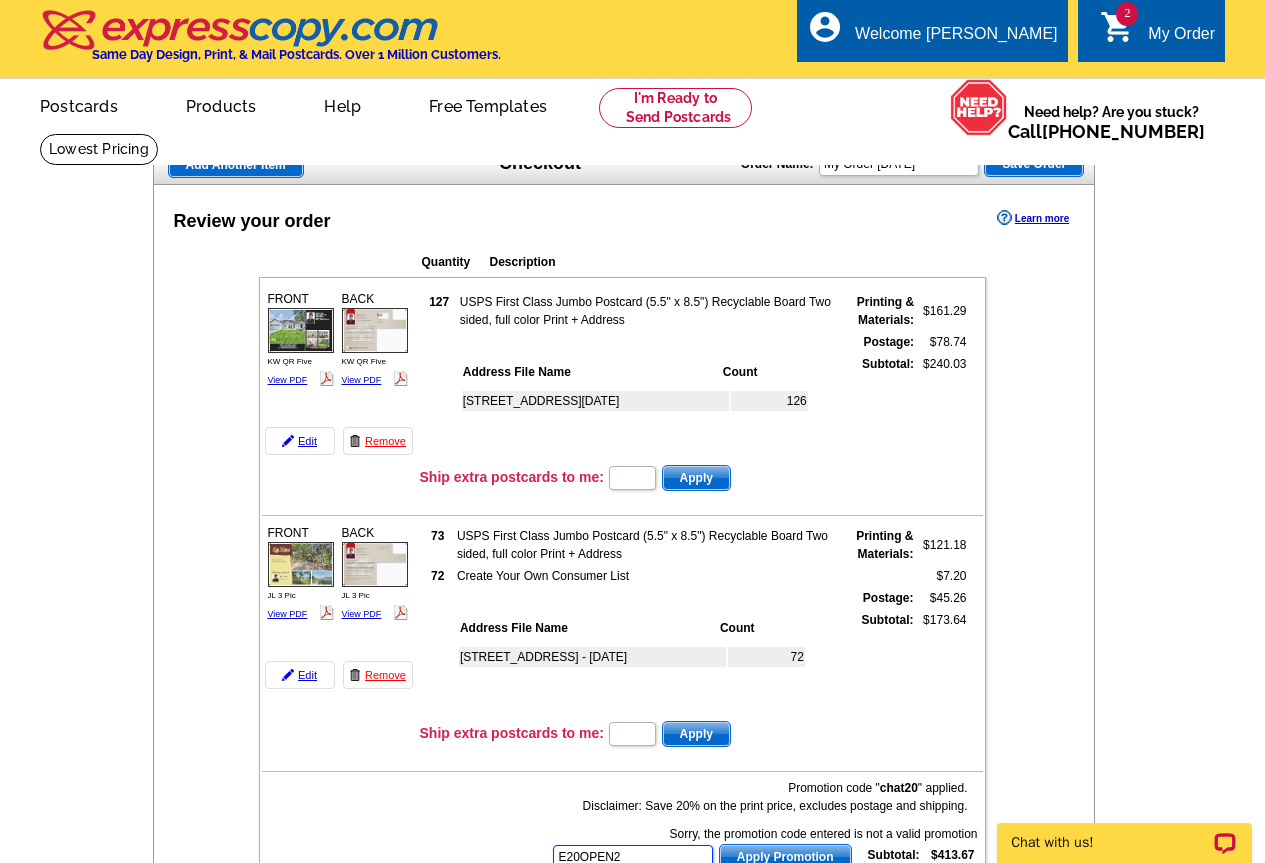 type on "E20OPEN21" 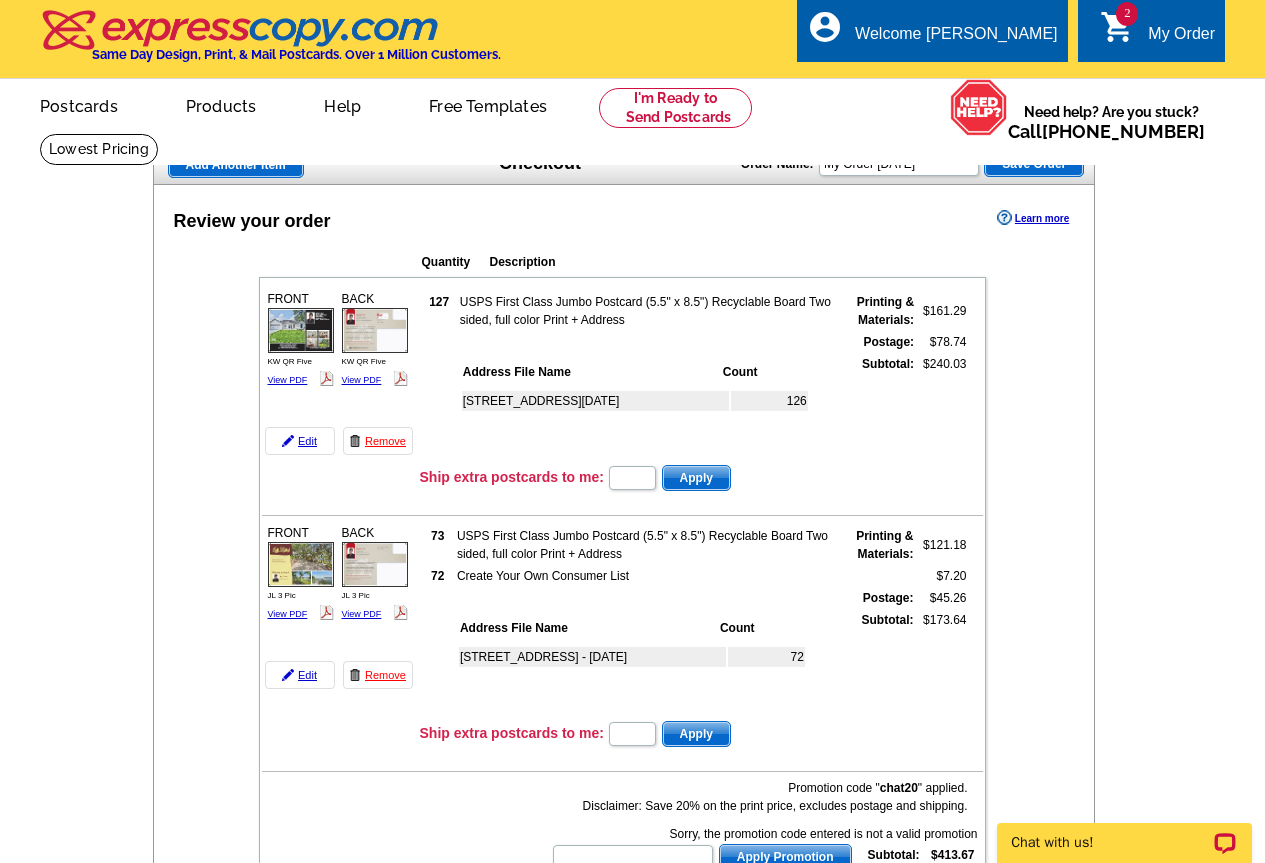 click at bounding box center (0, 2207) 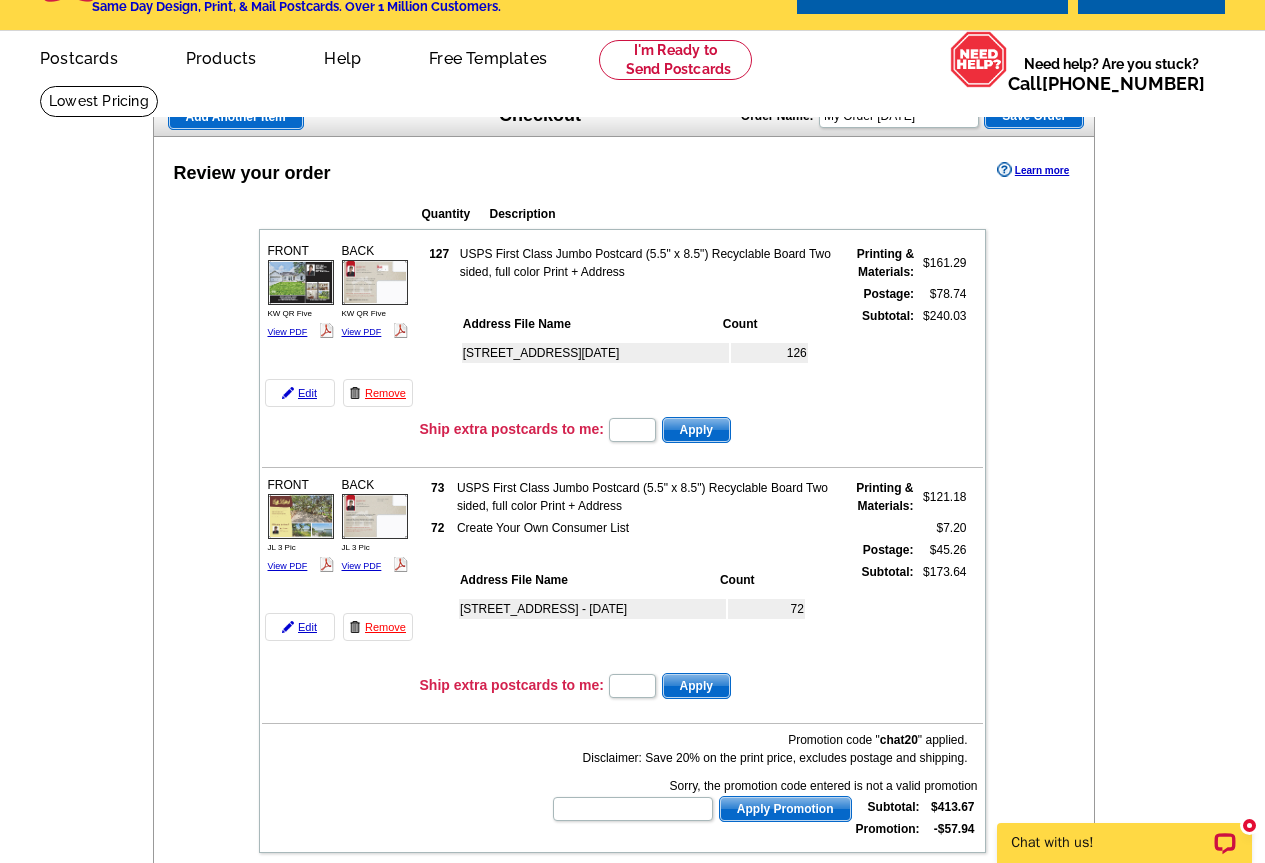 scroll, scrollTop: 0, scrollLeft: 0, axis: both 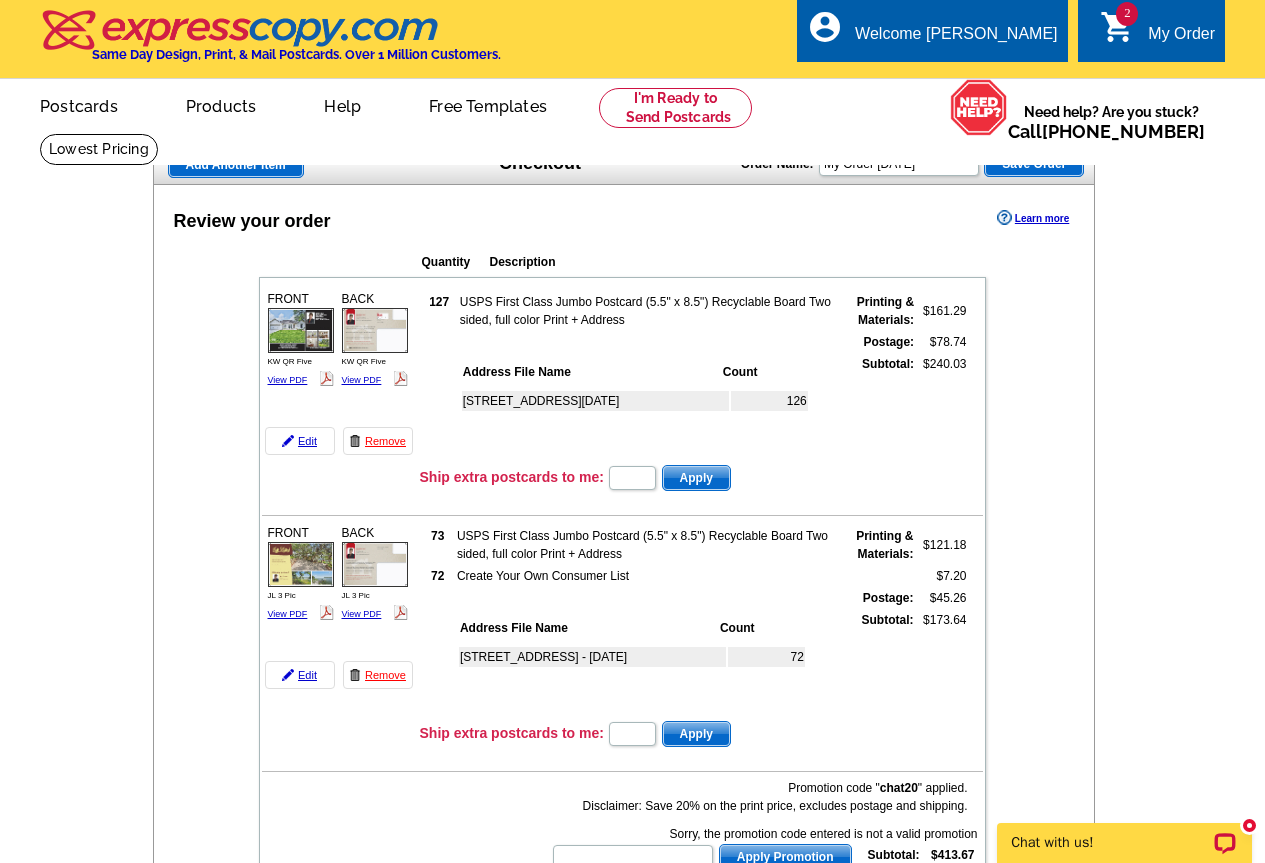 click on "Save Order" at bounding box center [1034, 164] 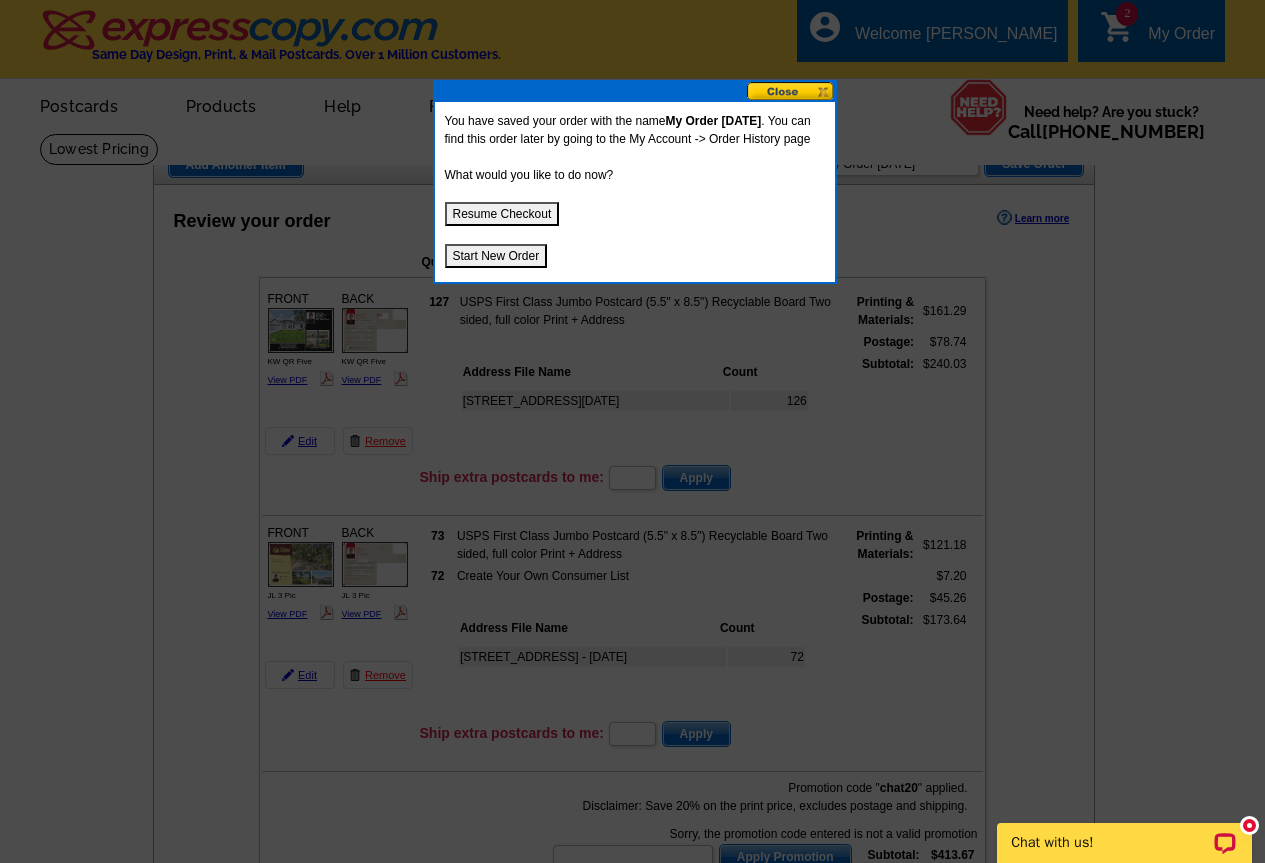 click at bounding box center (791, 91) 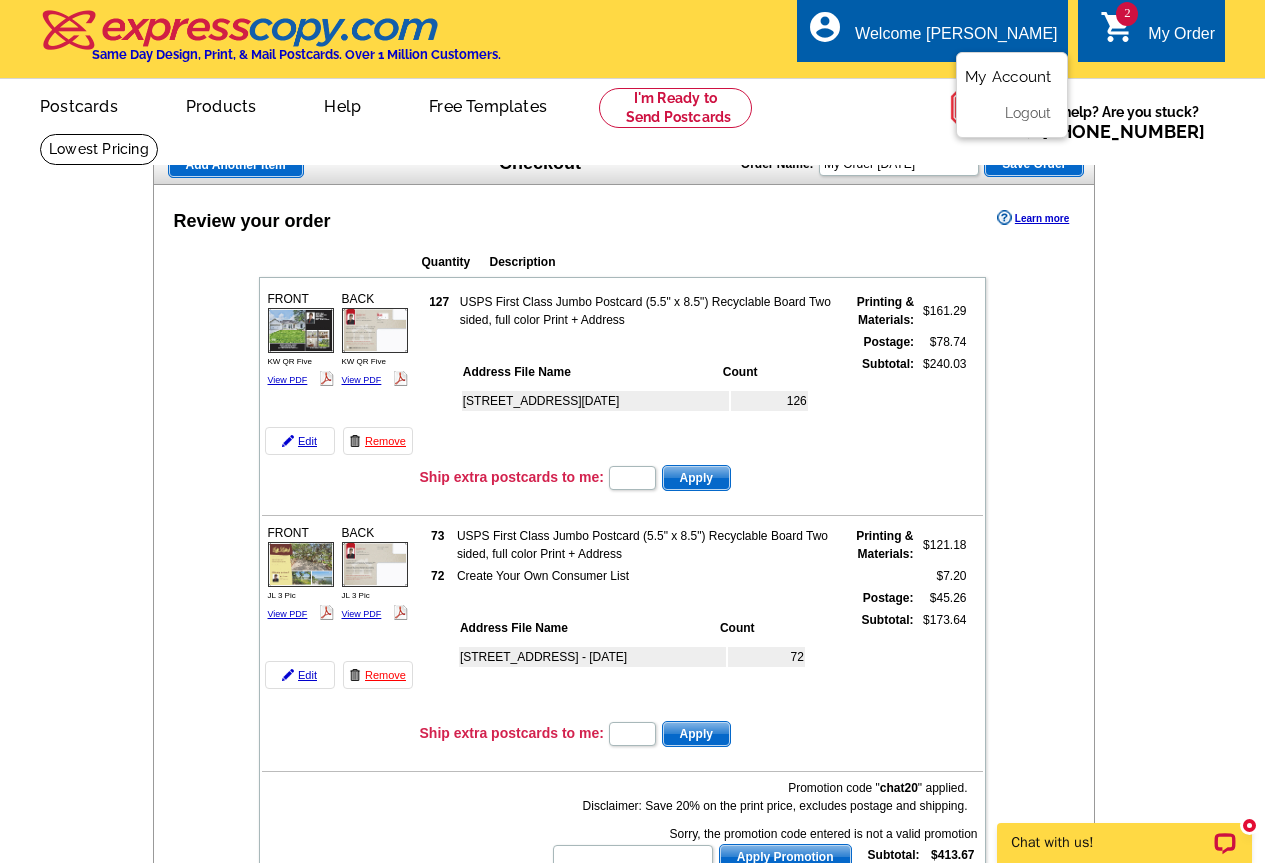click on "My Account" at bounding box center [1008, 77] 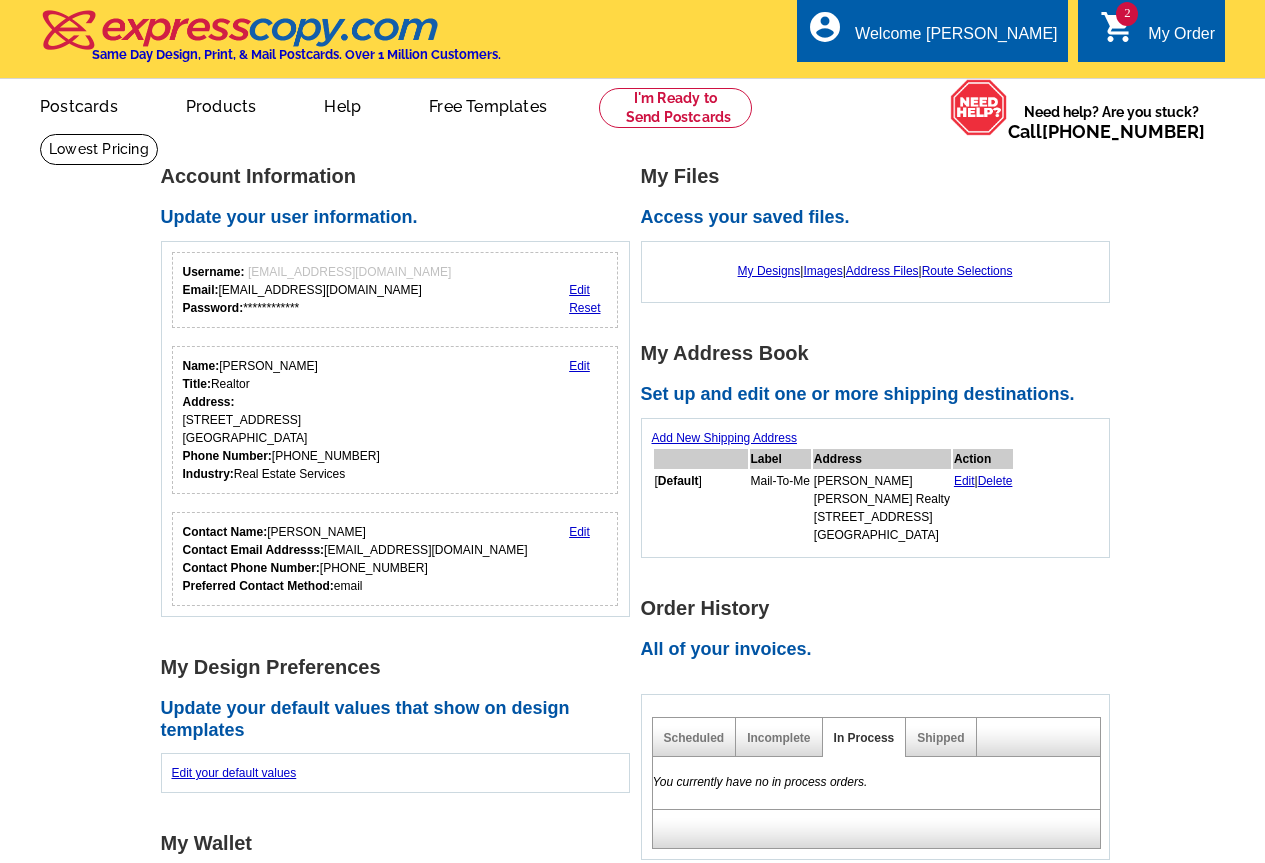 scroll, scrollTop: 0, scrollLeft: 0, axis: both 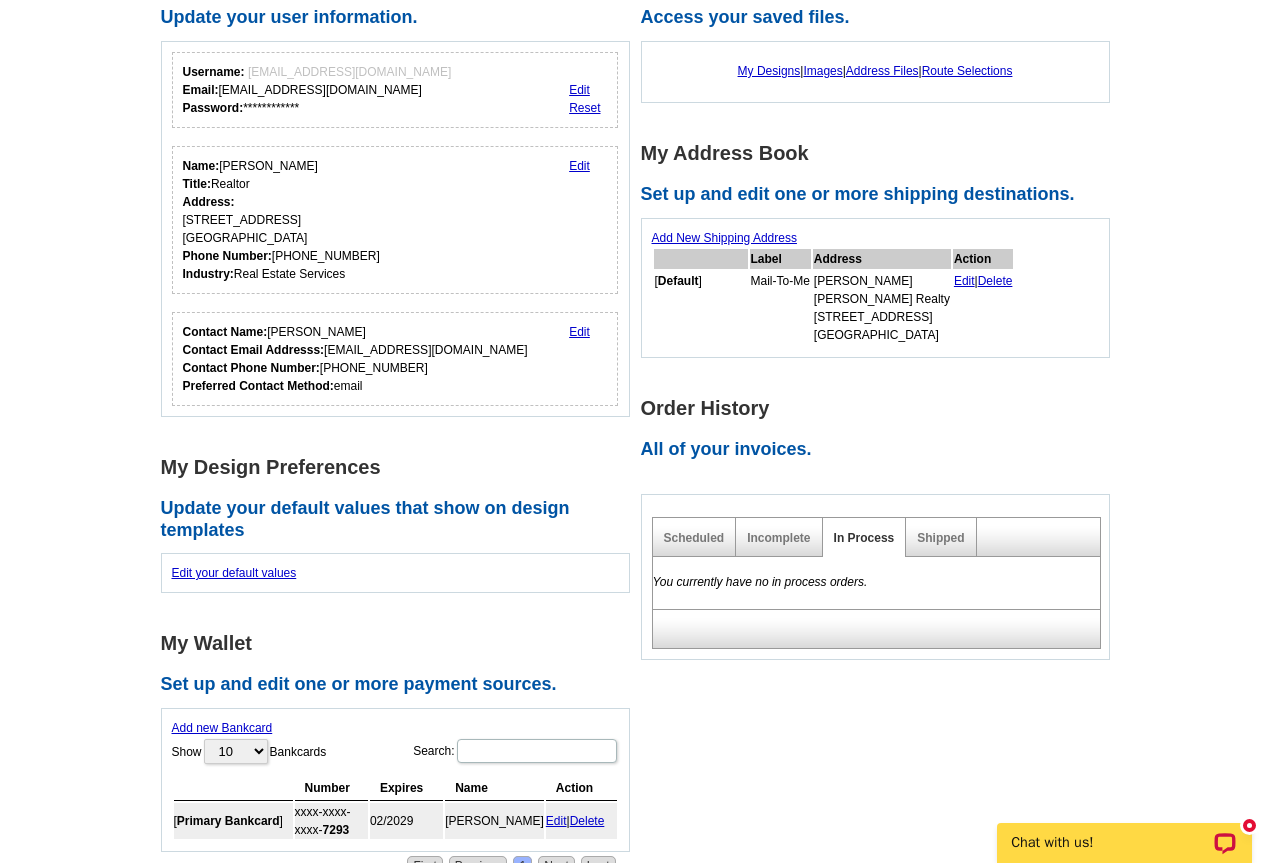 click on "Shipped" at bounding box center [941, 537] 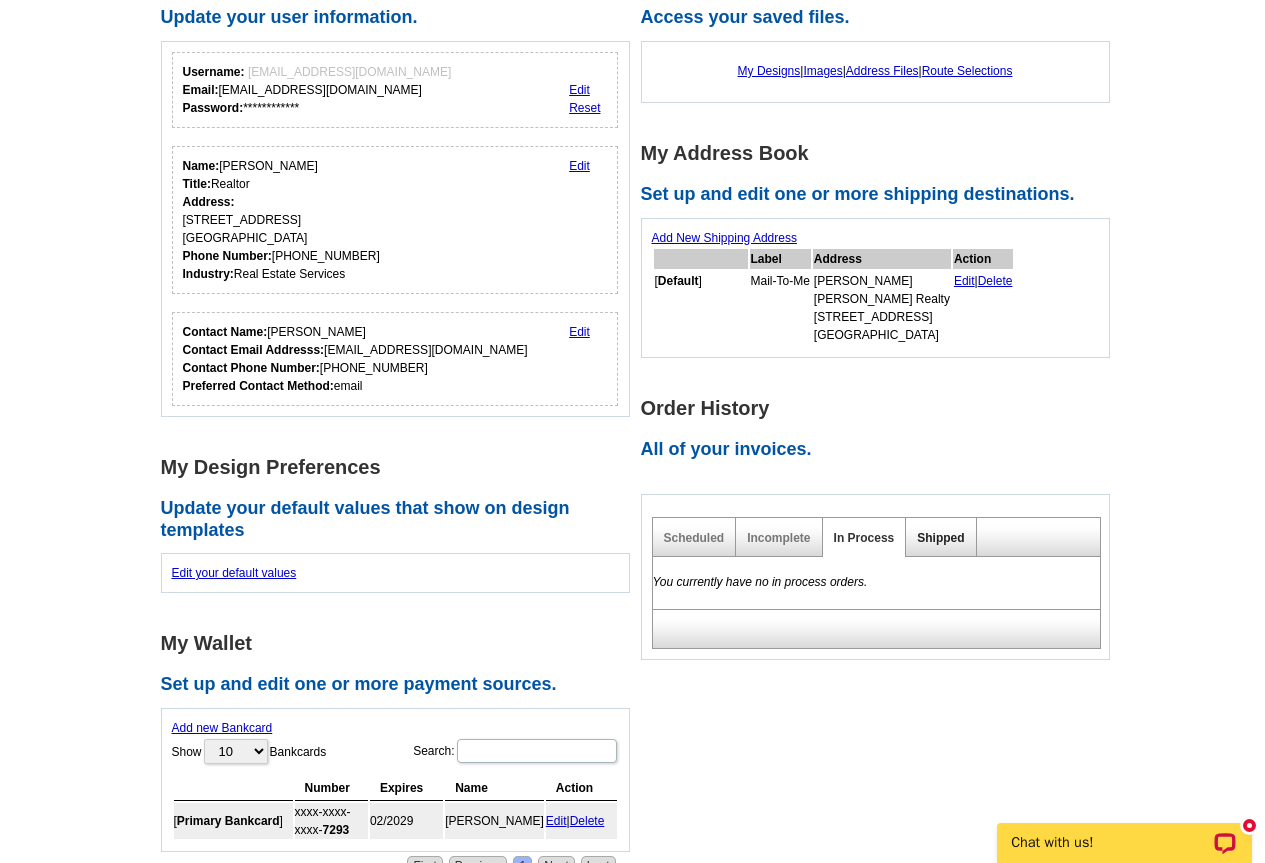 click on "Shipped" at bounding box center [940, 538] 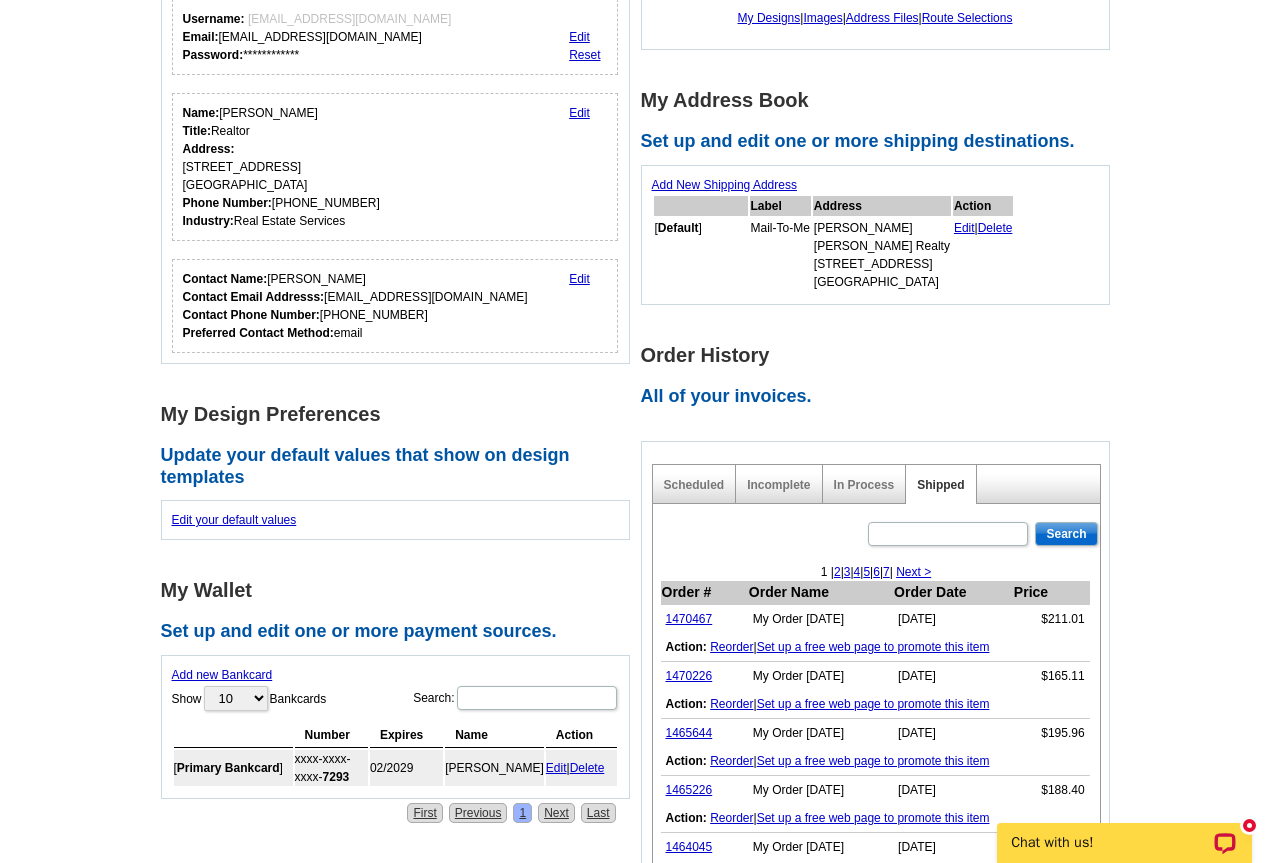scroll, scrollTop: 300, scrollLeft: 0, axis: vertical 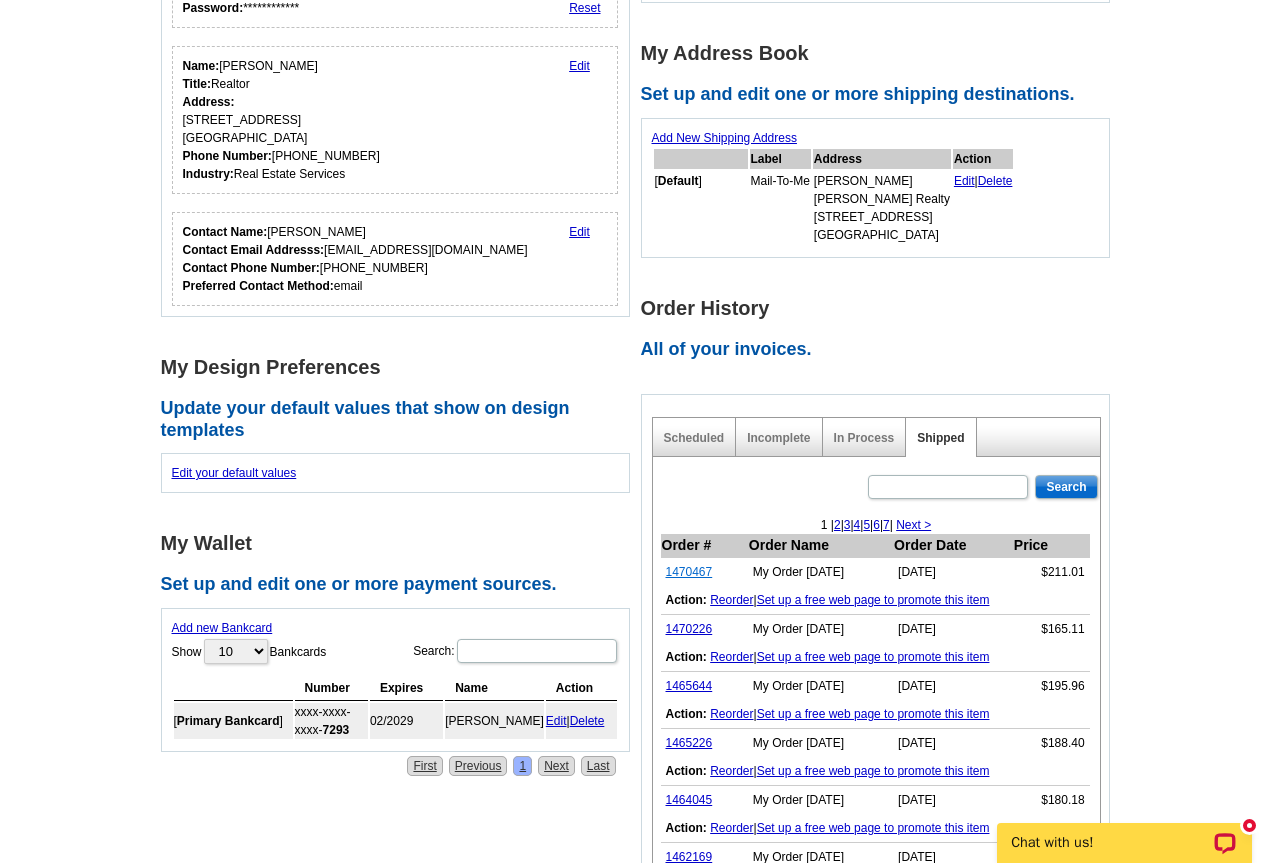 click on "1470467" at bounding box center [689, 572] 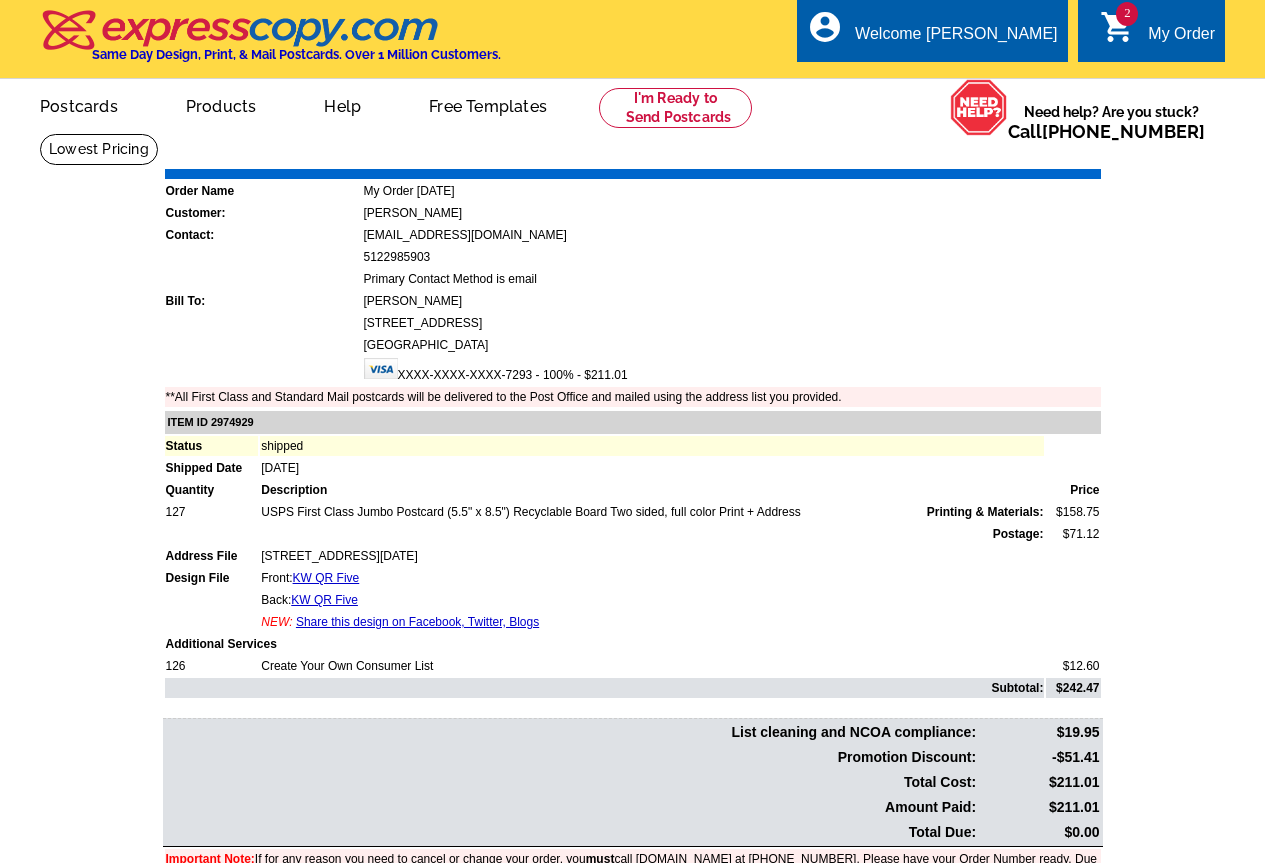 scroll, scrollTop: 0, scrollLeft: 0, axis: both 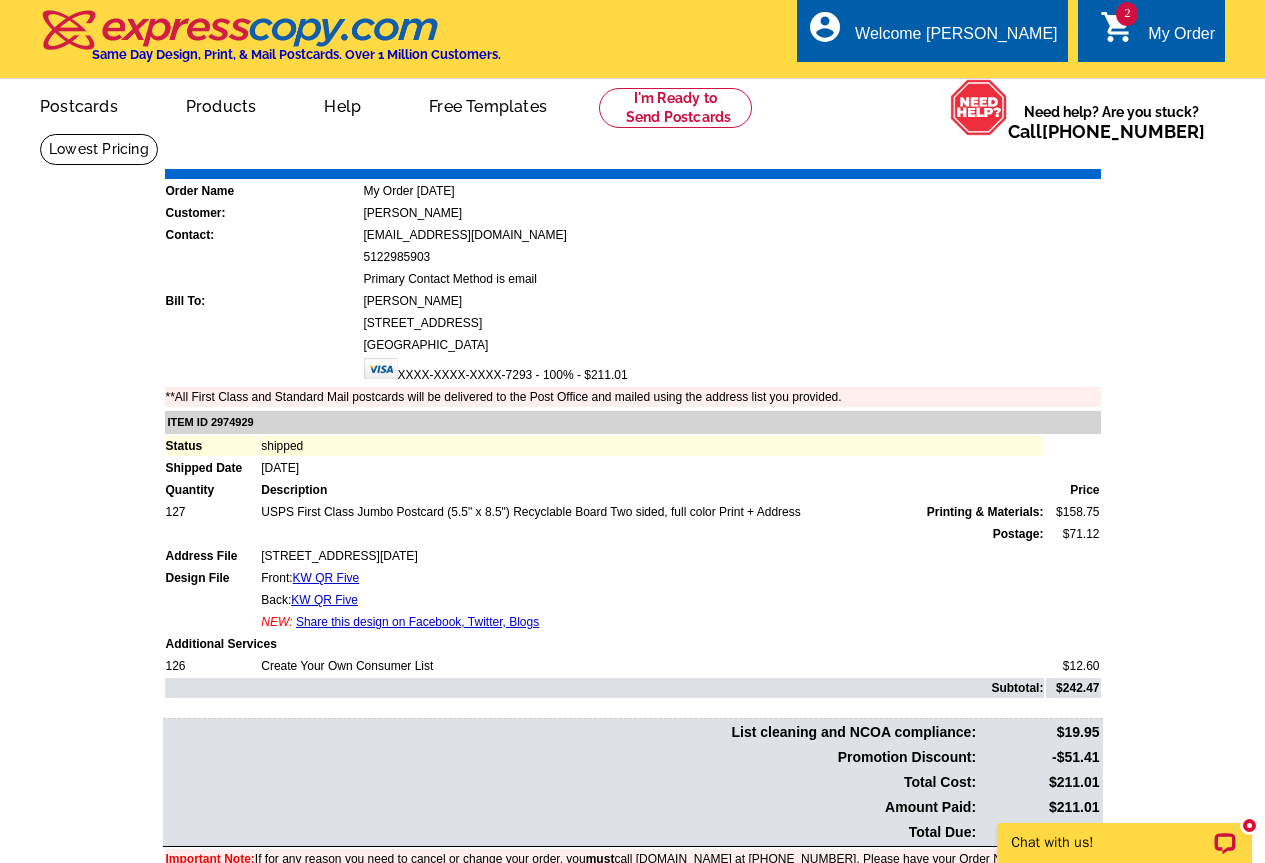 click on "shopping_cart" at bounding box center [1118, 27] 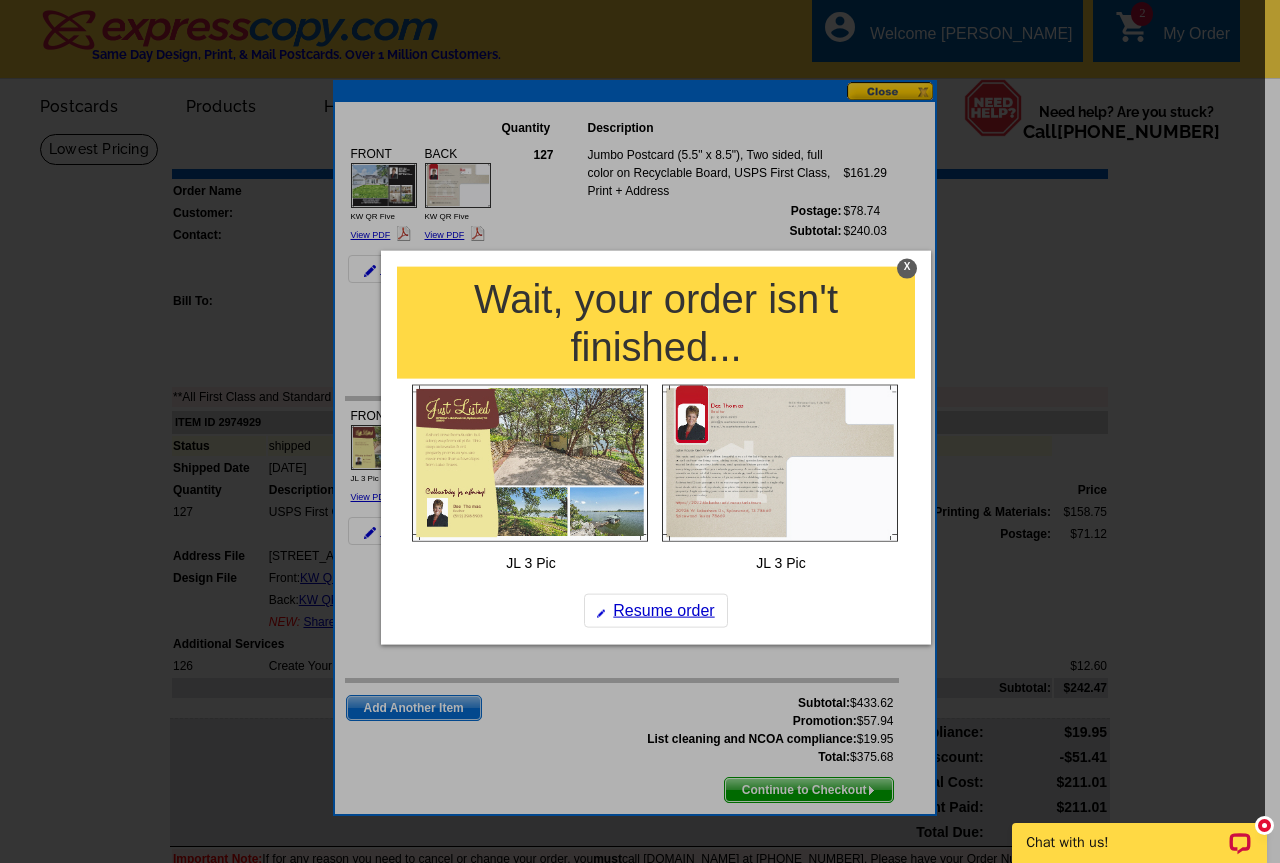 click on "X" at bounding box center [907, 268] 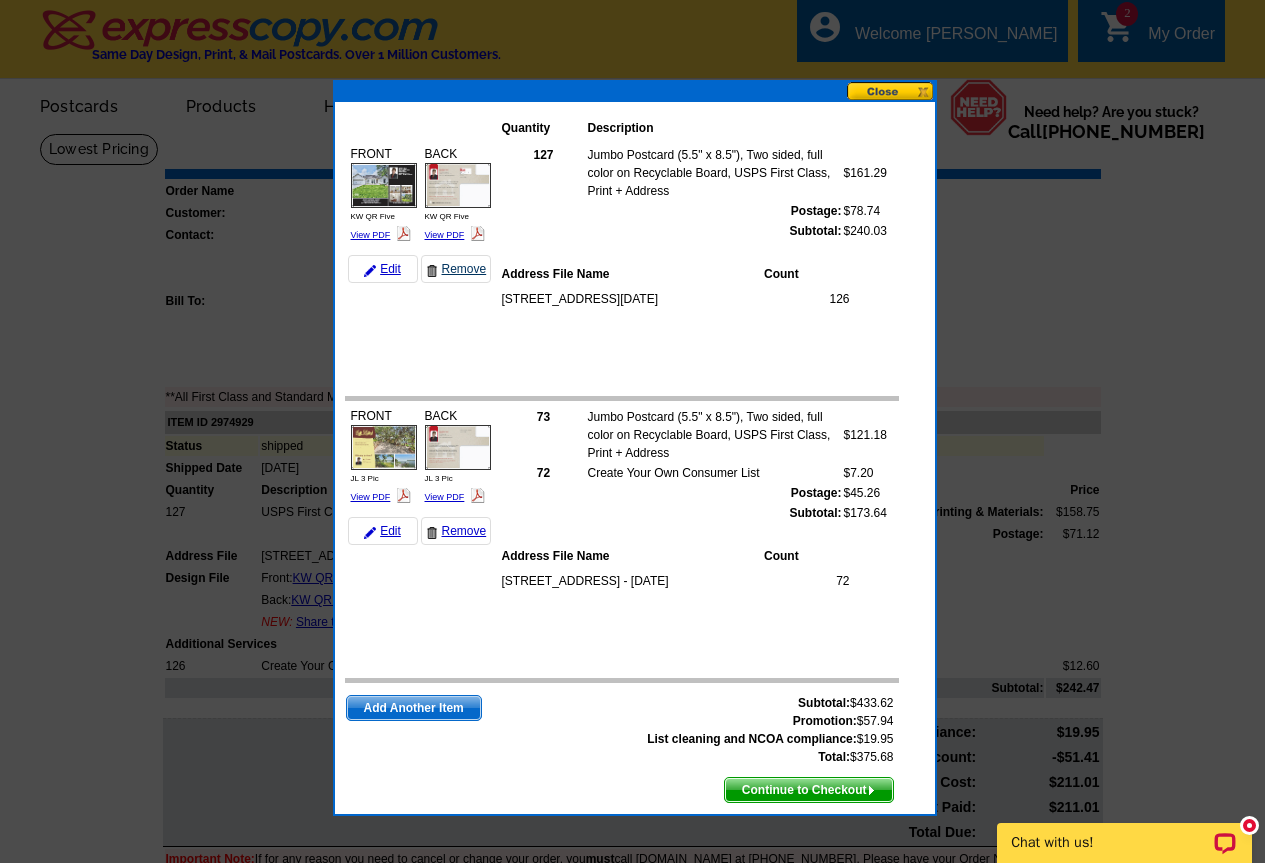 click on "Remove" at bounding box center [456, 269] 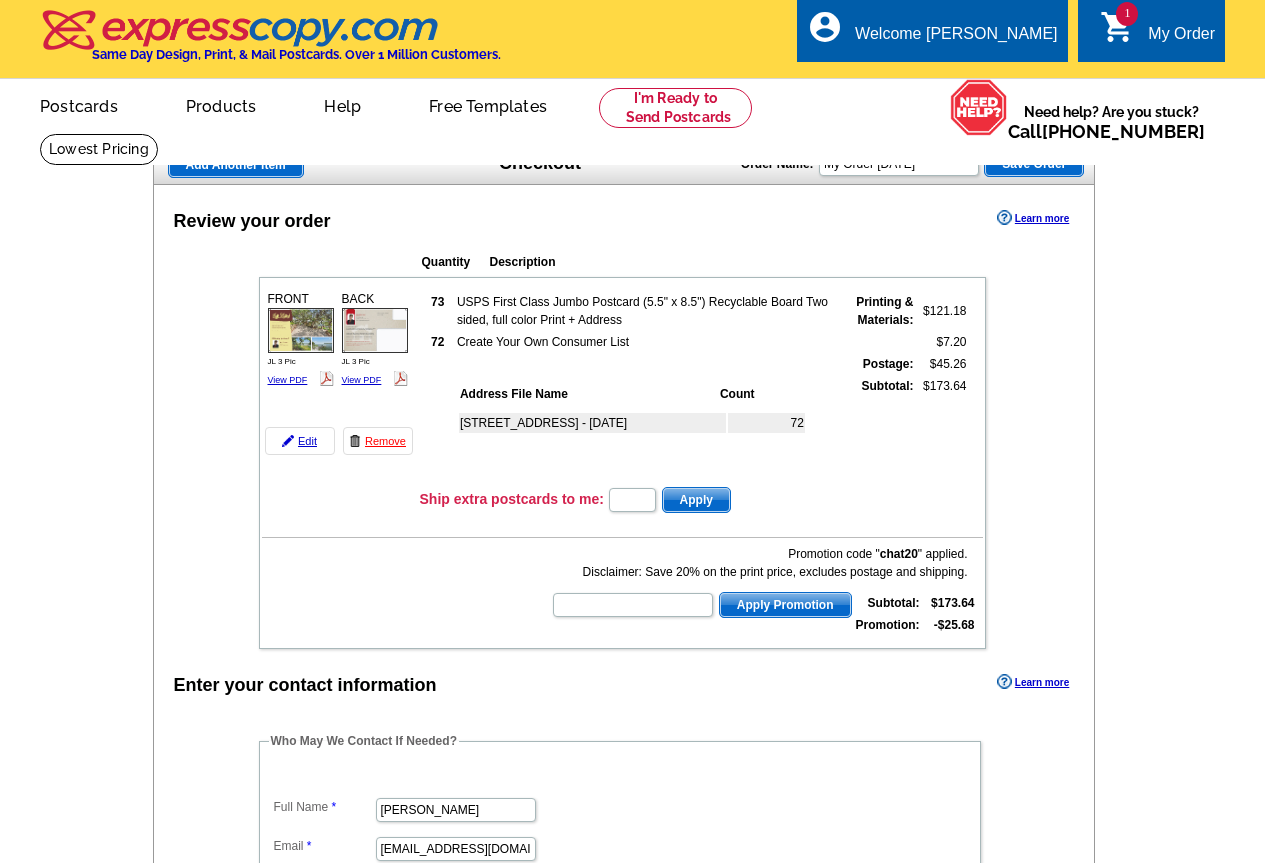 scroll, scrollTop: 0, scrollLeft: 0, axis: both 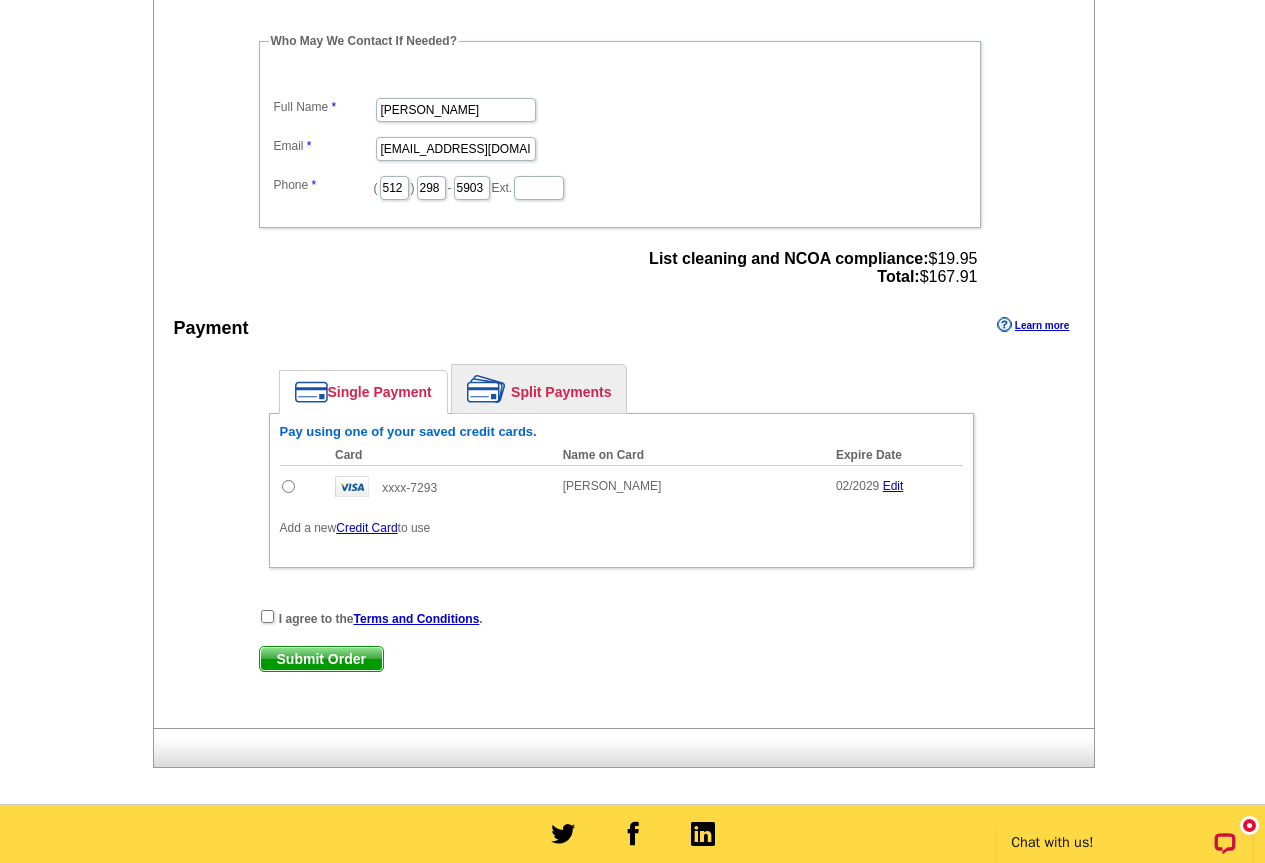 click at bounding box center (288, 486) 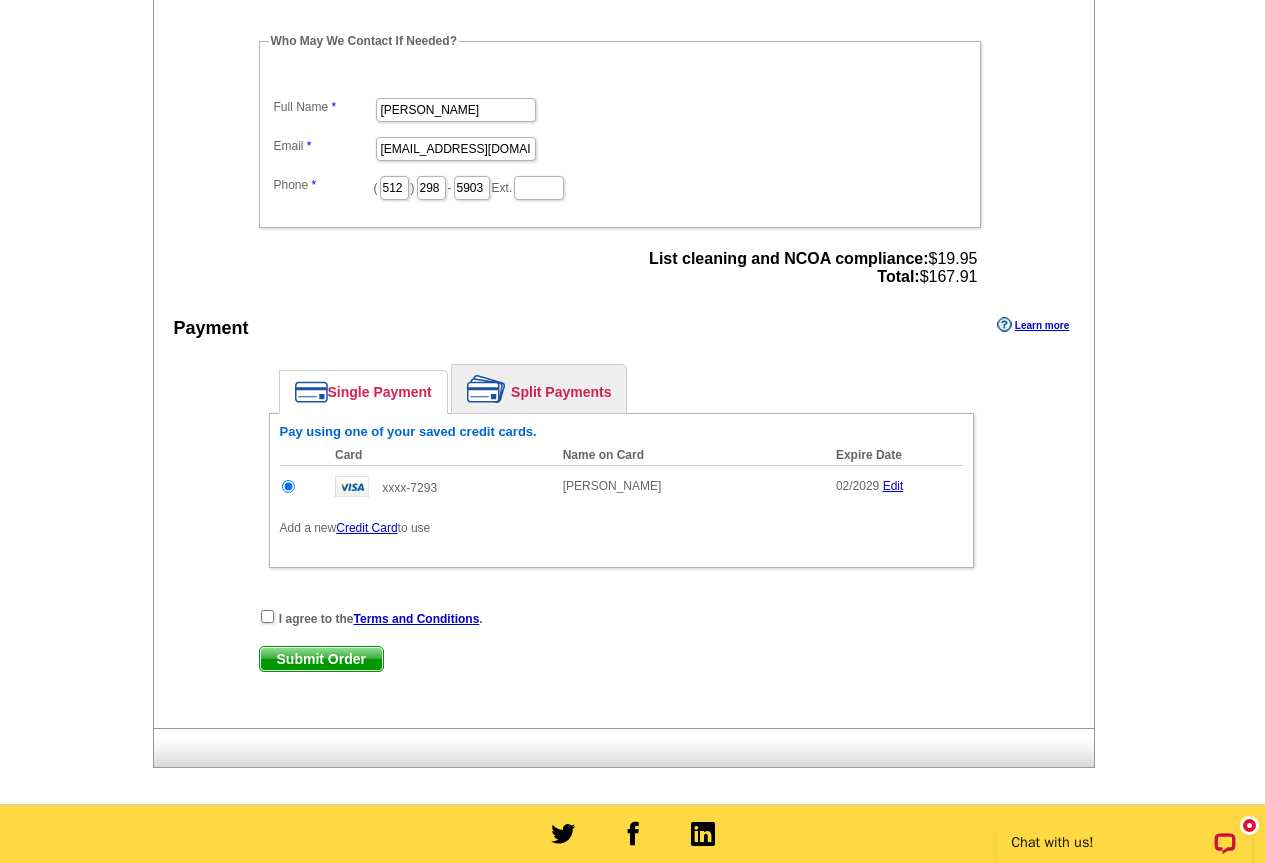 scroll, scrollTop: 0, scrollLeft: 0, axis: both 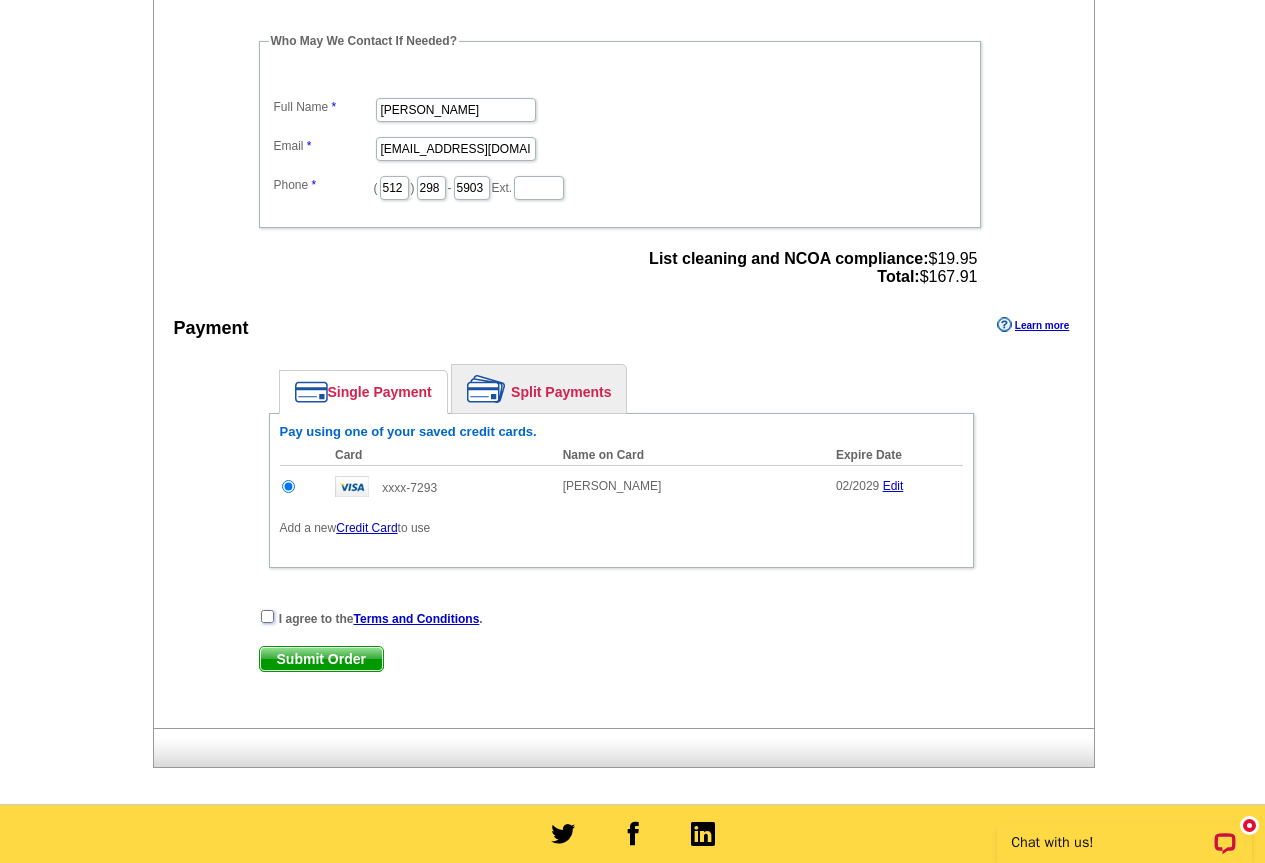 click at bounding box center [267, 616] 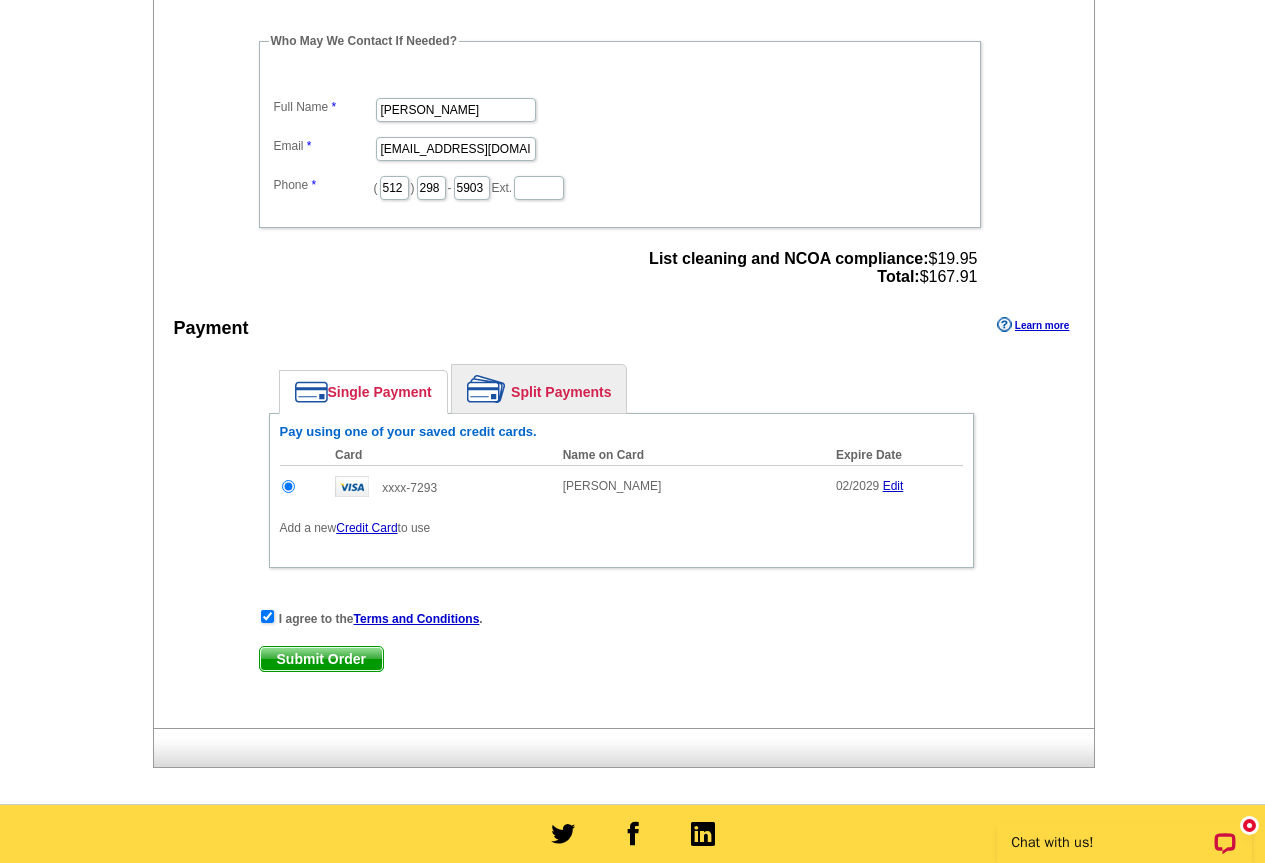click on "Submit Order" at bounding box center [321, 659] 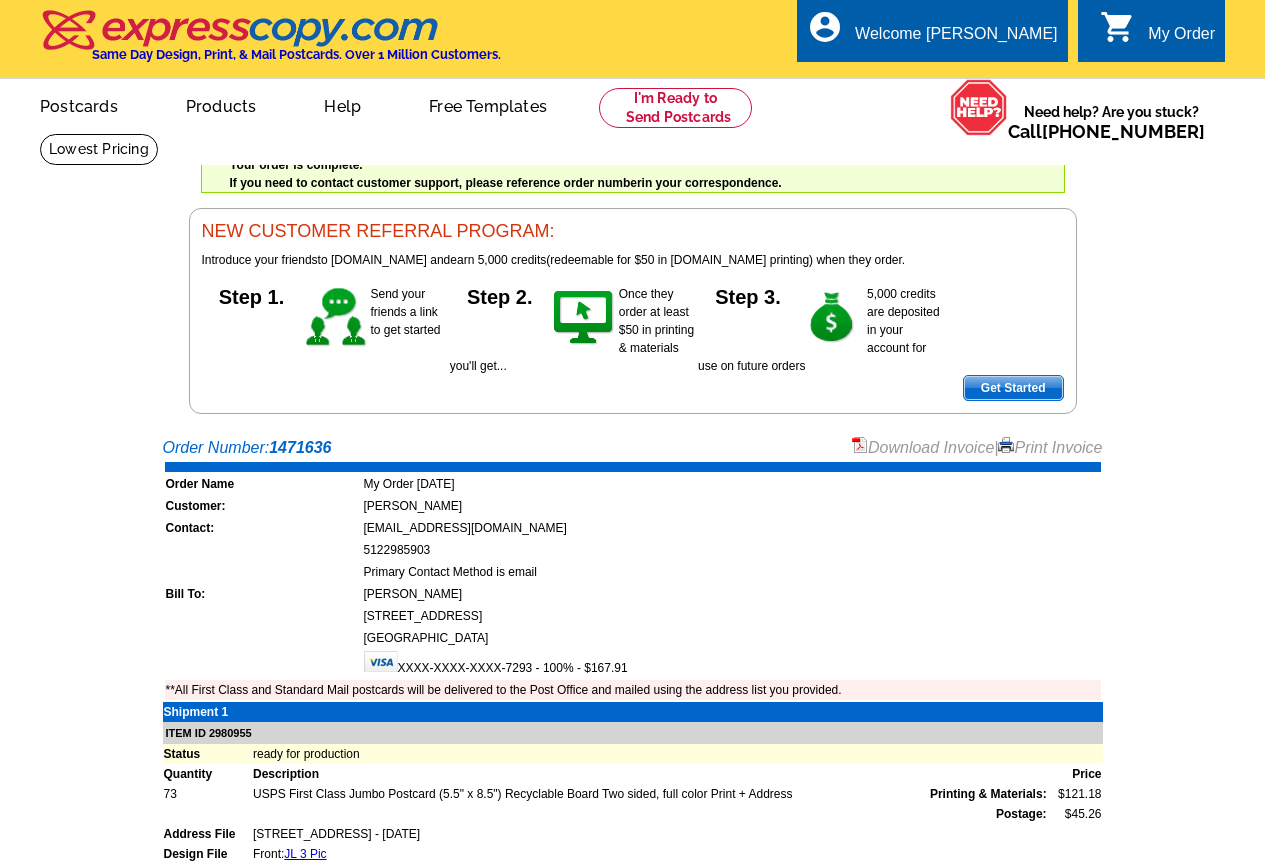 scroll, scrollTop: 0, scrollLeft: 0, axis: both 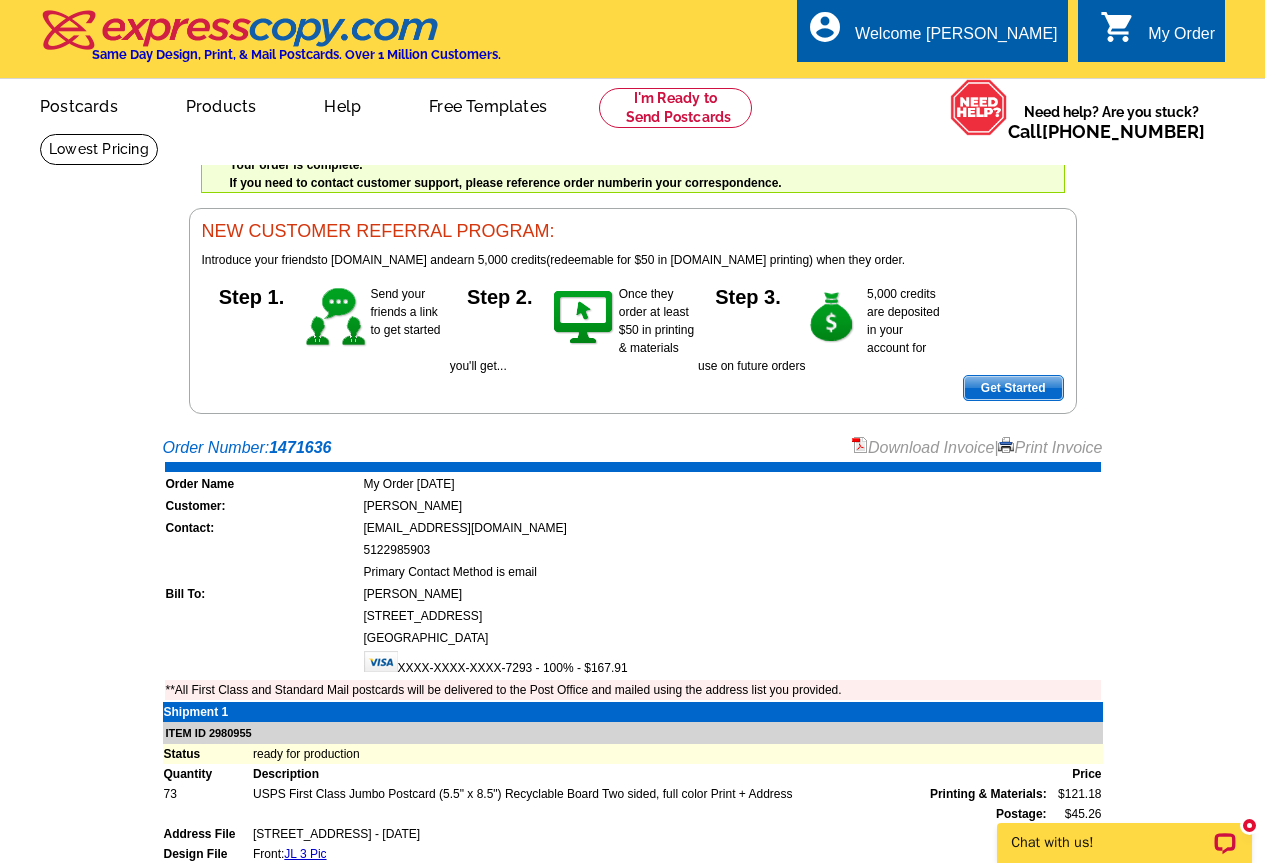click on "Order Number:  1471636
Download Invoice  |
Print Invoice
Order Name
My Order [DATE]
Customer:
[PERSON_NAME]
Contact:
[EMAIL_ADDRESS][DOMAIN_NAME]
5122985903
Primary Contact Method is email
Bill To:
[PERSON_NAME]
[STREET_ADDRESS]" at bounding box center [632, 788] 